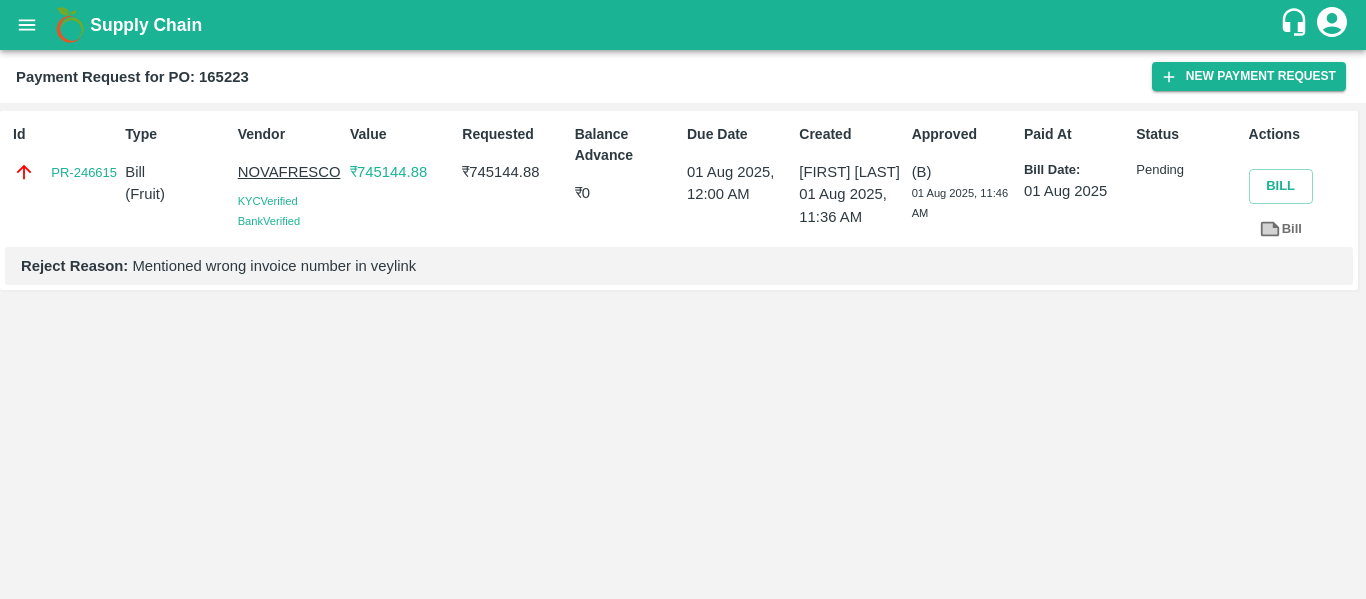 scroll, scrollTop: 0, scrollLeft: 0, axis: both 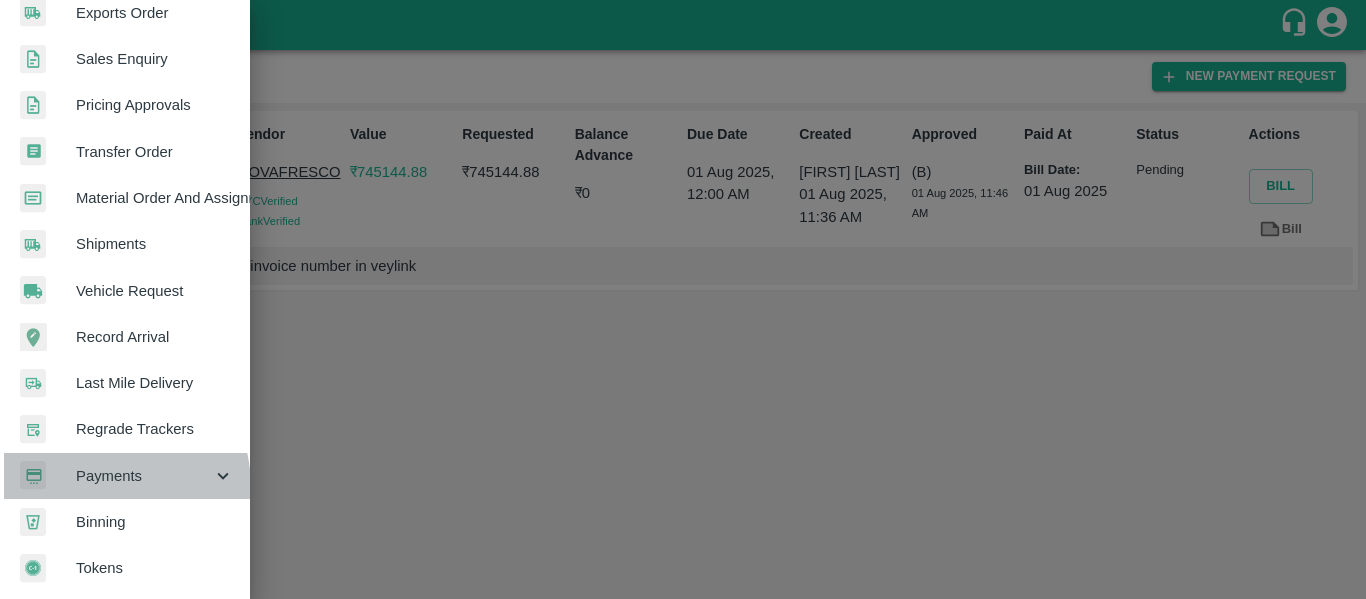 click on "Payments" at bounding box center (125, 476) 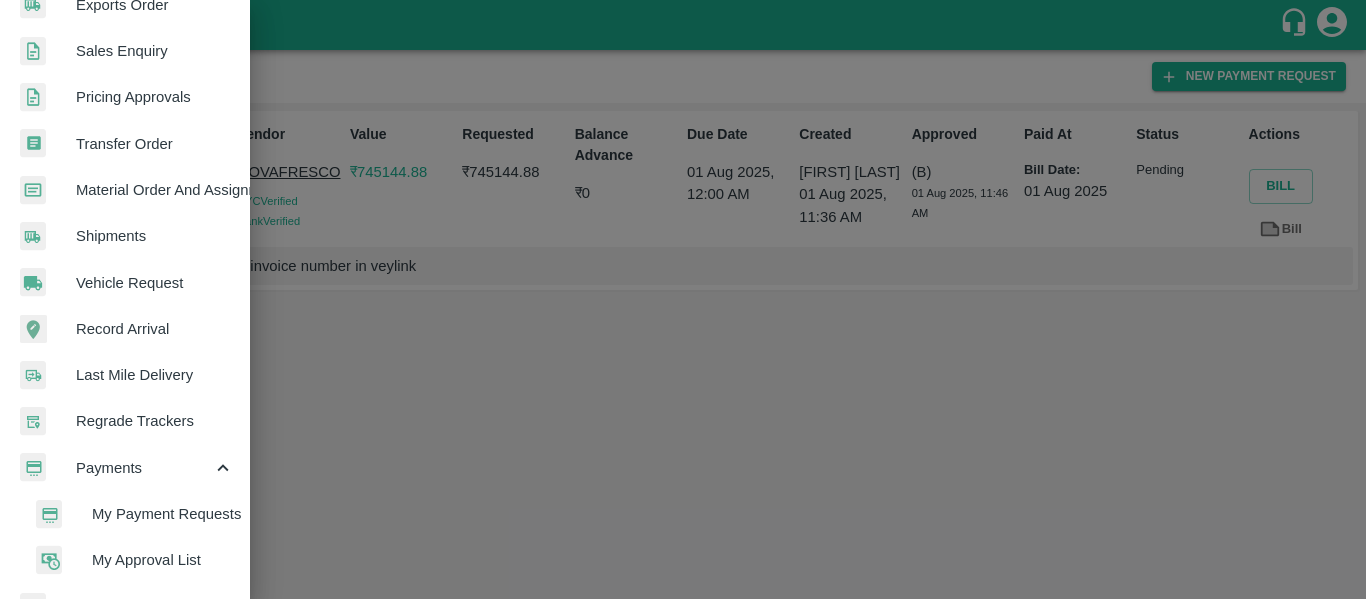 click on "My Payment Requests" at bounding box center (163, 514) 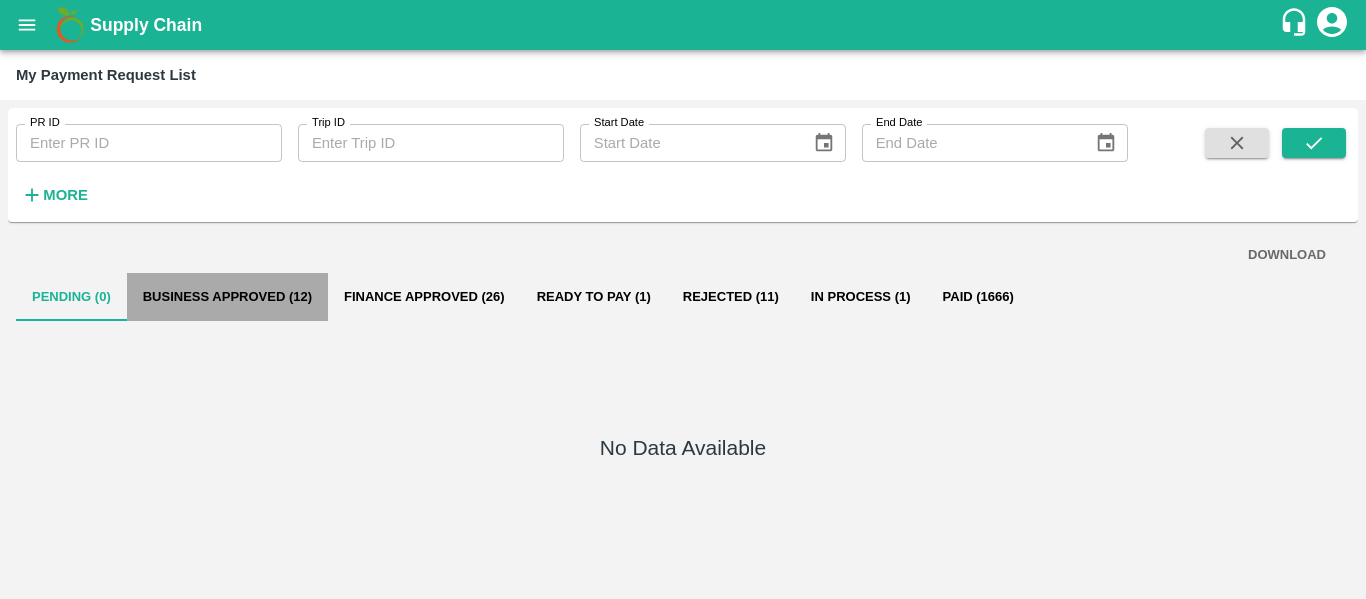 click on "Business Approved (12)" at bounding box center [227, 297] 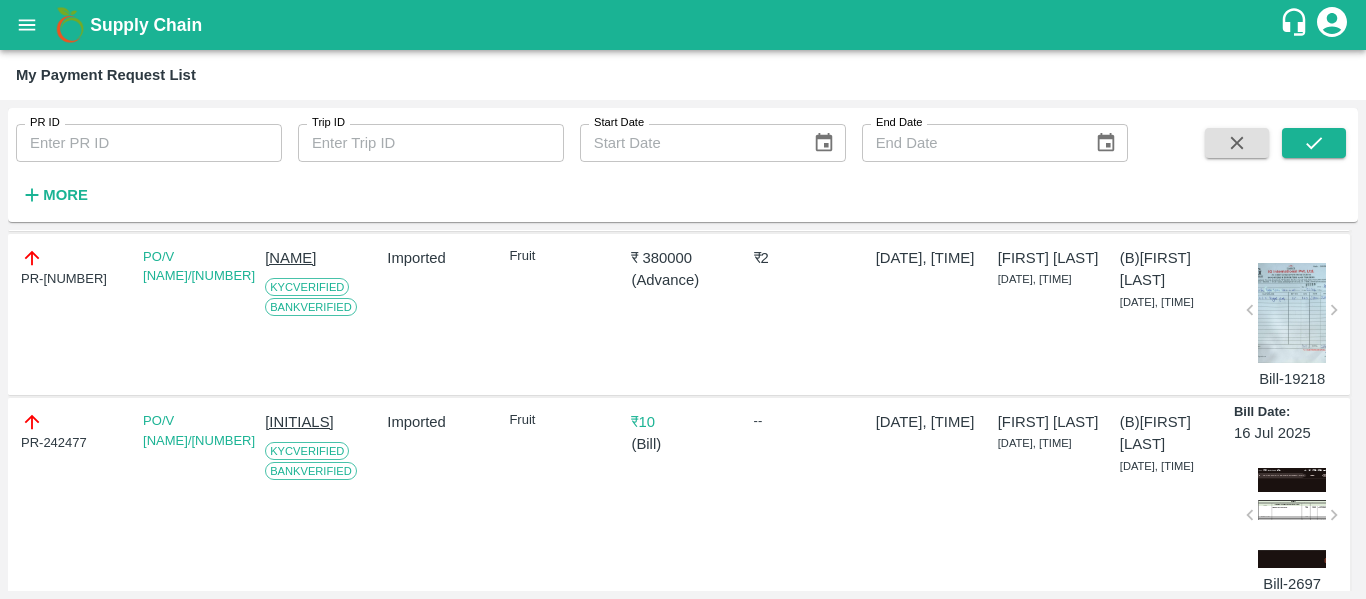 scroll, scrollTop: 2245, scrollLeft: 0, axis: vertical 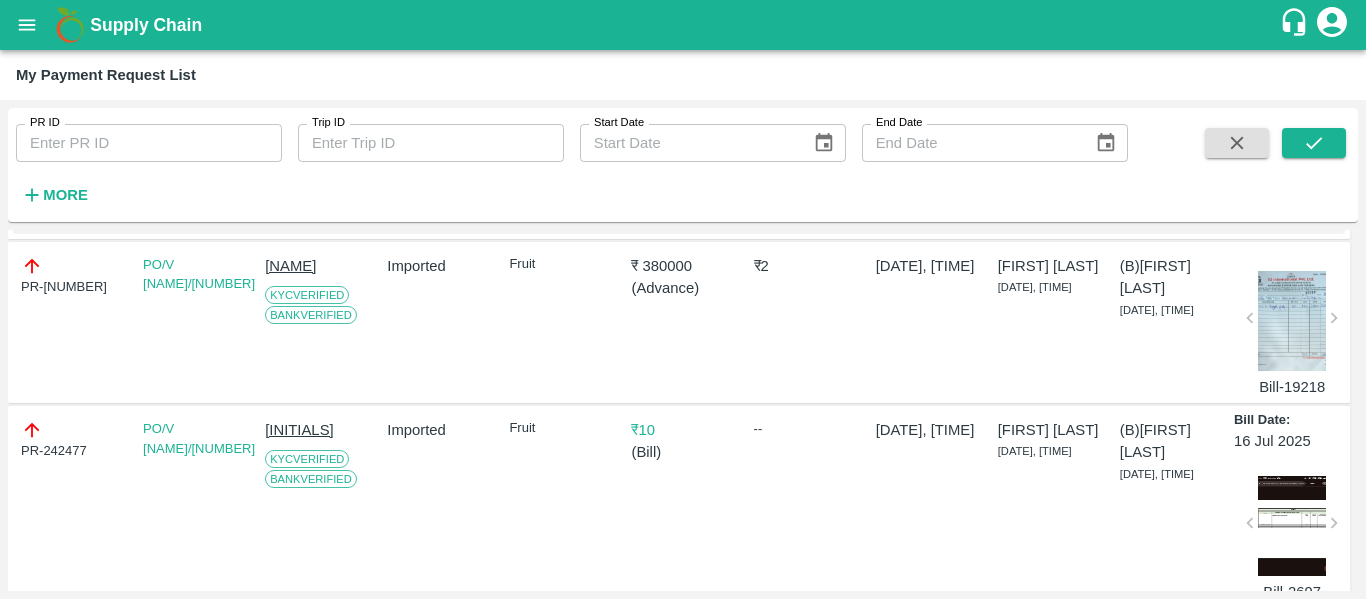 click on "PR-243612" at bounding box center [72, 276] 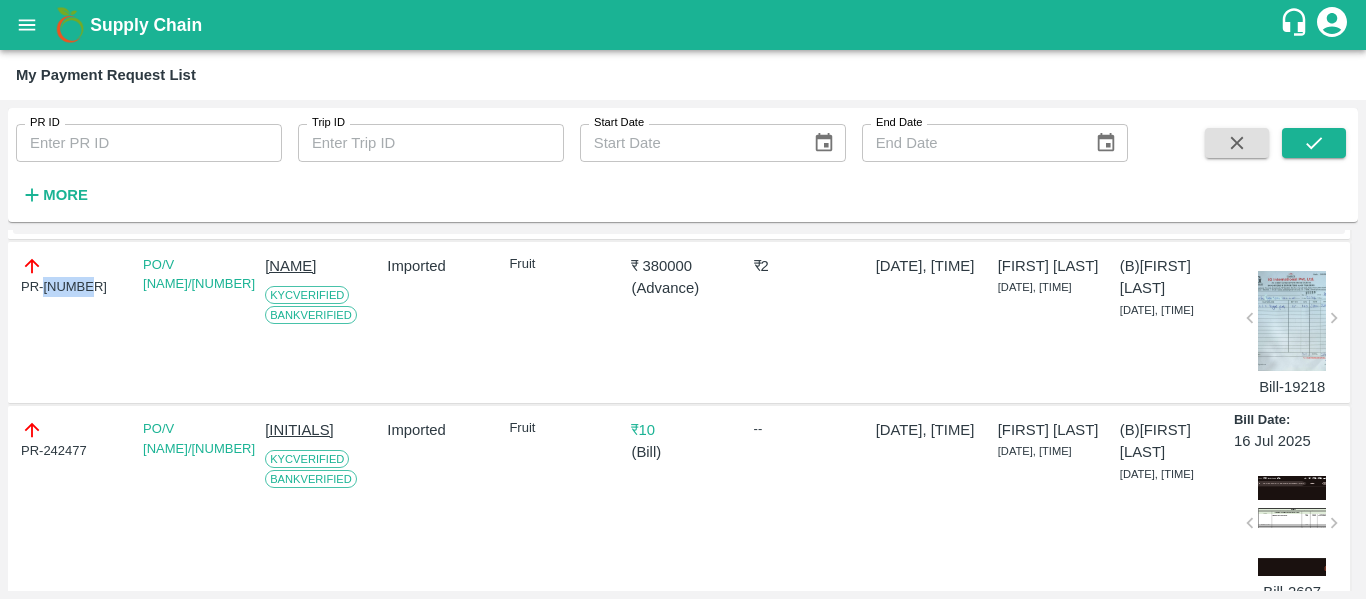 click on "PR-243612" at bounding box center [72, 276] 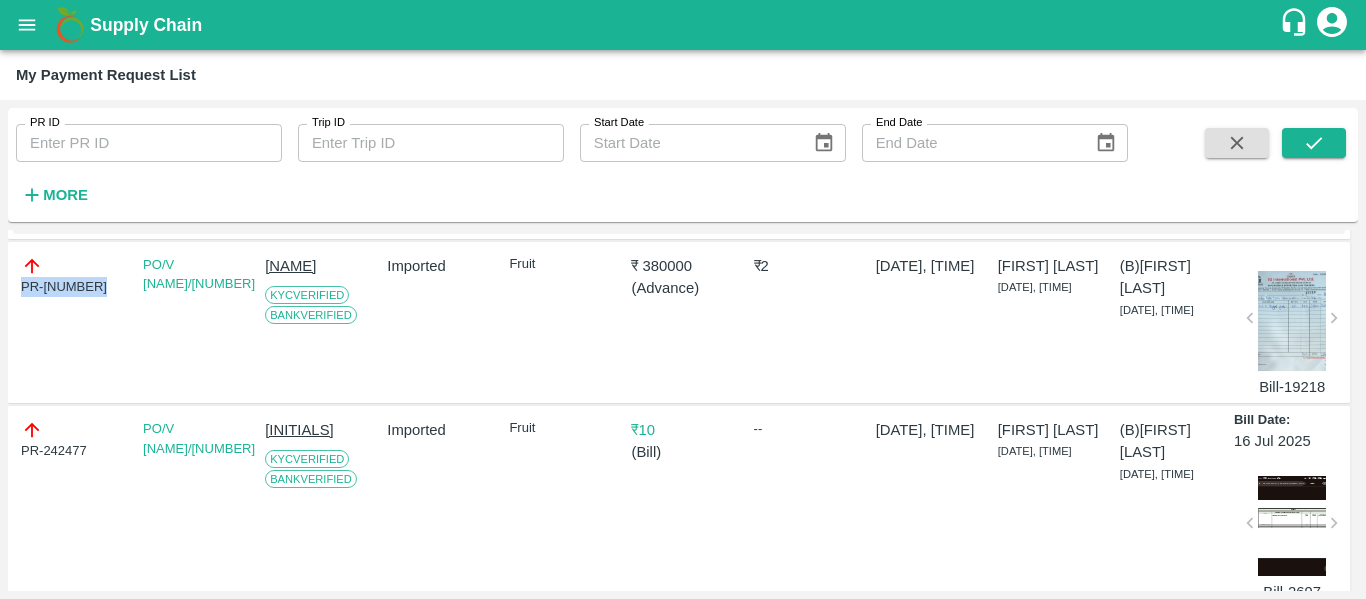 click on "PR-243612" at bounding box center (72, 276) 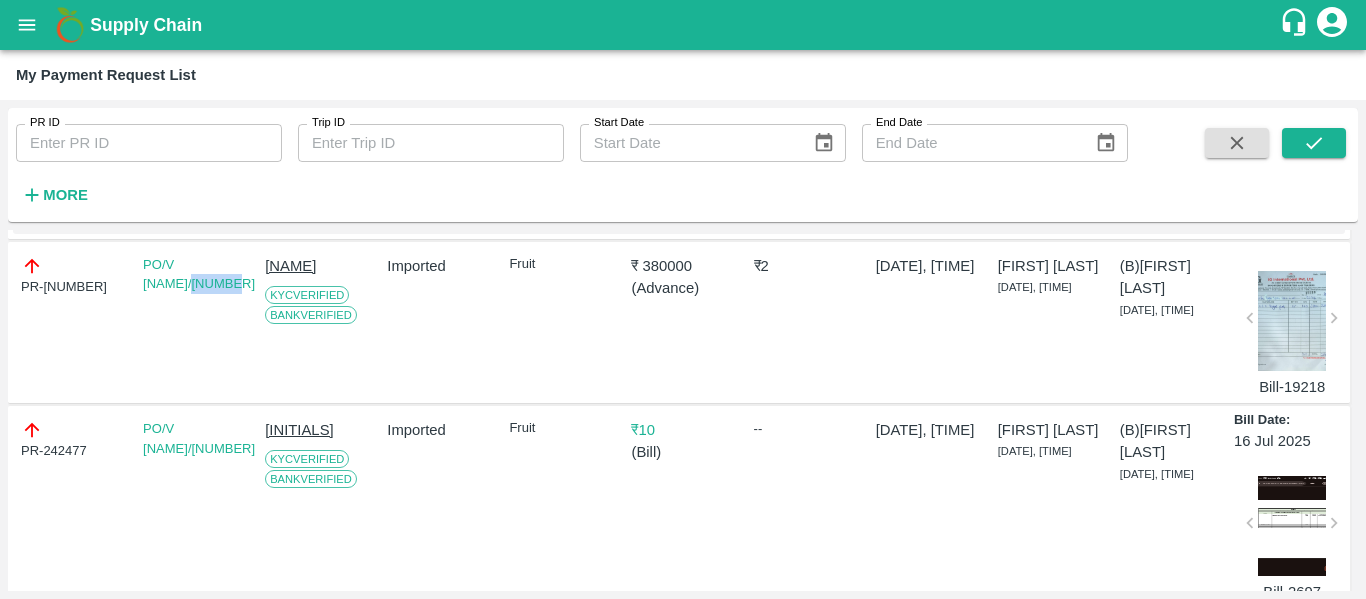 drag, startPoint x: 234, startPoint y: 312, endPoint x: 180, endPoint y: 327, distance: 56.044624 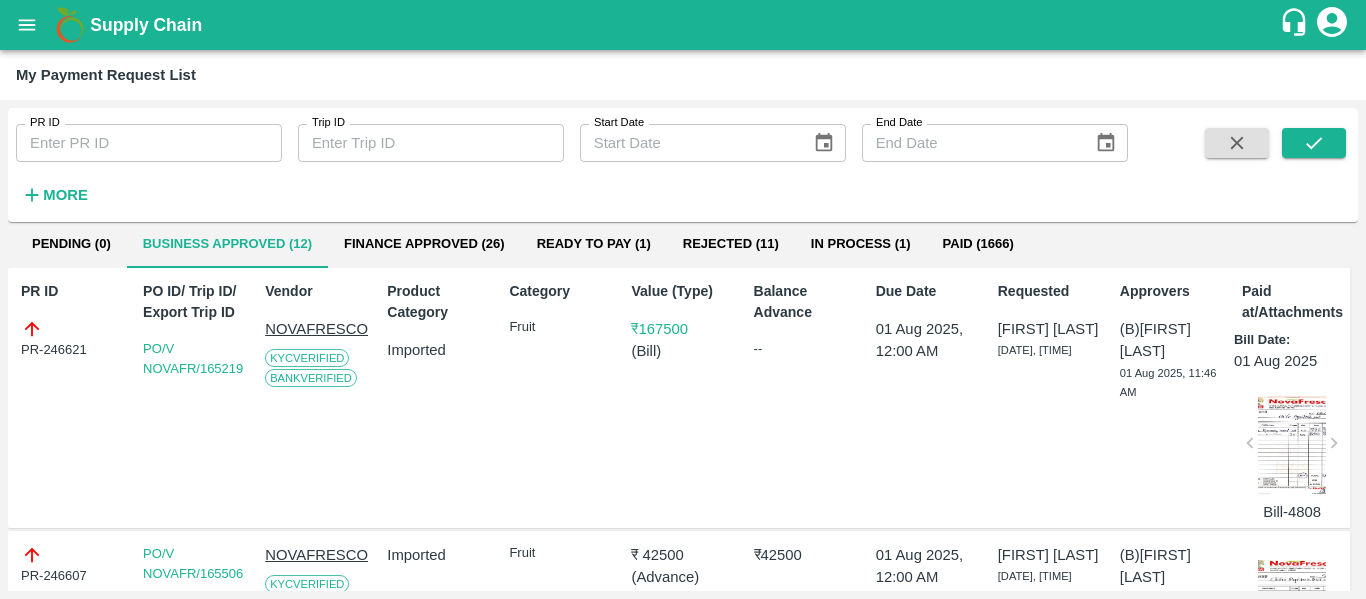 scroll, scrollTop: 0, scrollLeft: 0, axis: both 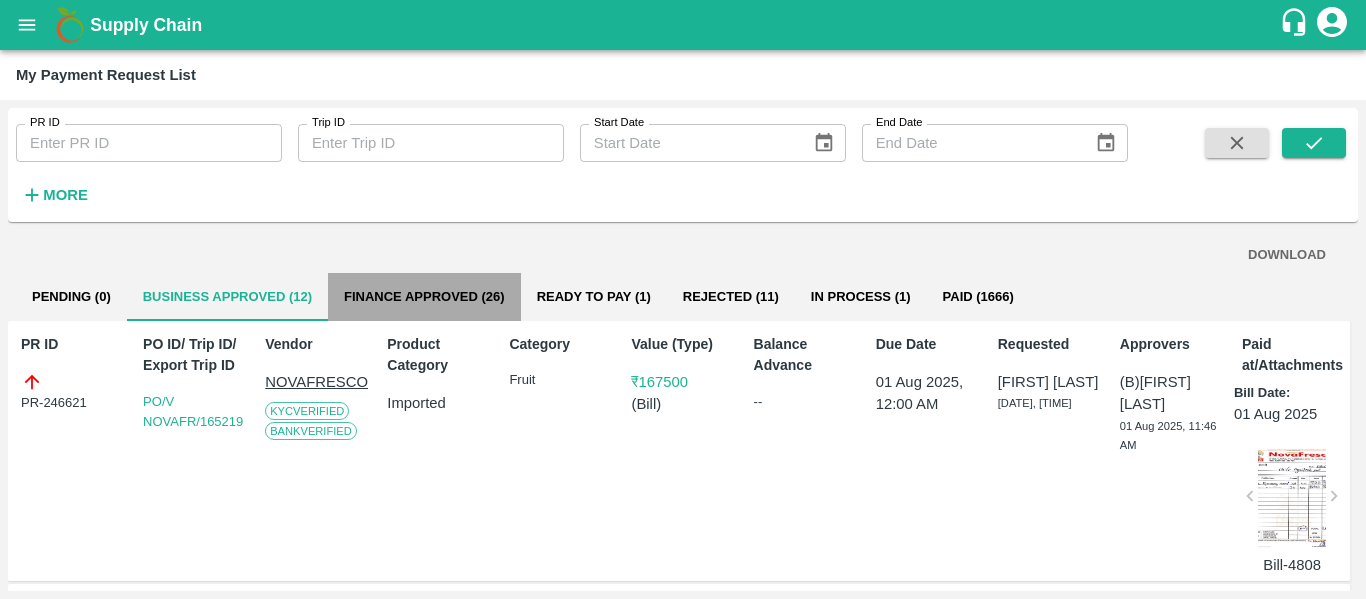 click on "Finance Approved (26)" at bounding box center [424, 297] 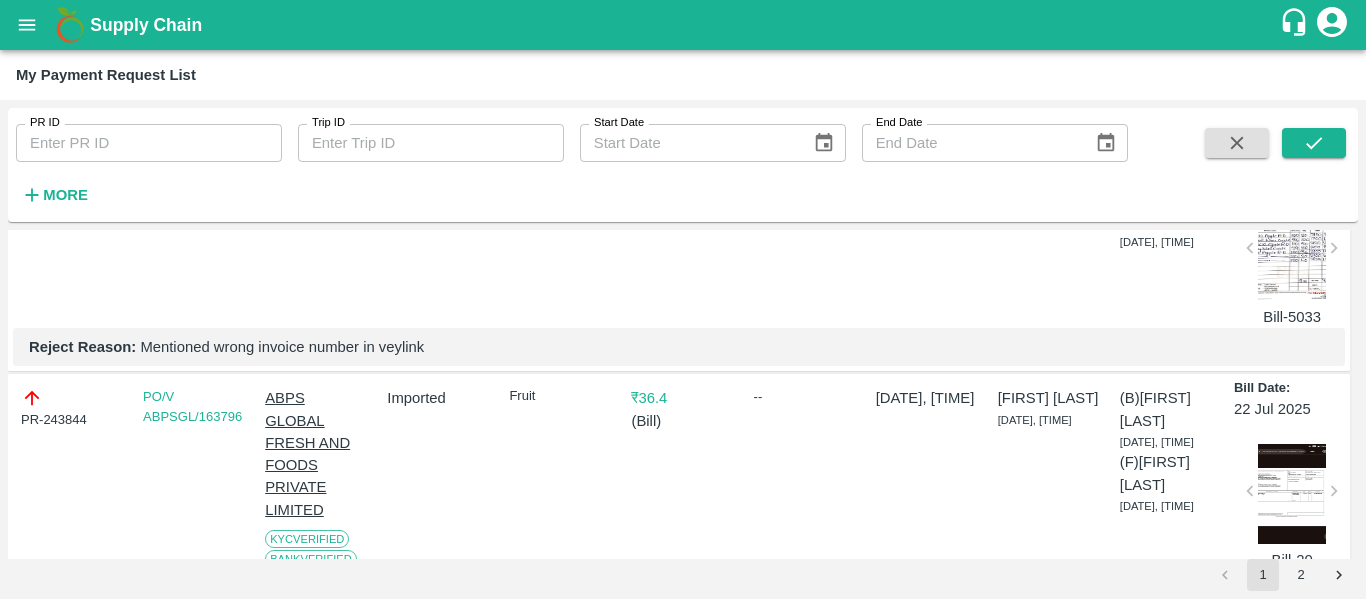 scroll, scrollTop: 0, scrollLeft: 0, axis: both 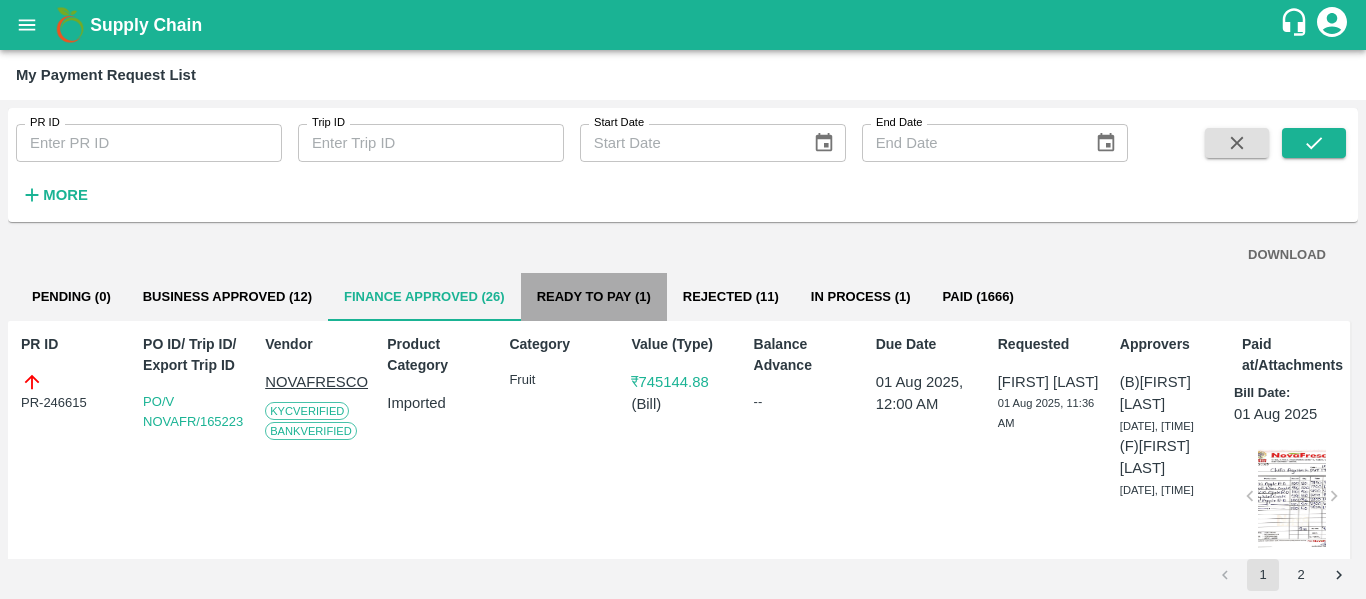 click on "Ready To Pay (1)" at bounding box center (594, 297) 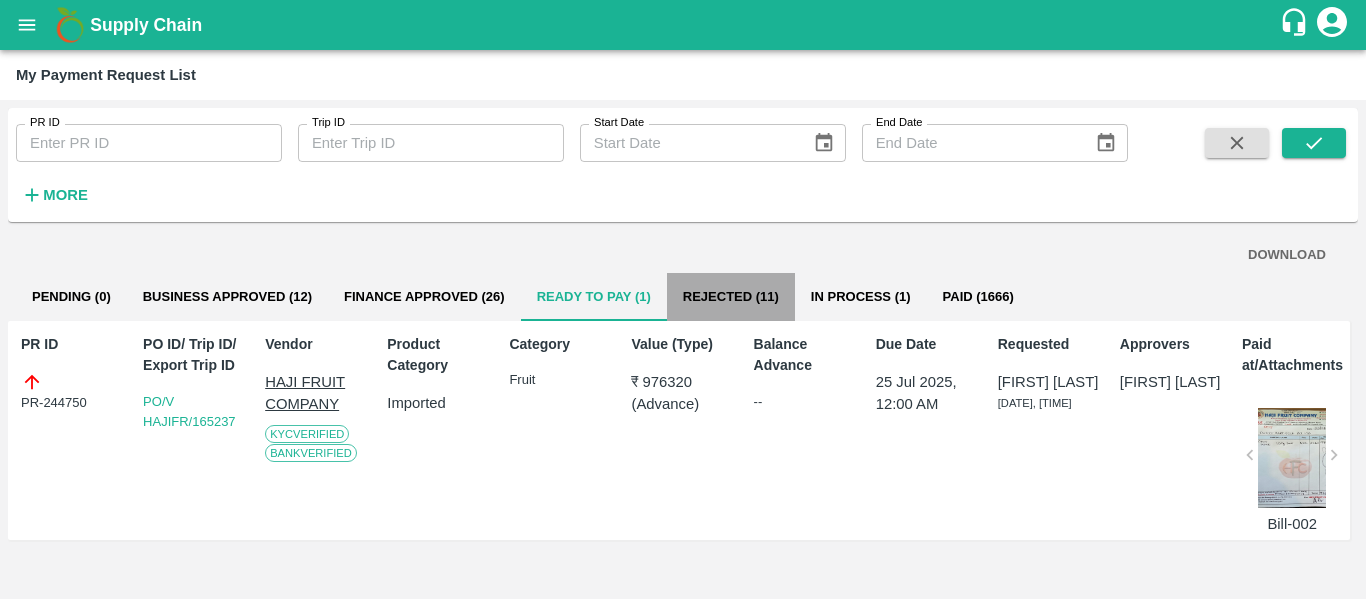 click on "Rejected (11)" at bounding box center (731, 297) 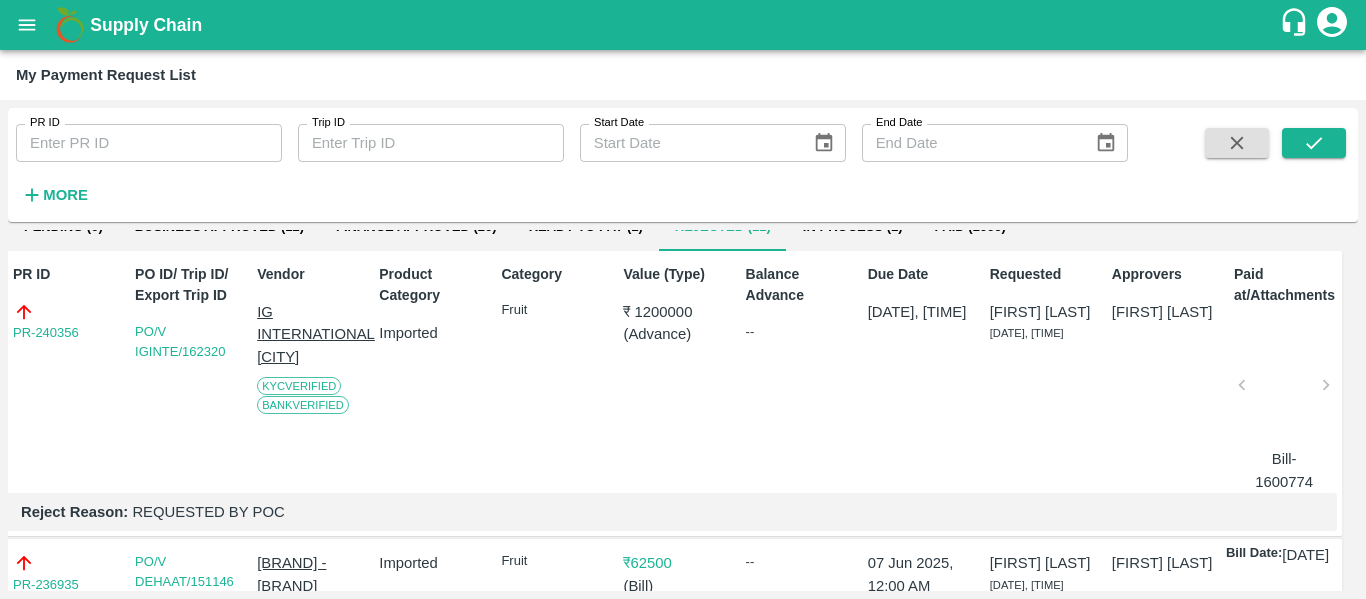 scroll, scrollTop: 0, scrollLeft: 0, axis: both 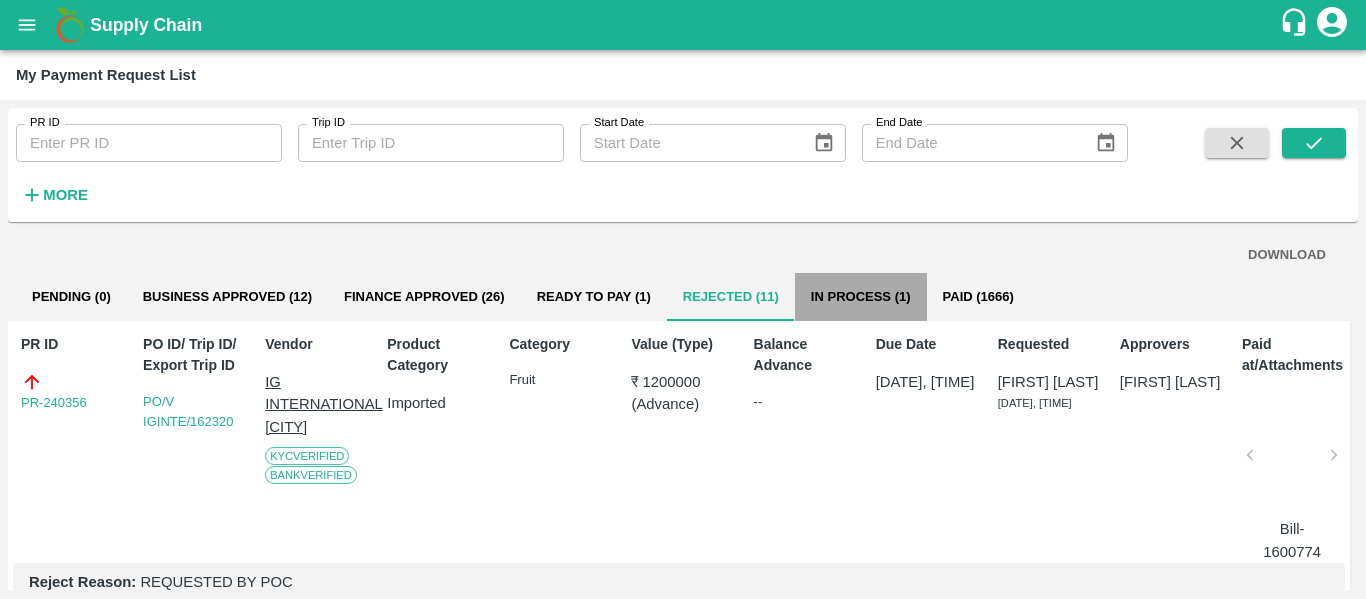 click on "In Process (1)" at bounding box center (861, 297) 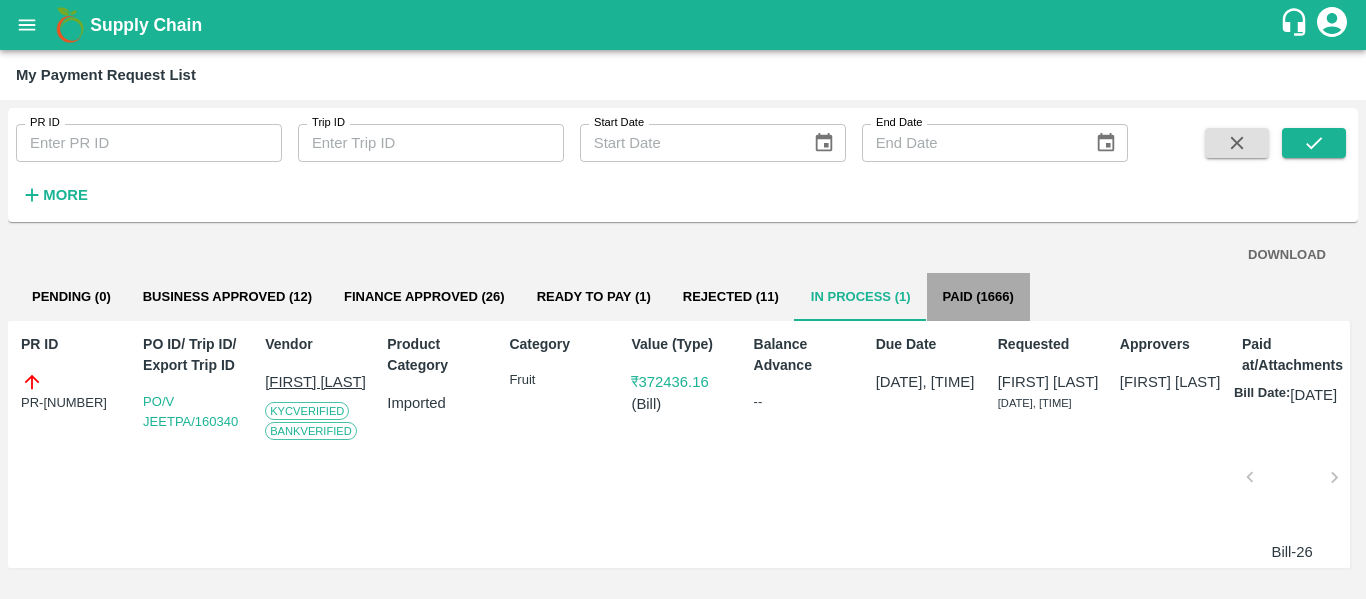 click on "Paid (1666)" at bounding box center [978, 297] 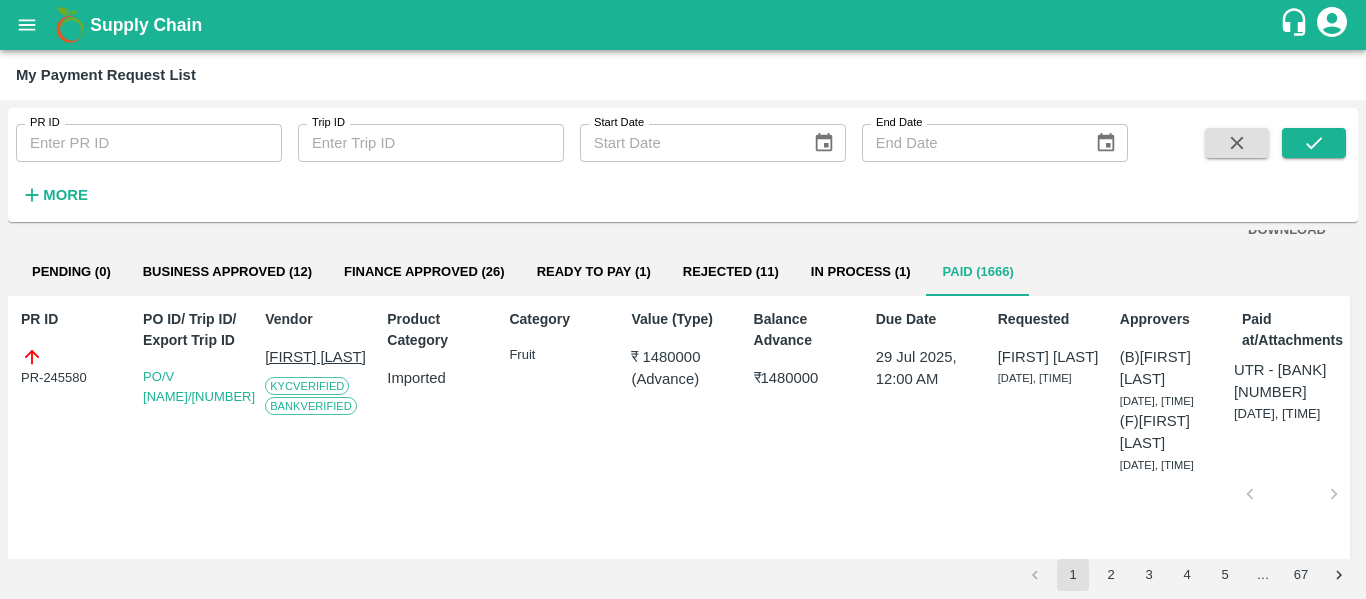 scroll, scrollTop: 0, scrollLeft: 0, axis: both 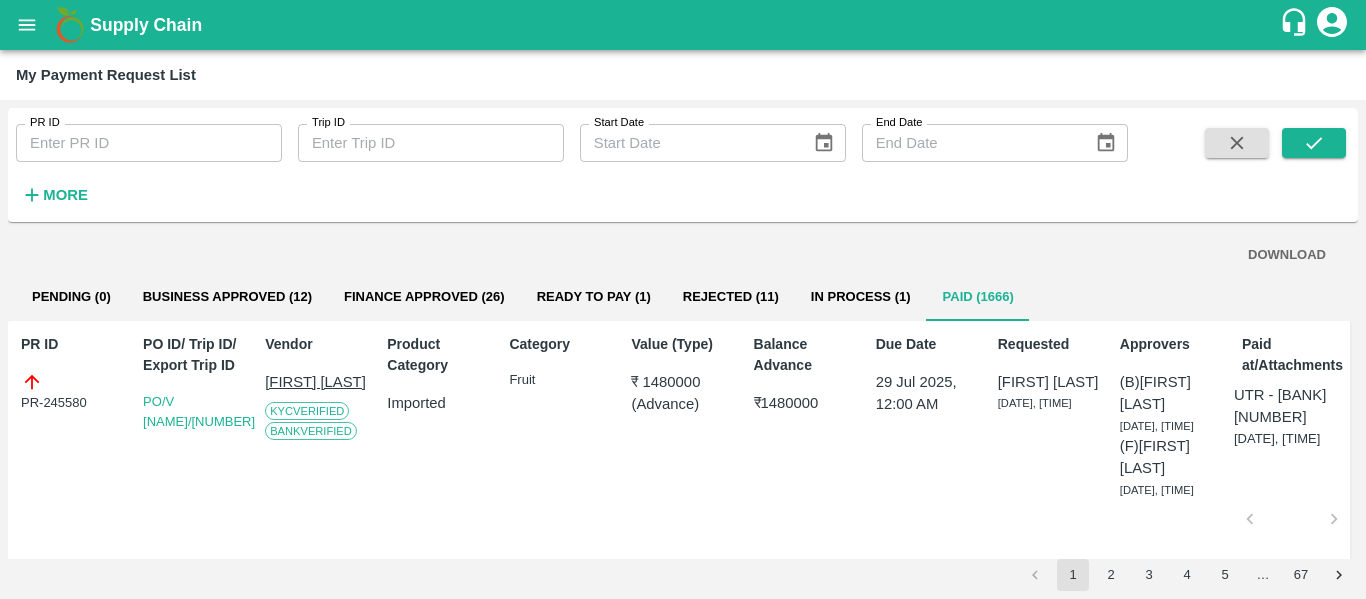 click 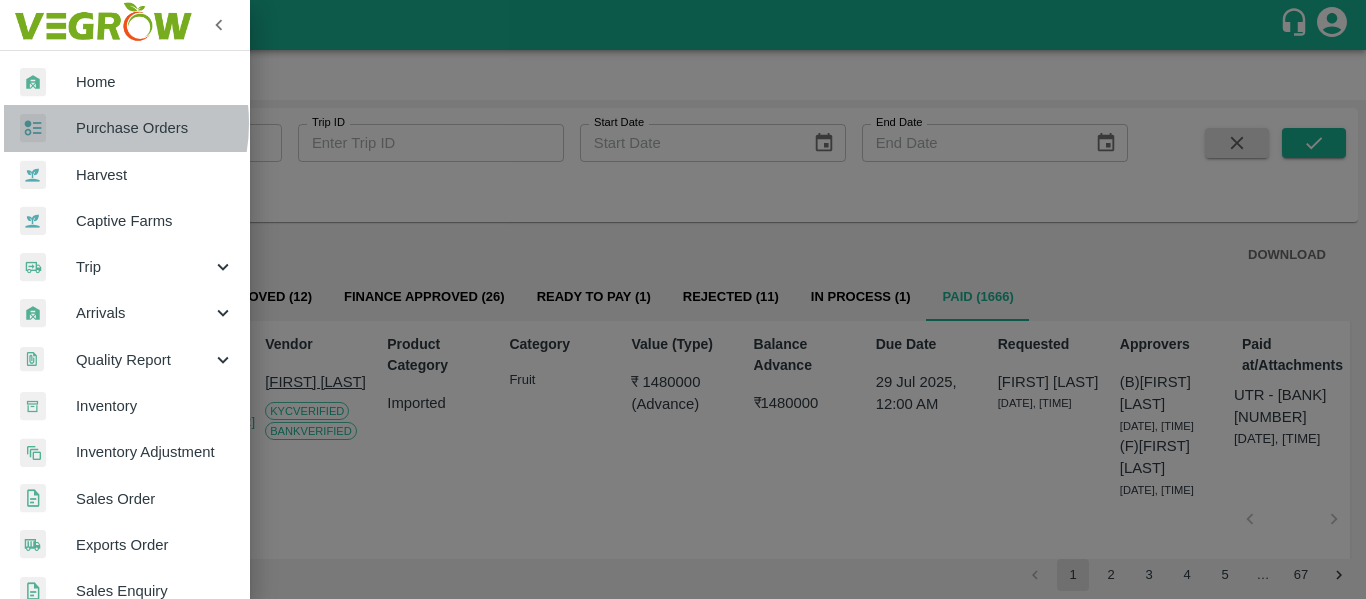 click on "Purchase Orders" at bounding box center [155, 128] 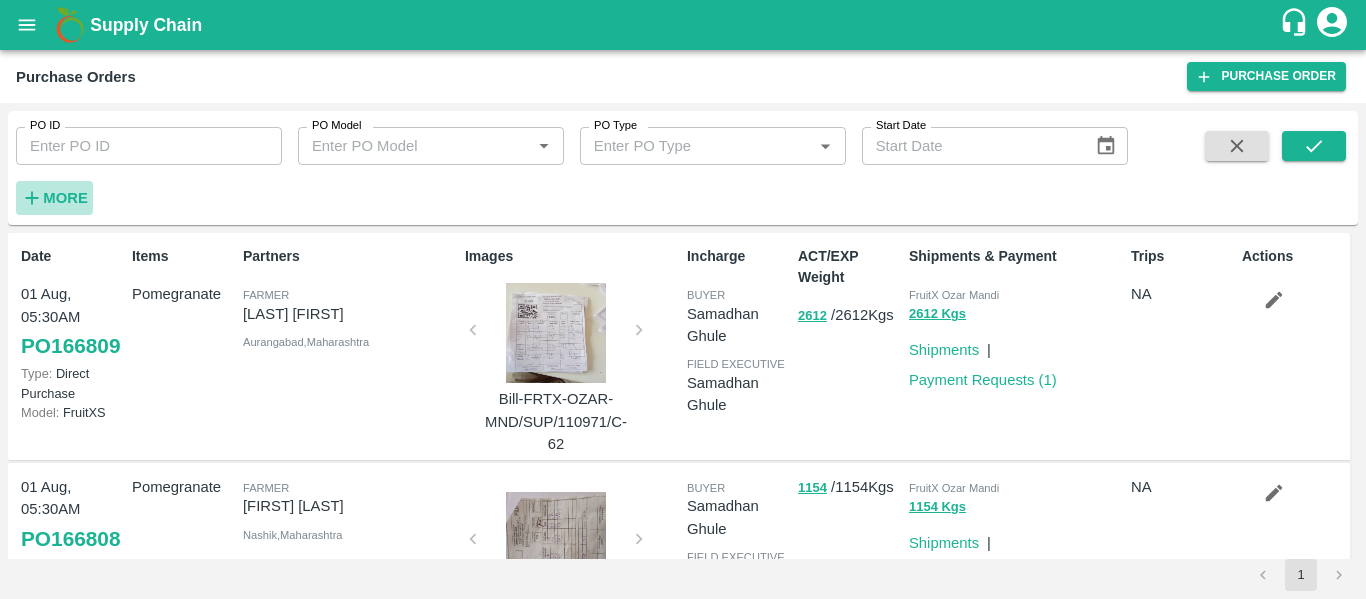 click 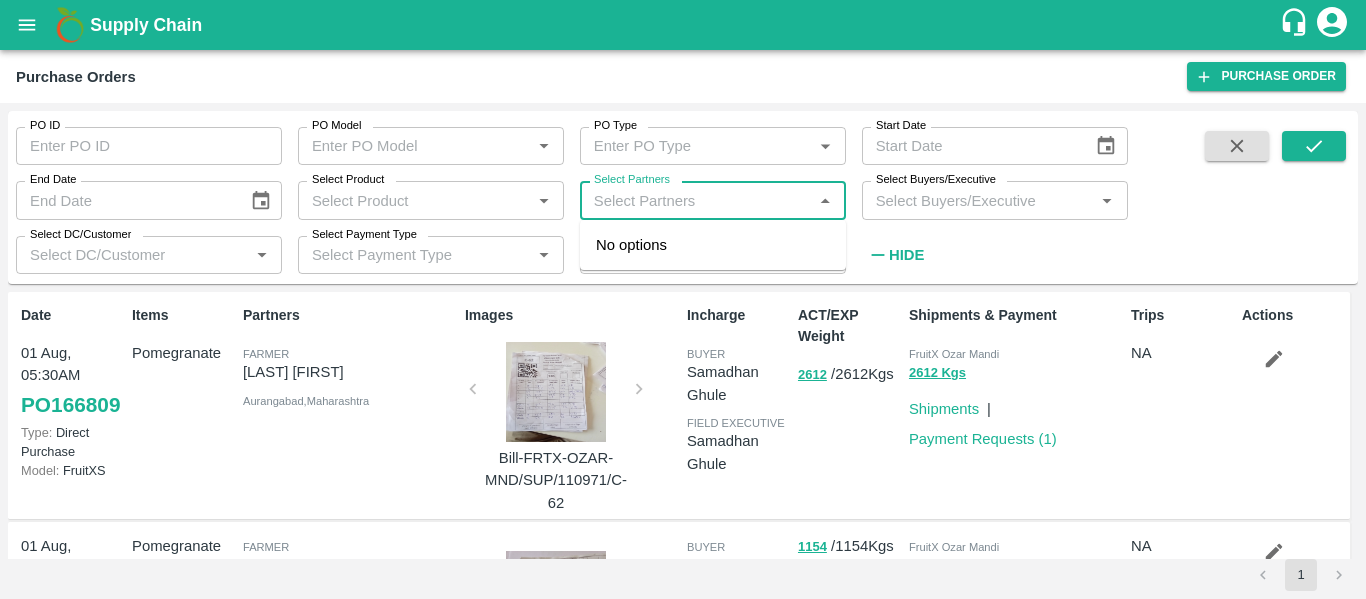 click on "Select Partners" at bounding box center [696, 200] 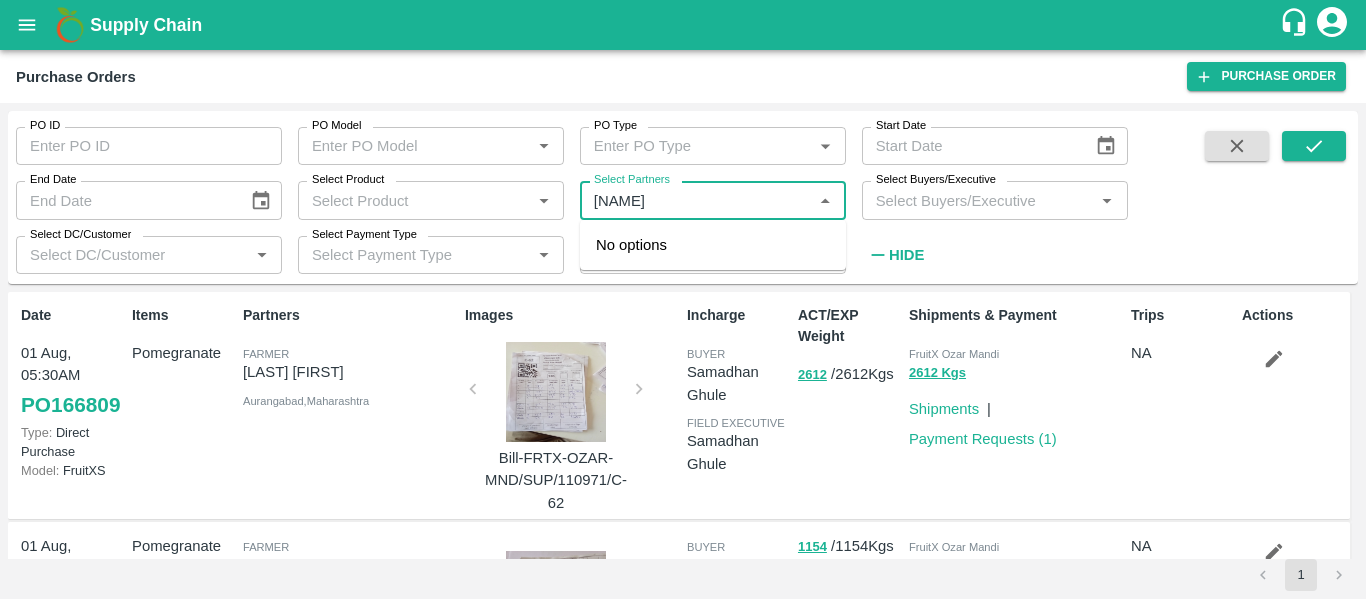 type on "Chevas" 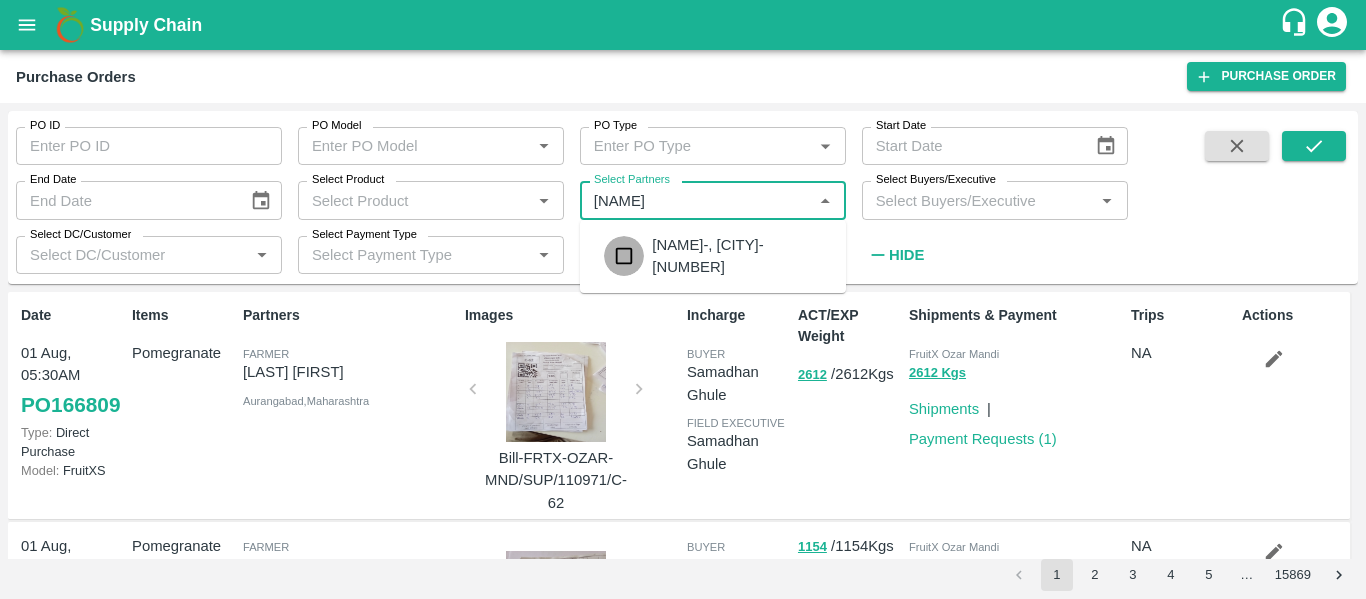 click at bounding box center (624, 256) 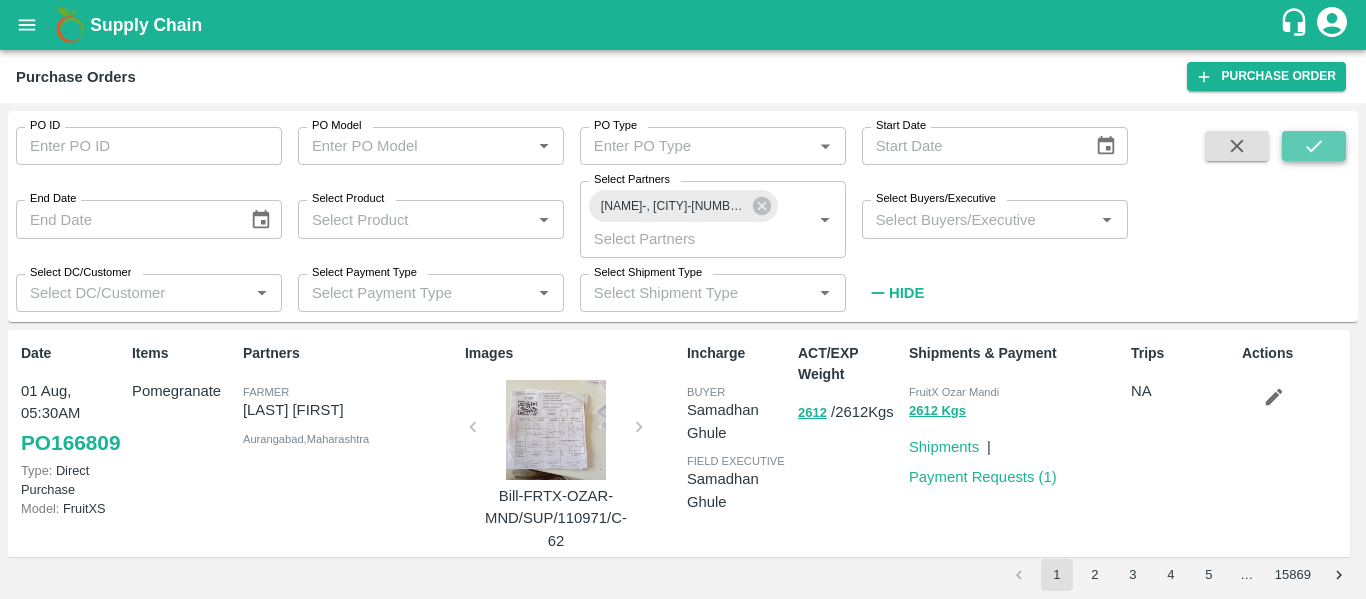 click at bounding box center [1314, 146] 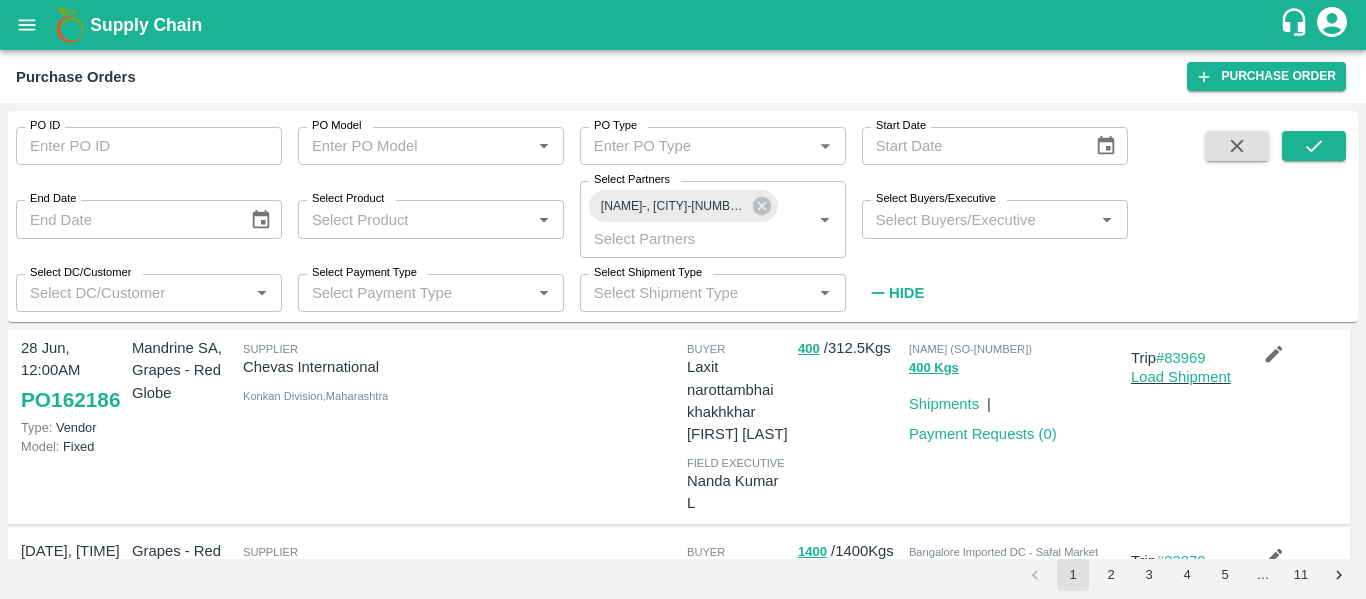 scroll, scrollTop: 402, scrollLeft: 0, axis: vertical 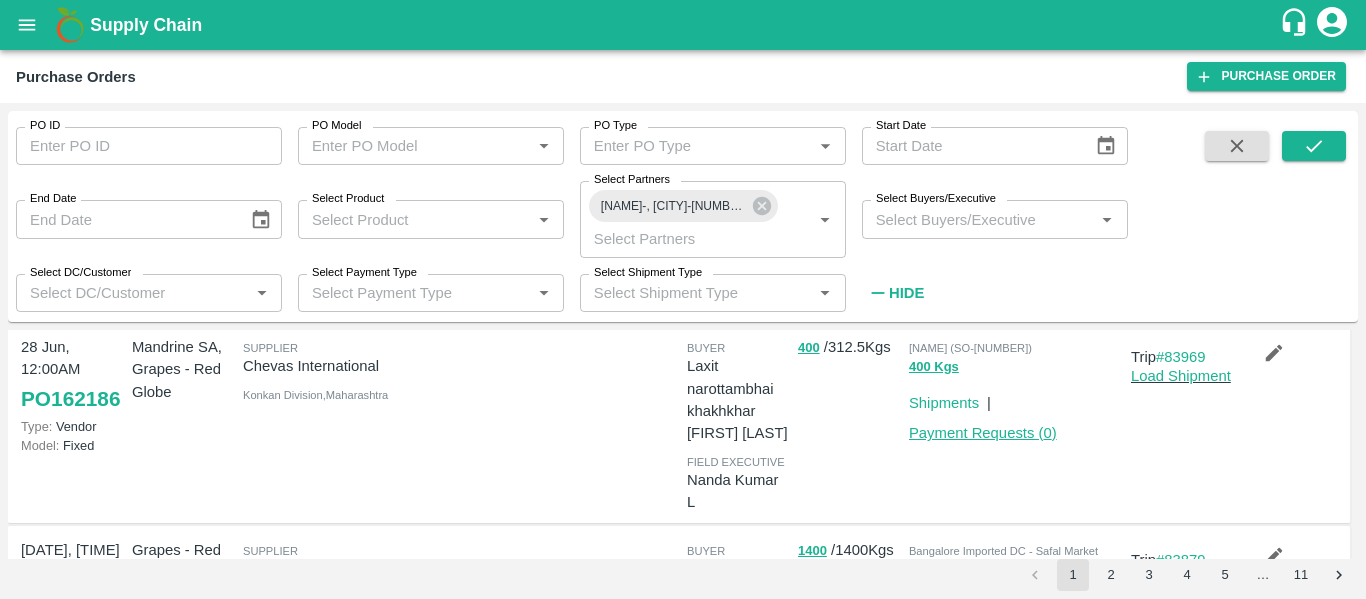 click on "Payment Requests ( 0 )" at bounding box center [983, 433] 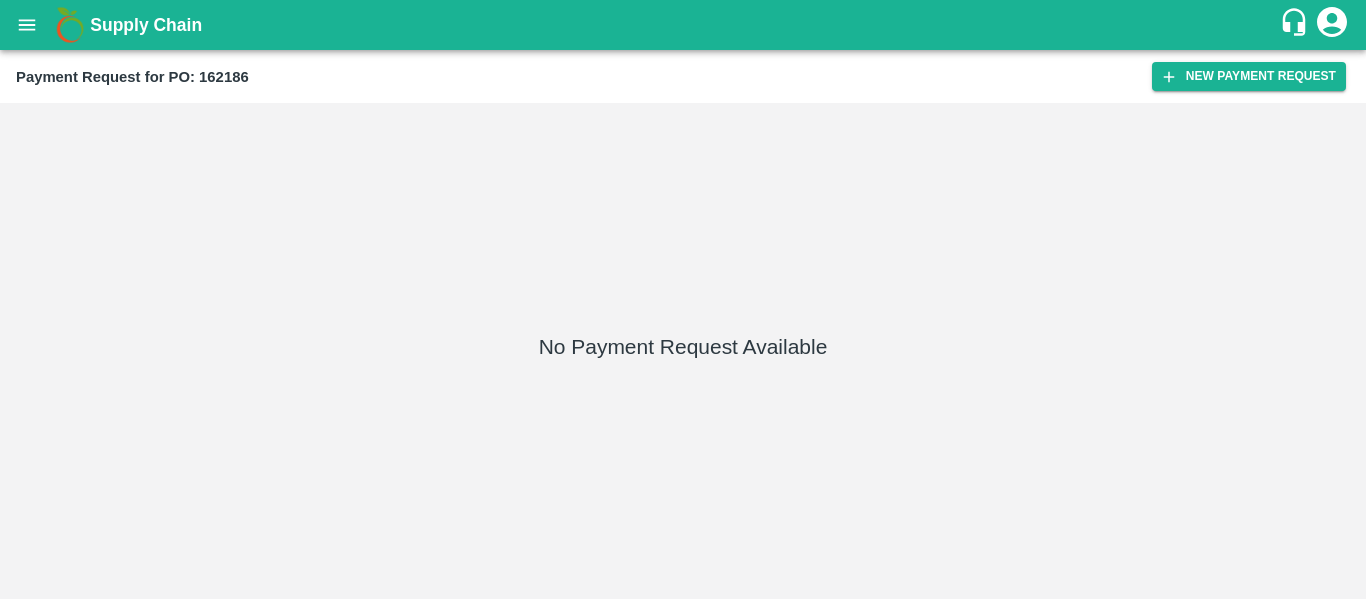 scroll, scrollTop: 0, scrollLeft: 0, axis: both 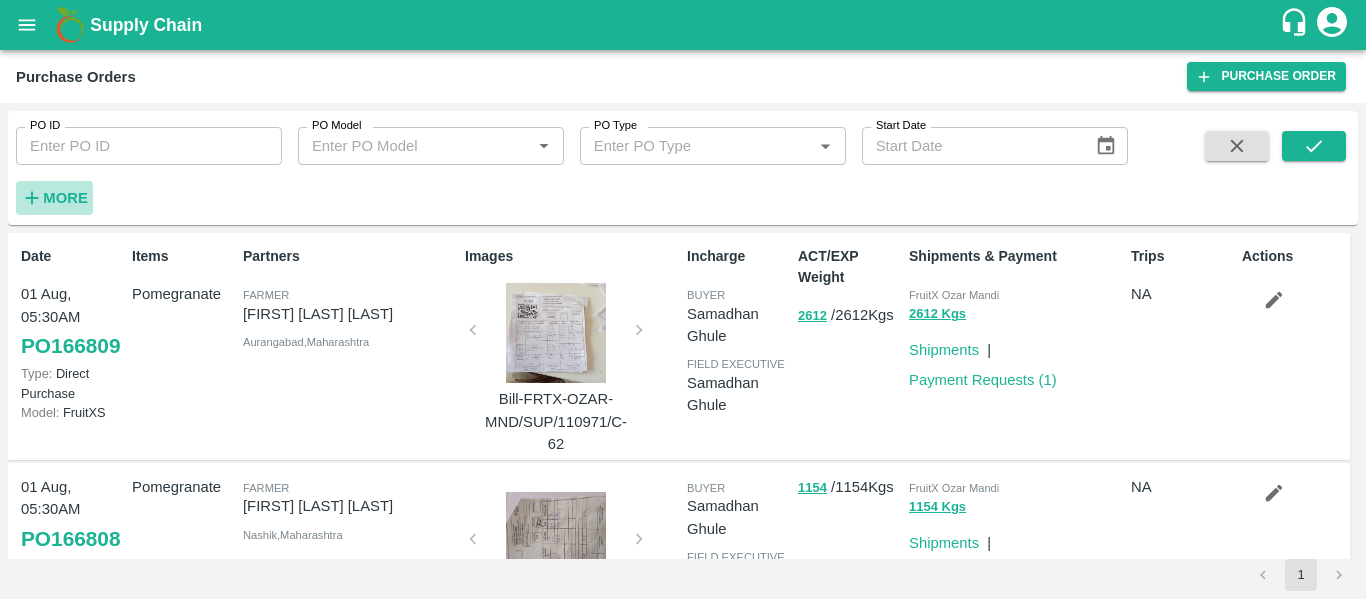 click 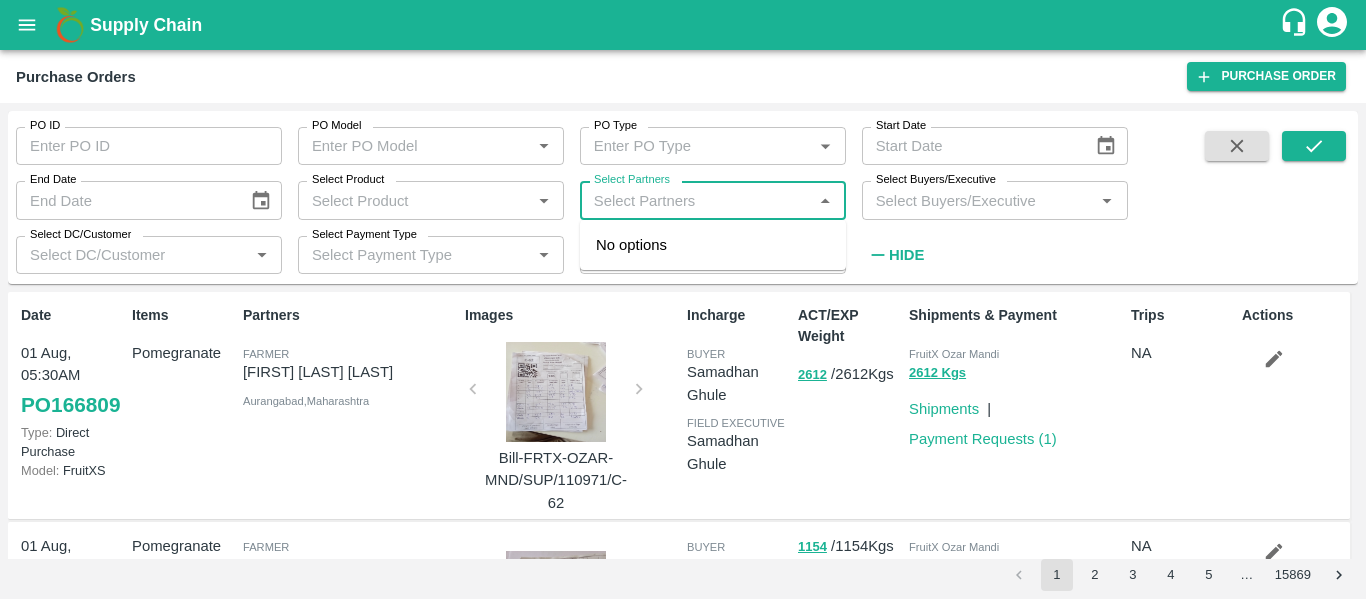 click on "Select Partners" at bounding box center [696, 200] 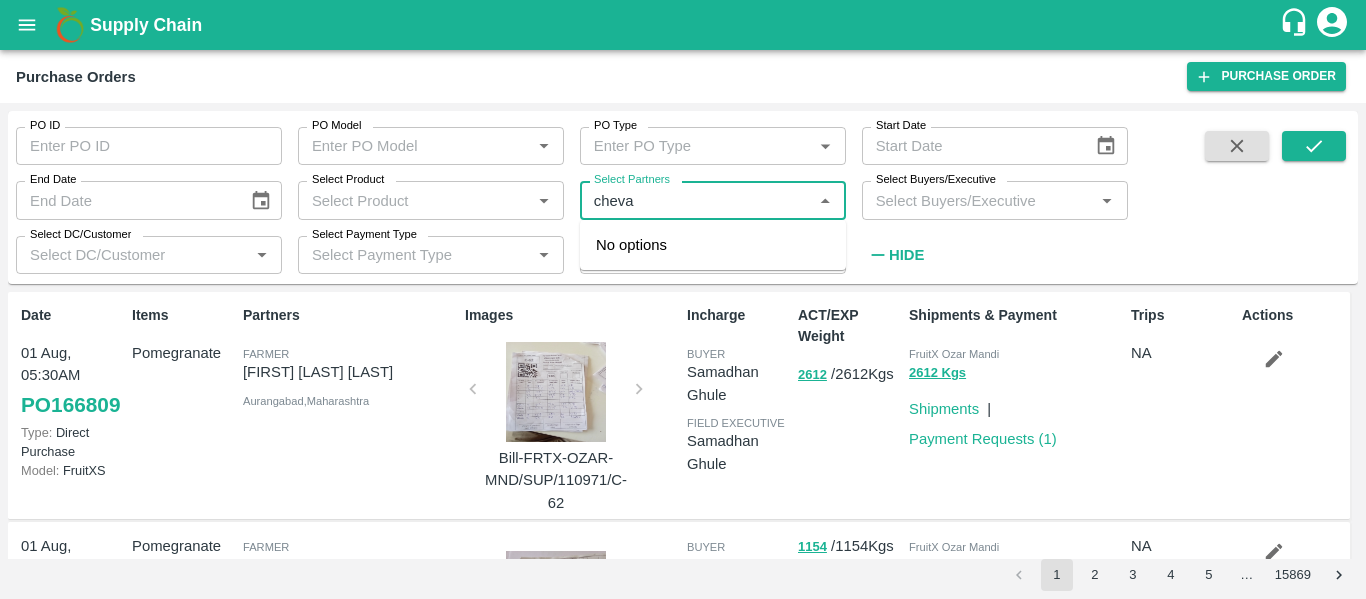 type on "chevas" 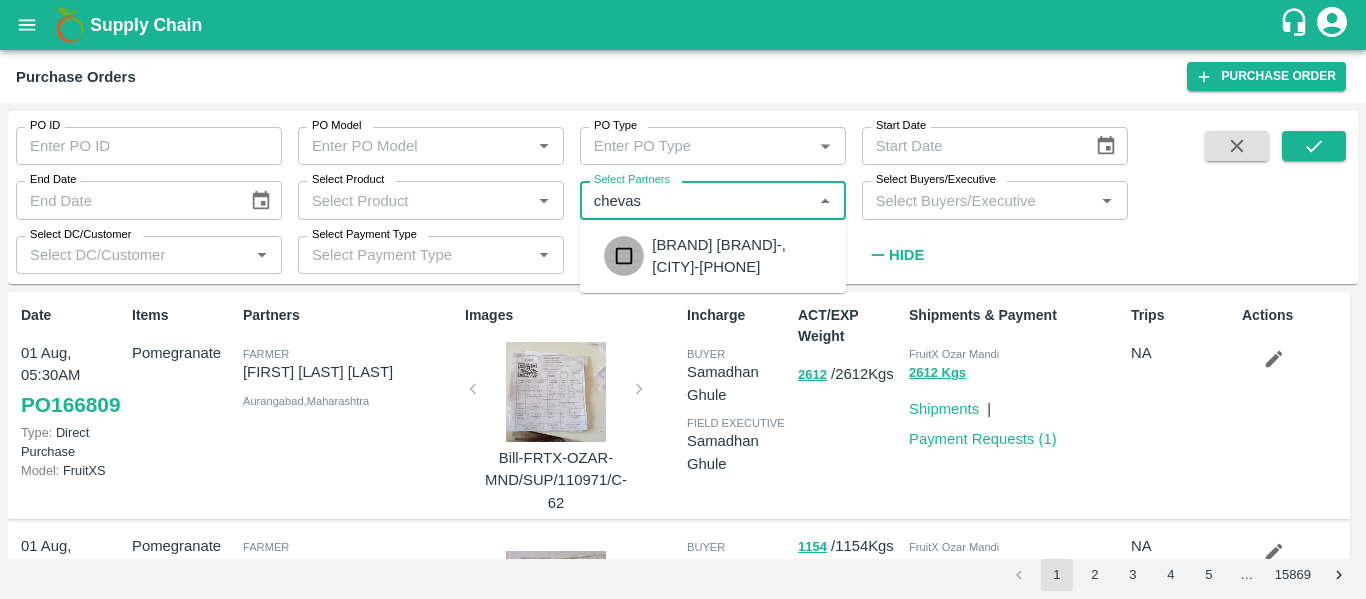 click at bounding box center [624, 256] 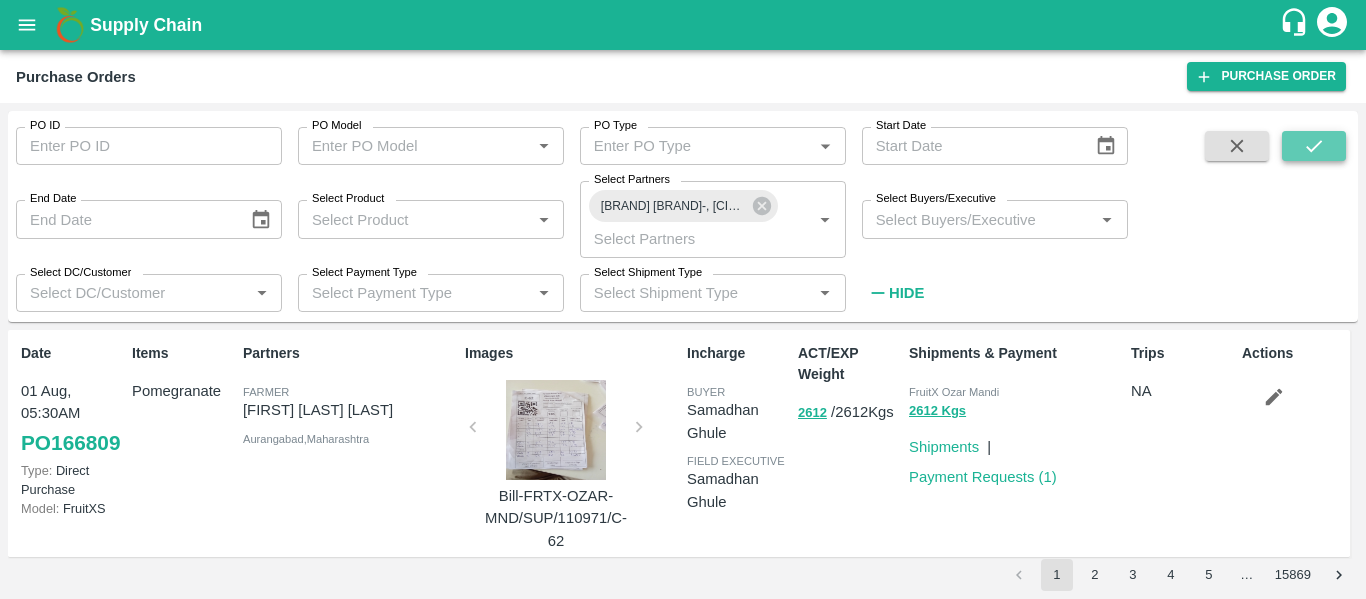 click at bounding box center (1314, 146) 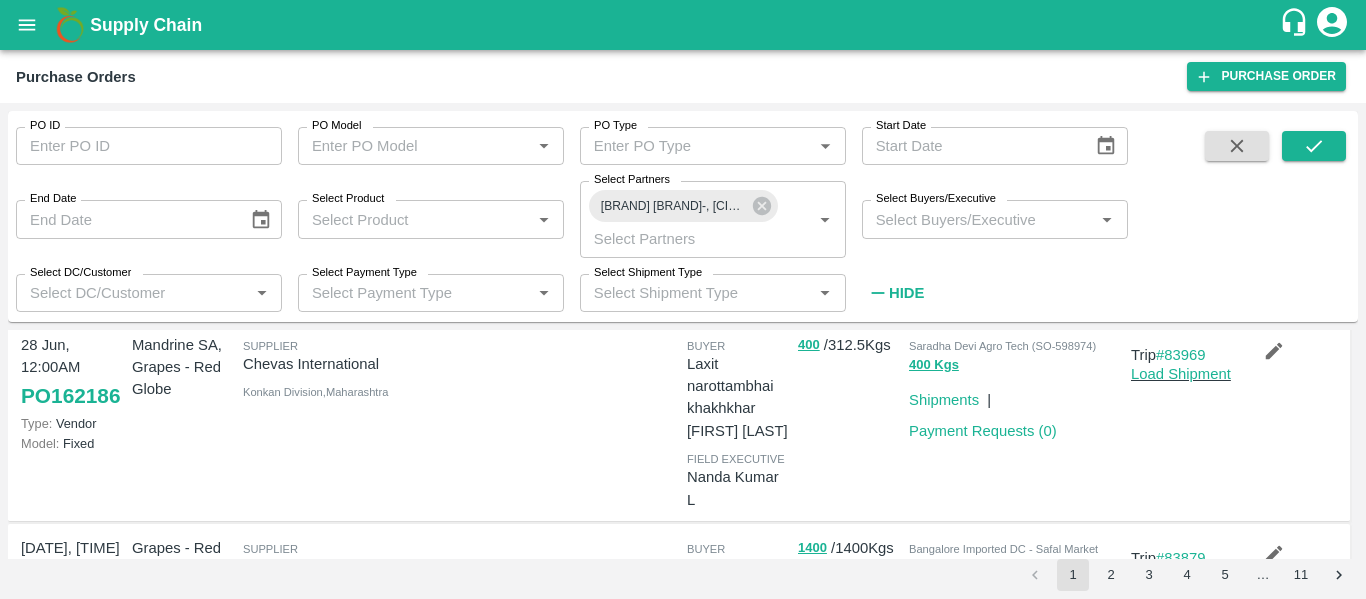 scroll, scrollTop: 359, scrollLeft: 0, axis: vertical 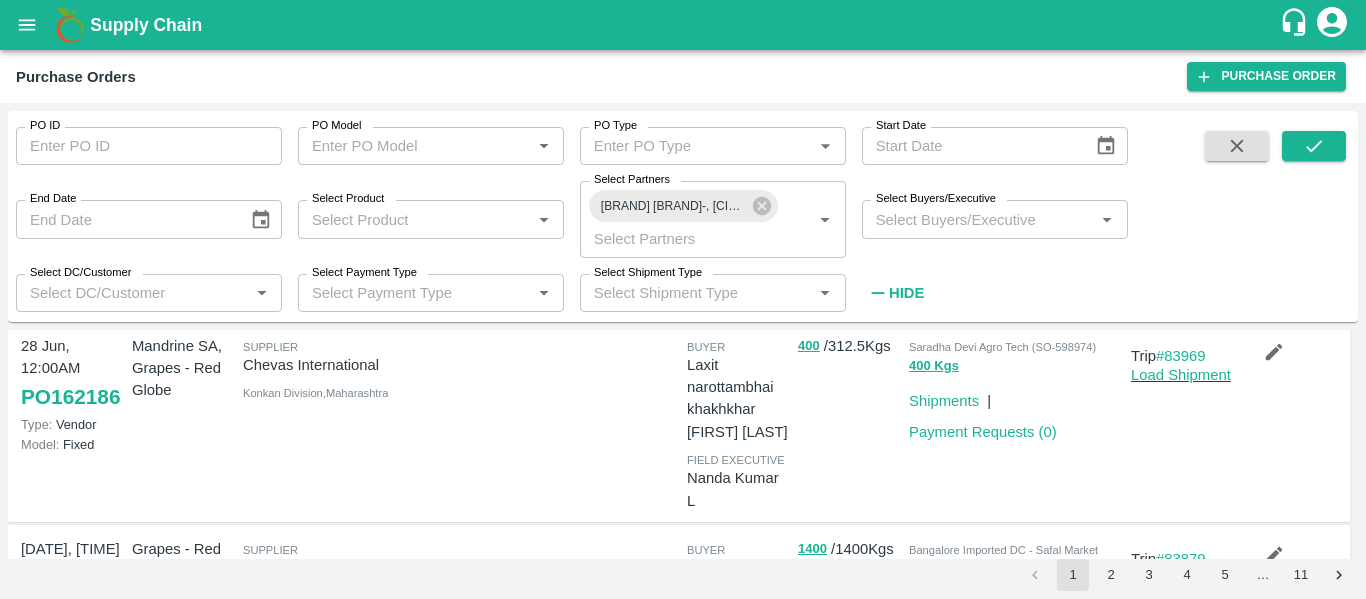 click 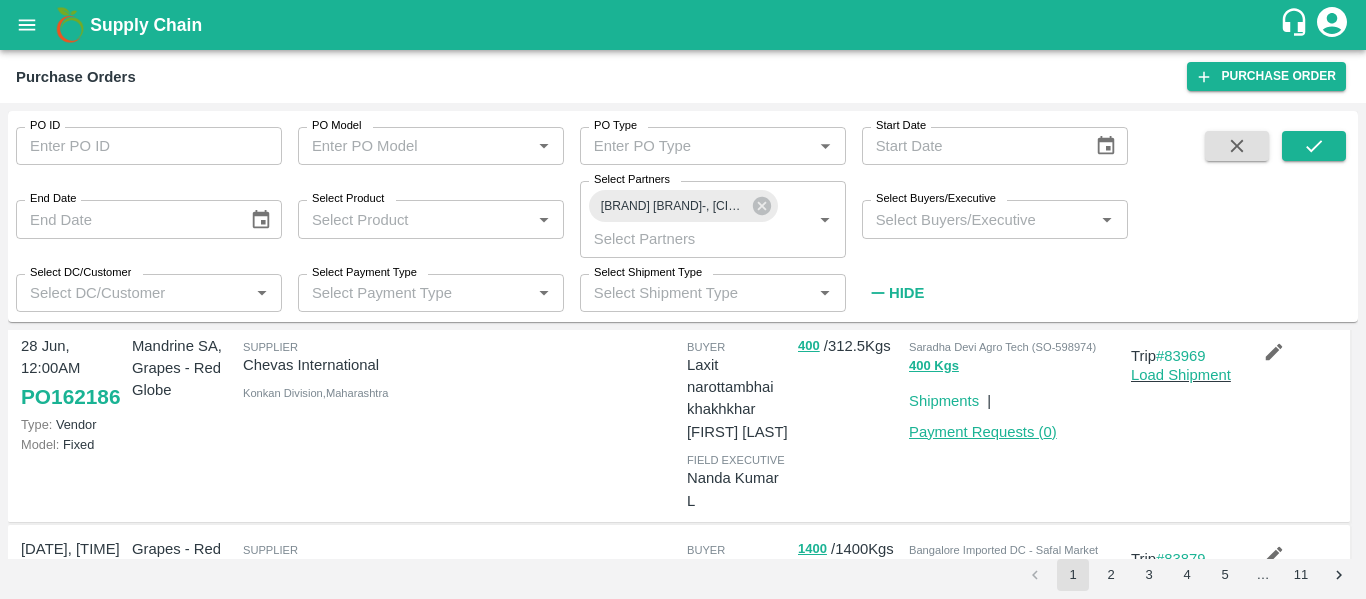 click on "Payment Requests ( 0 )" at bounding box center [983, 432] 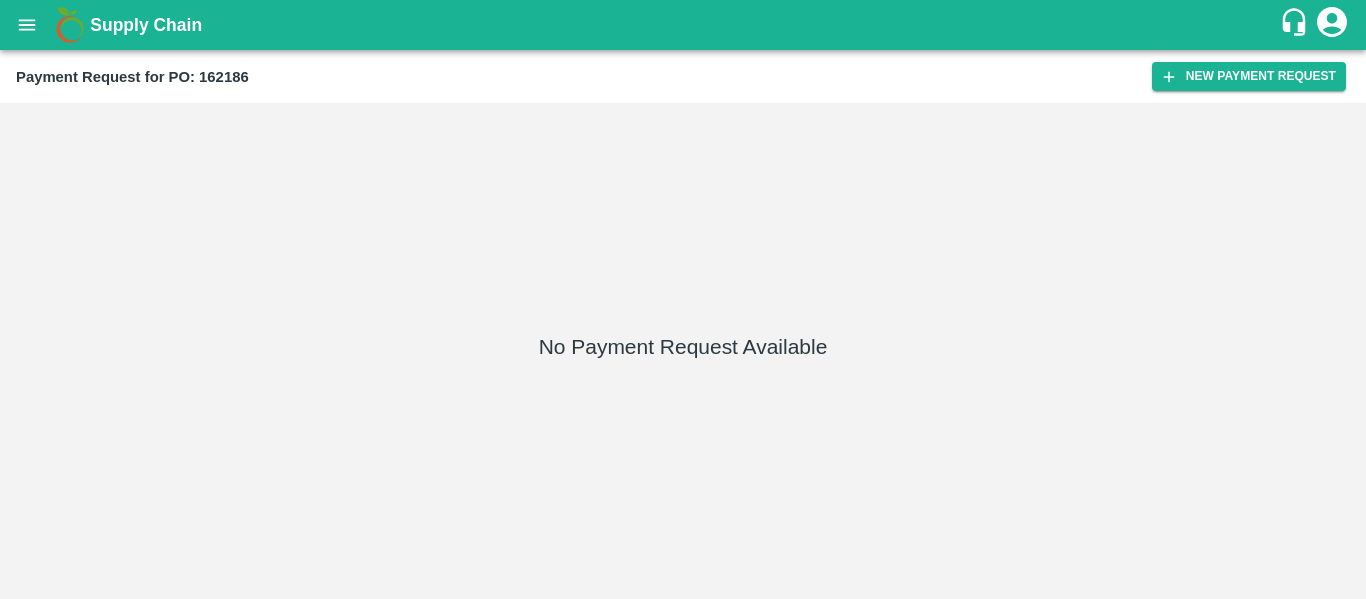 scroll, scrollTop: 0, scrollLeft: 0, axis: both 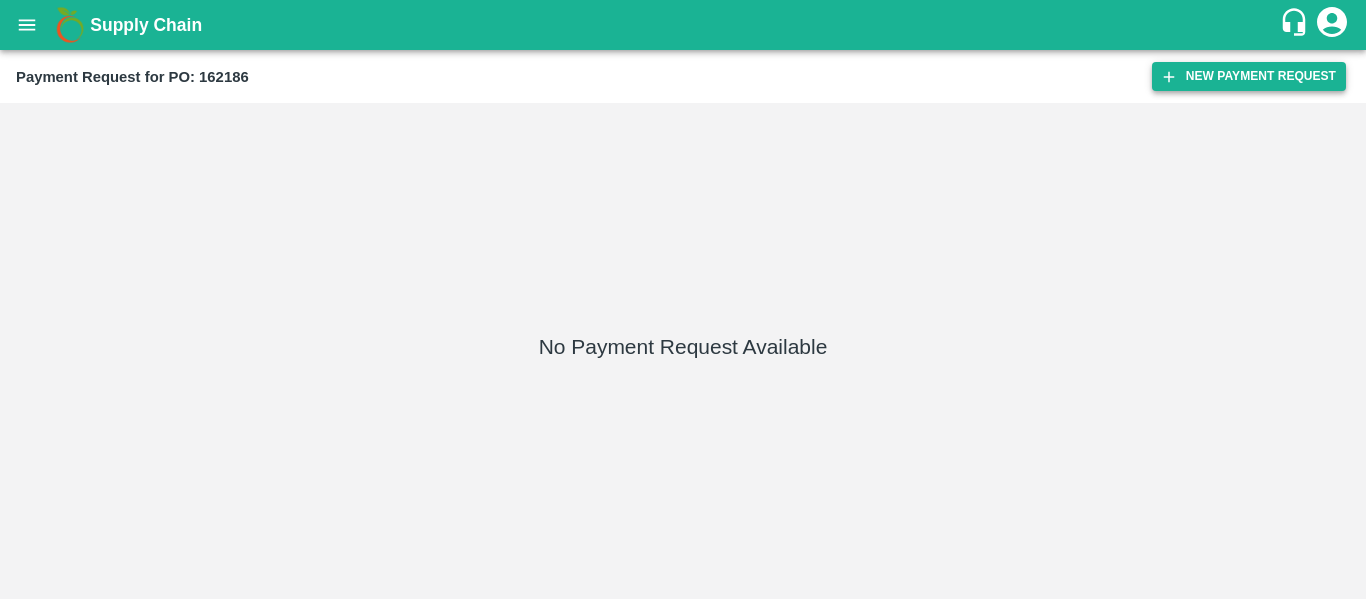 click on "New Payment Request" at bounding box center (1249, 76) 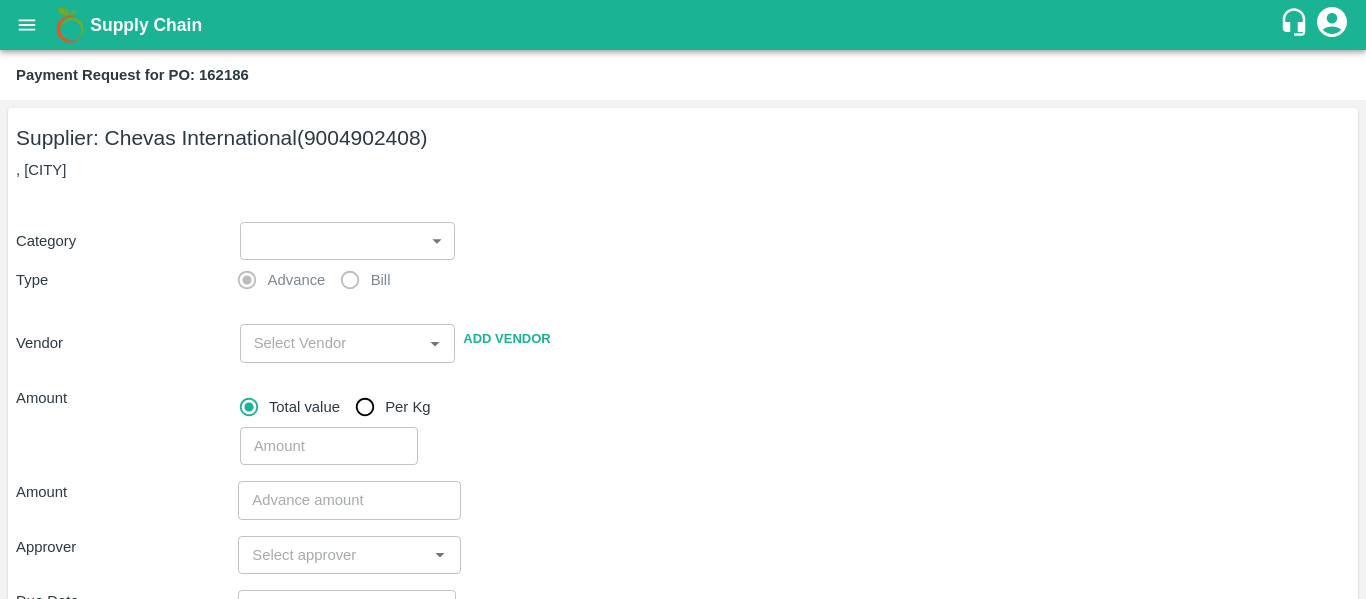 click on "Supply Chain Payment Request for PO: 162186 Supplier:    Chevas International  (9004902408) , Mumbai Category ​ ​ Type Advance Bill Vendor ​ Add Vendor Amount Total value Per Kg ​ Amount ​ Approver ​ Due Date ​  Priority  Low  High Comment x ​ Attach bill Cancel Save Mumbai Imported DC Bangalore Imported DC - Safal Market Delhi Imported DC MDC Bhubaneswar Bangalore DC MDC Cochin Modern Trade Bangalore DC Ahmedabad virtual imported DC Chennai DC Hyderabad DC B2R Bangalore  FruitX Delhi Direct Customer Hanshu Sharma Logout" at bounding box center [683, 299] 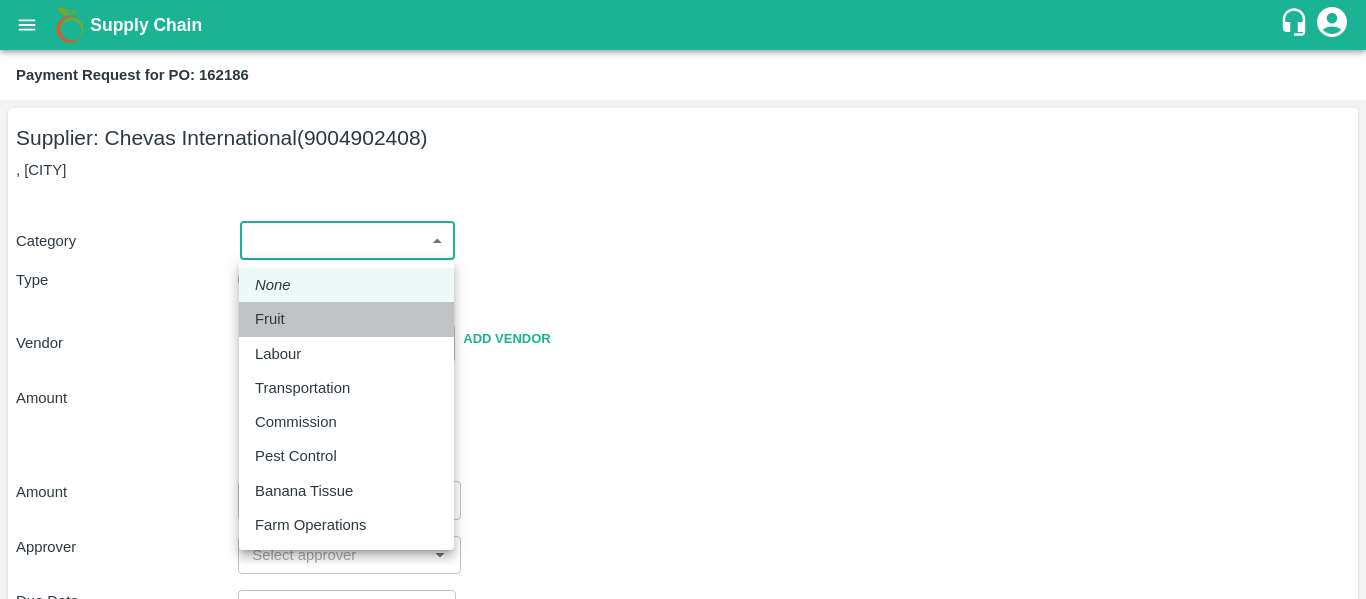 click on "Fruit" at bounding box center (270, 319) 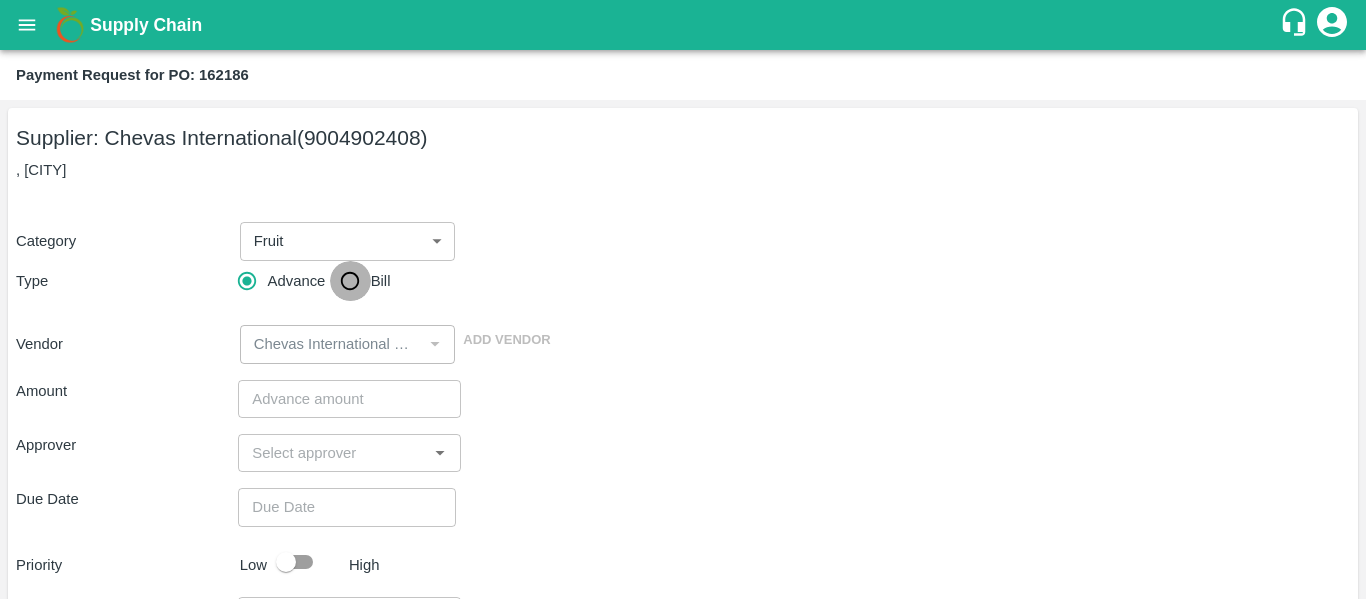 click on "Bill" at bounding box center (350, 281) 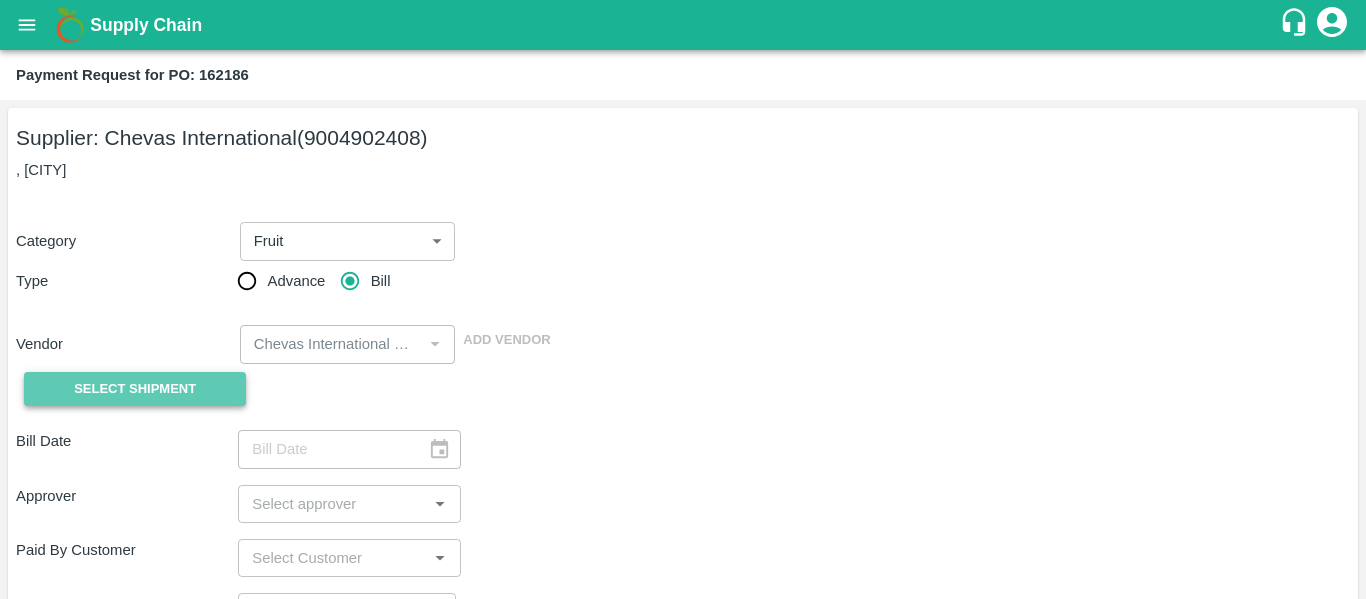 click on "Select Shipment" at bounding box center (135, 389) 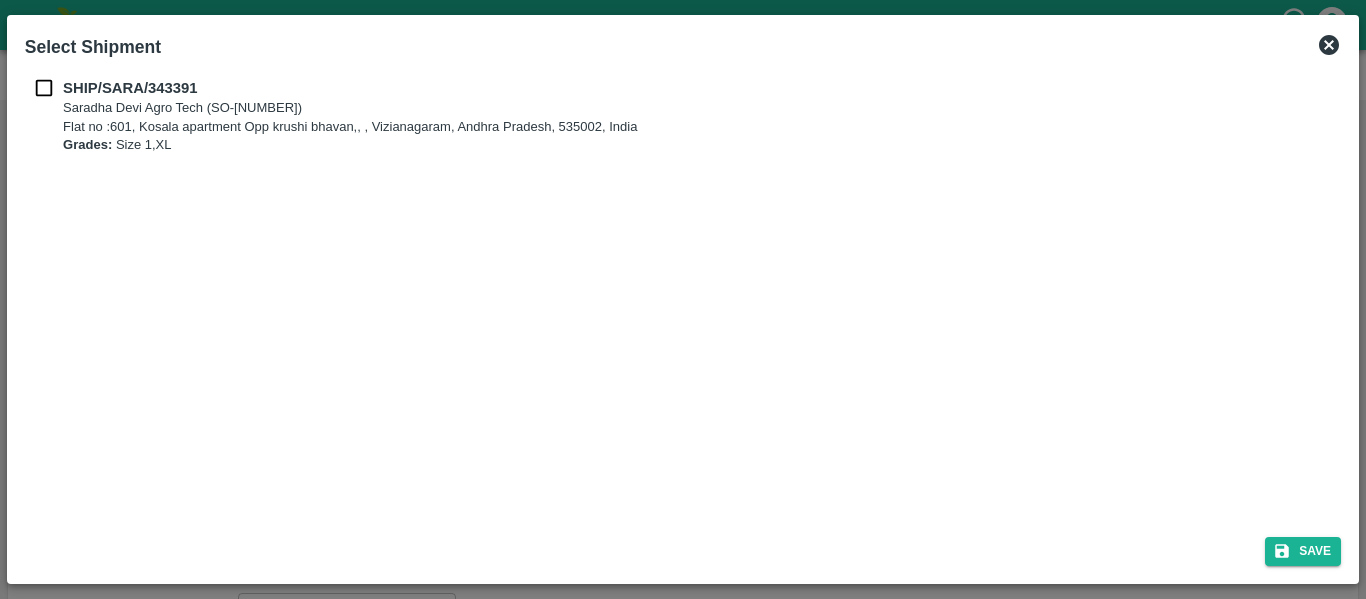 click at bounding box center [44, 88] 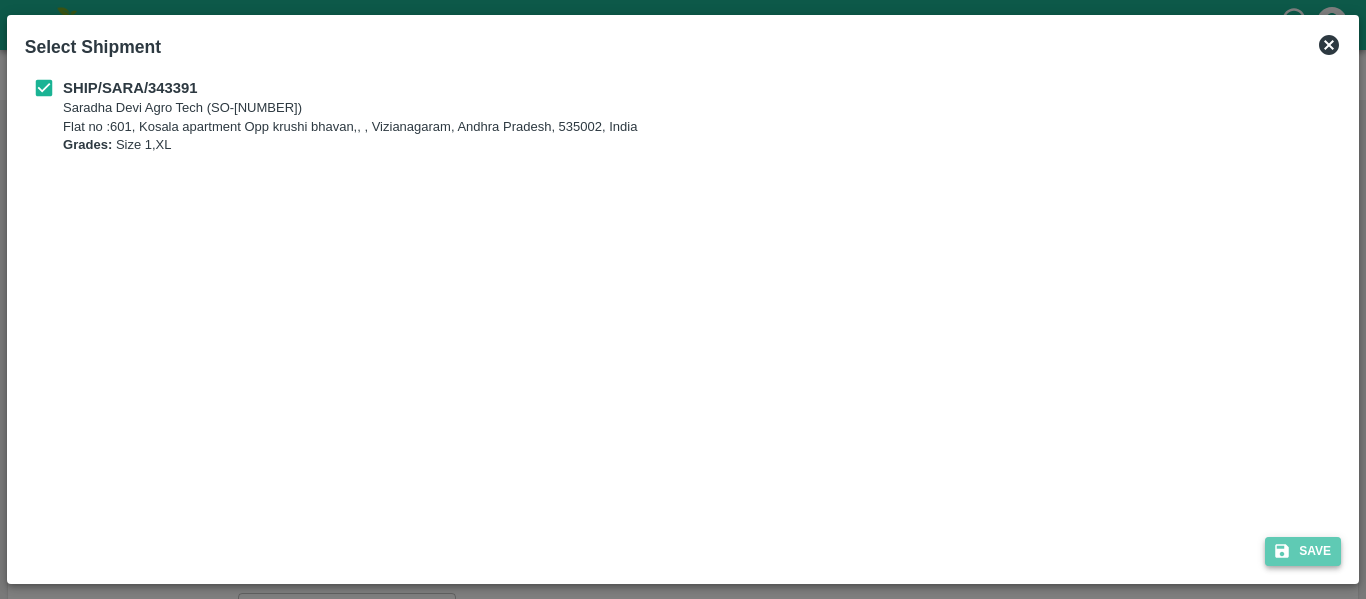 click on "Save" at bounding box center (1303, 551) 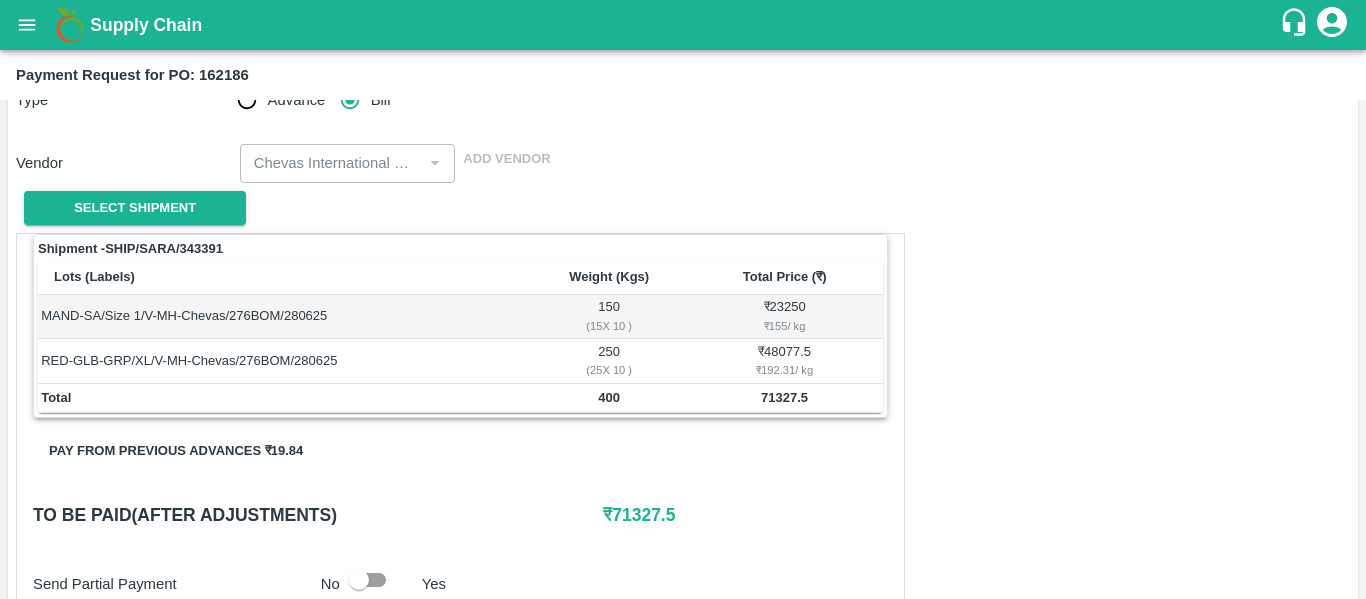 scroll, scrollTop: 179, scrollLeft: 0, axis: vertical 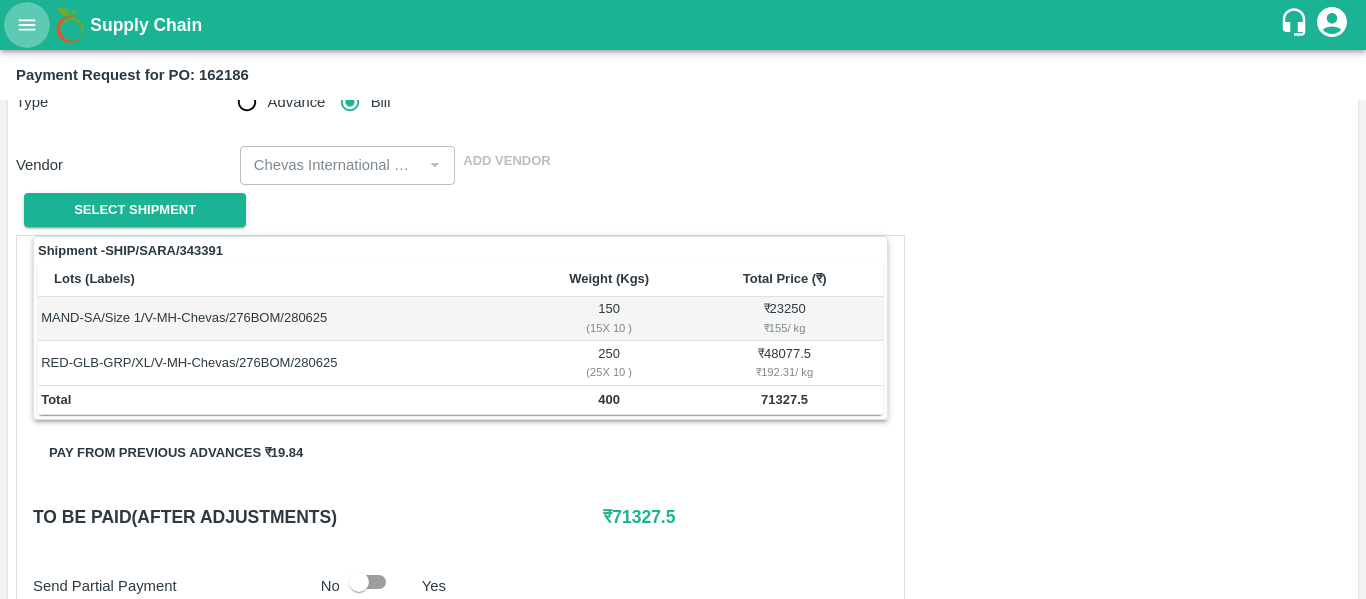 click at bounding box center [27, 25] 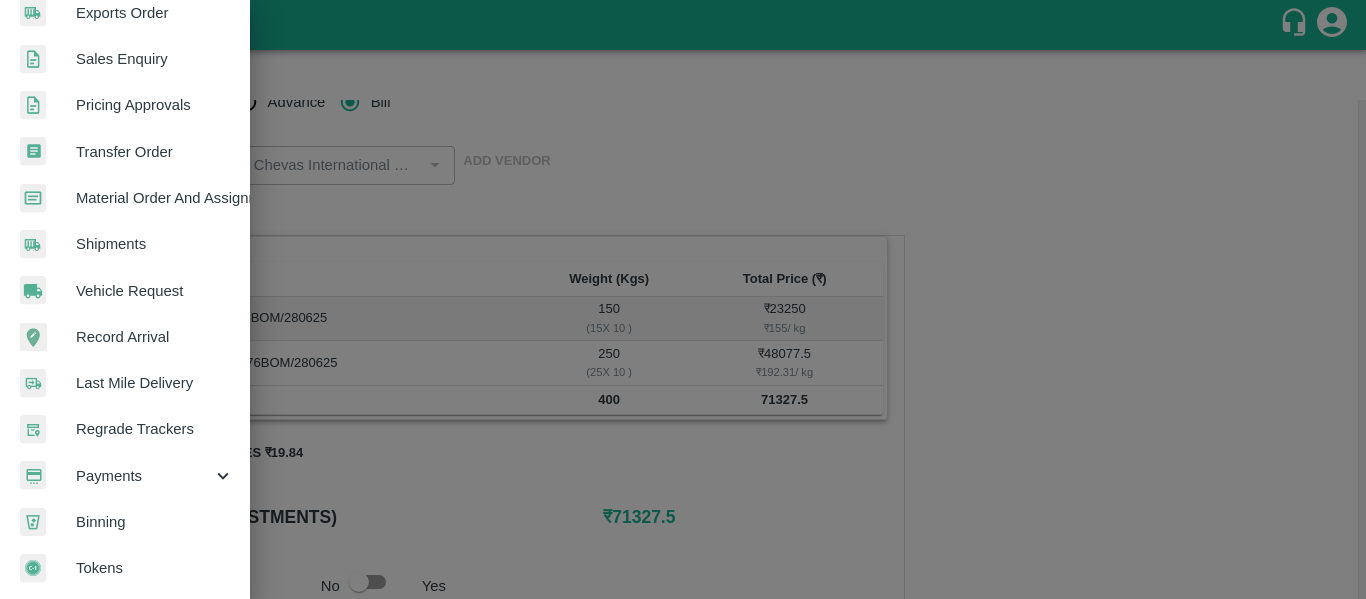 scroll, scrollTop: 327, scrollLeft: 0, axis: vertical 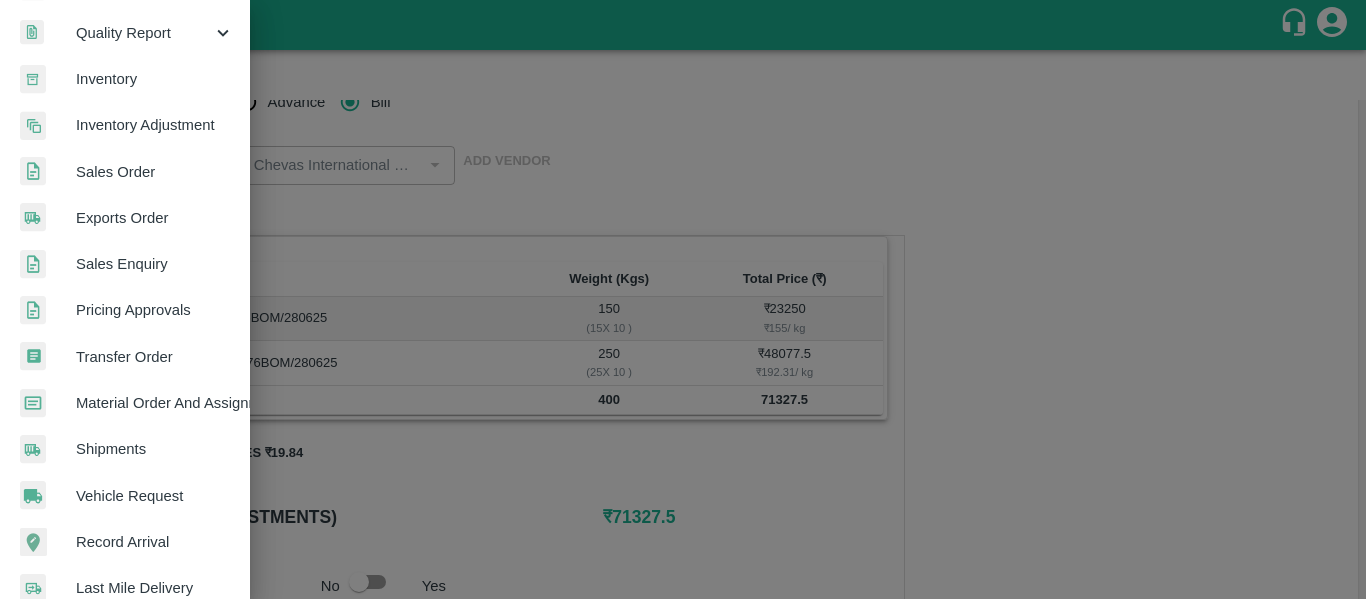 click on "Sales Order" at bounding box center [125, 172] 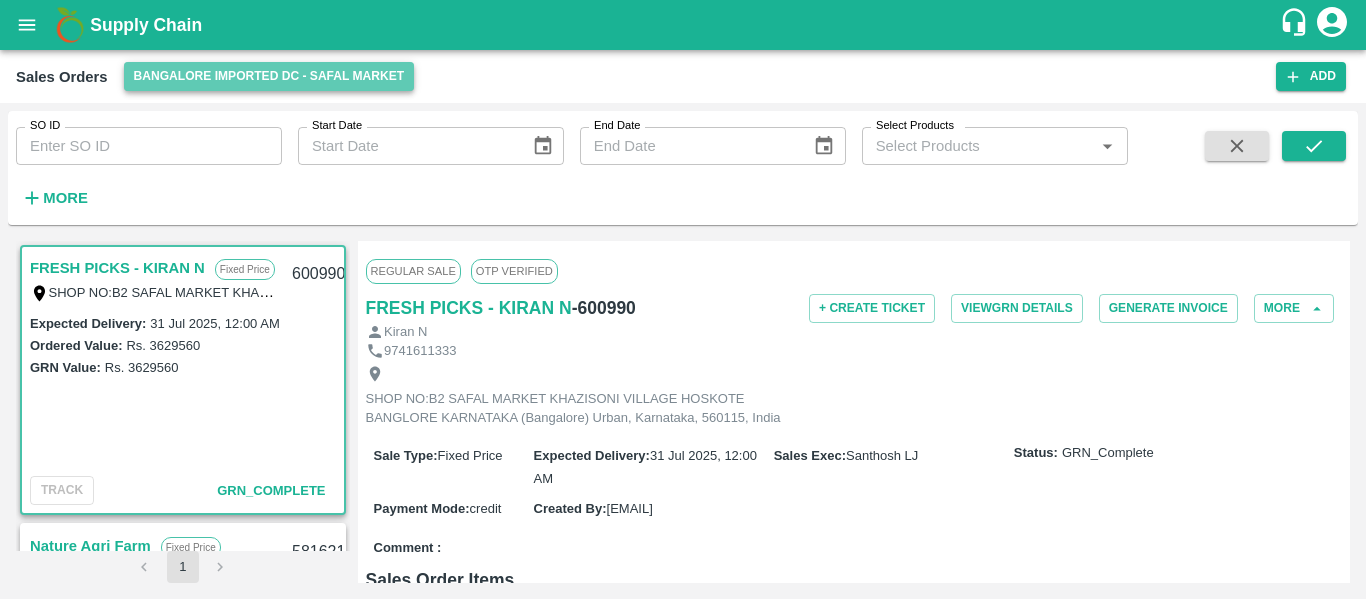 click on "Bangalore Imported DC - Safal Market" at bounding box center [269, 76] 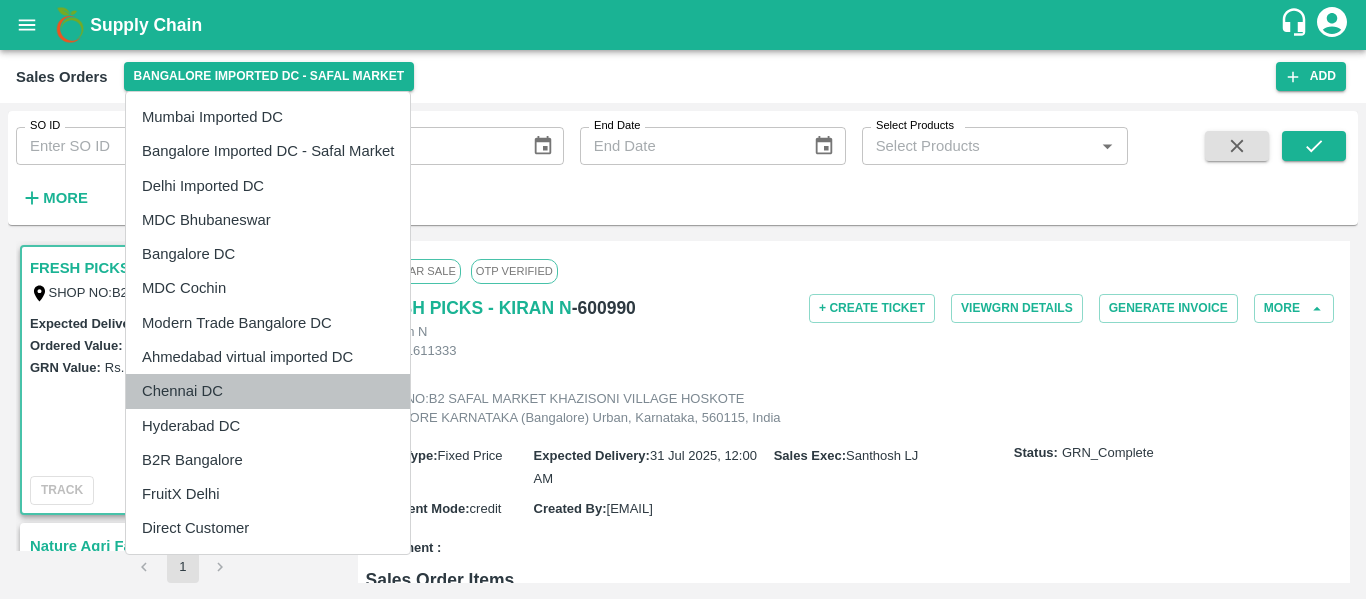 click on "Chennai DC" at bounding box center [268, 391] 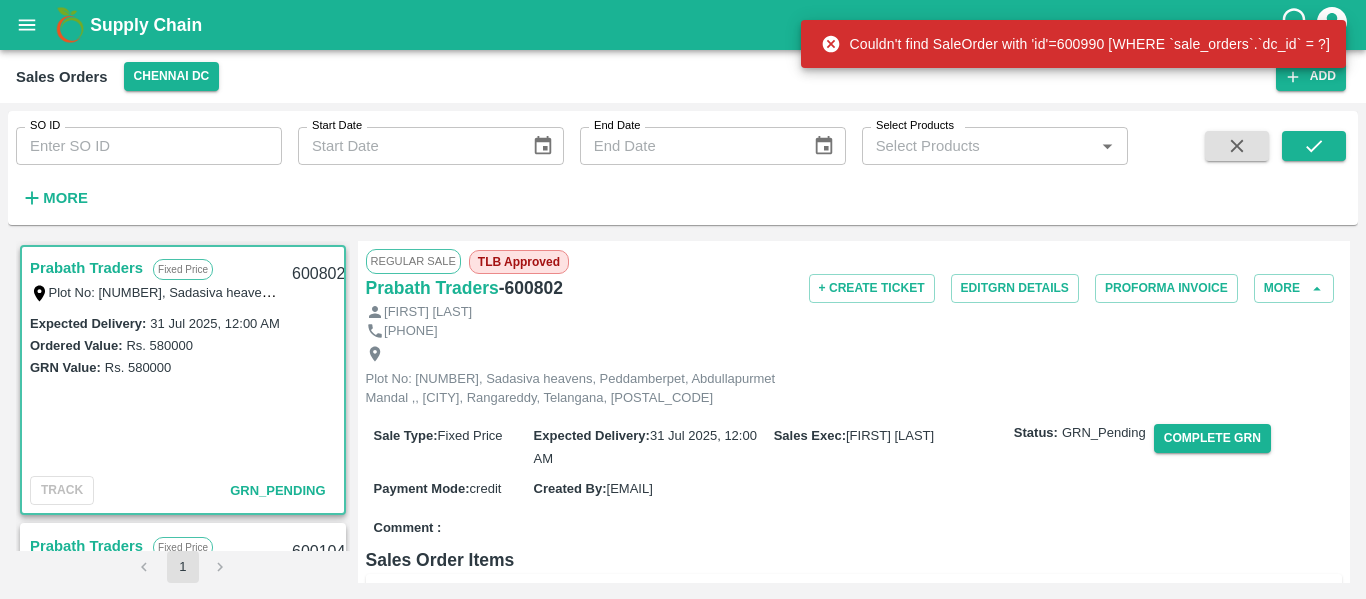 click on "Prabath Traders" at bounding box center (86, 268) 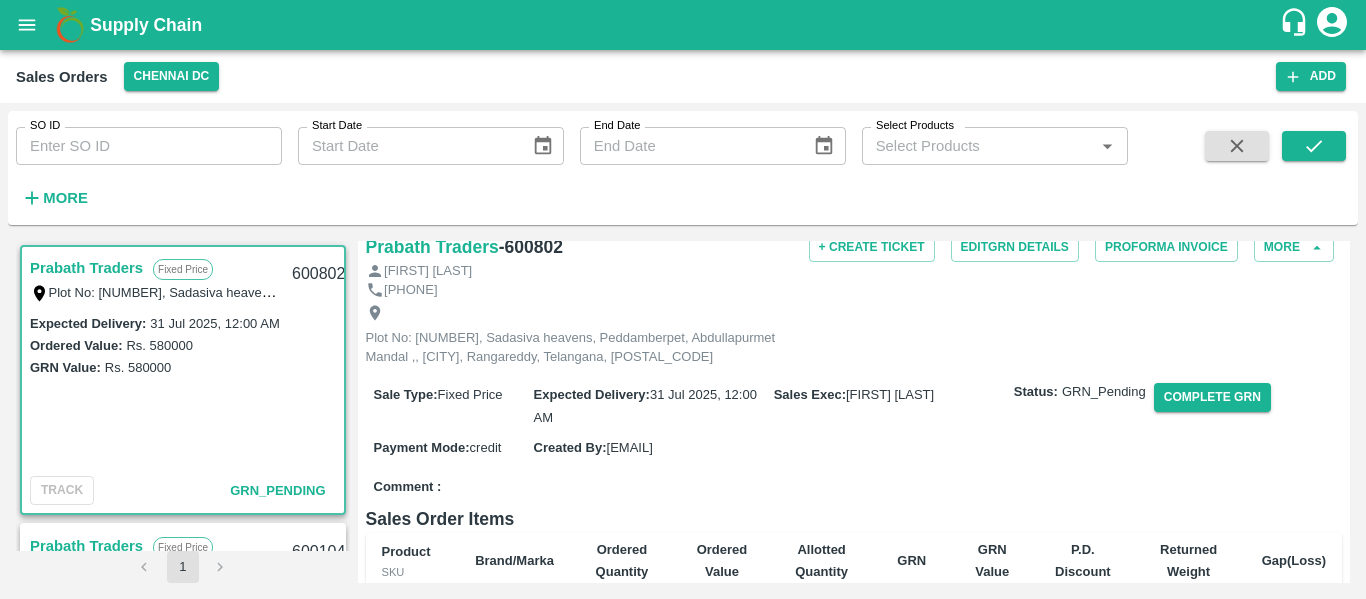scroll, scrollTop: 20, scrollLeft: 0, axis: vertical 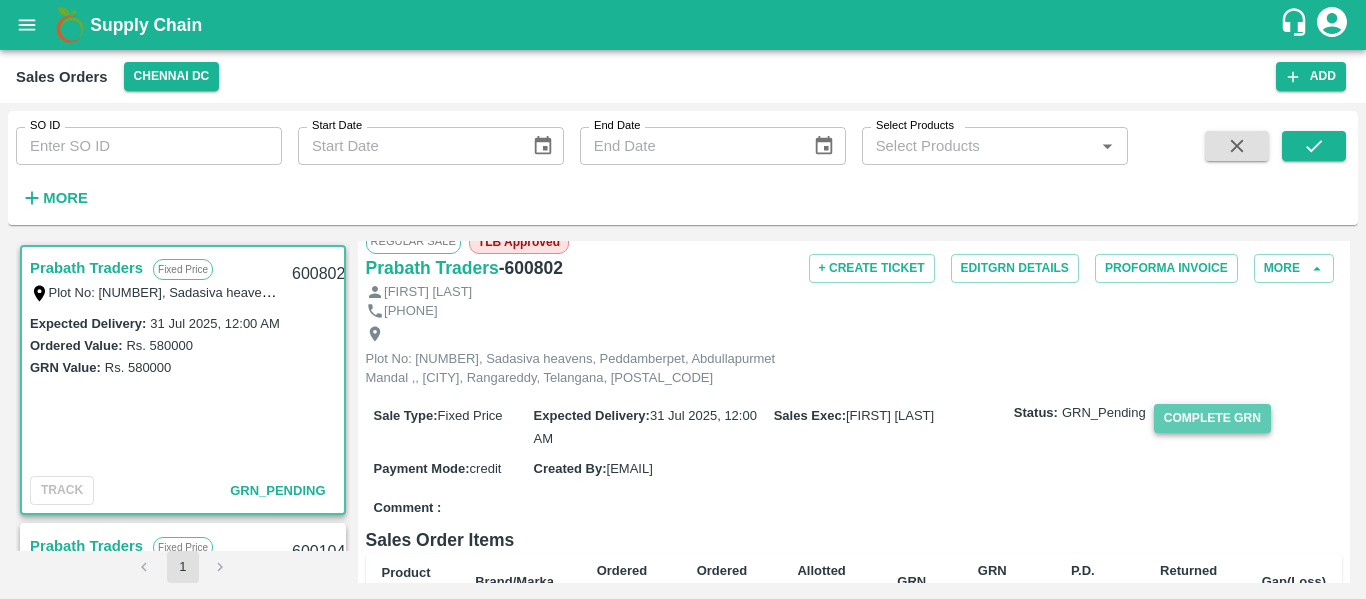 click on "Complete GRN" at bounding box center [1212, 418] 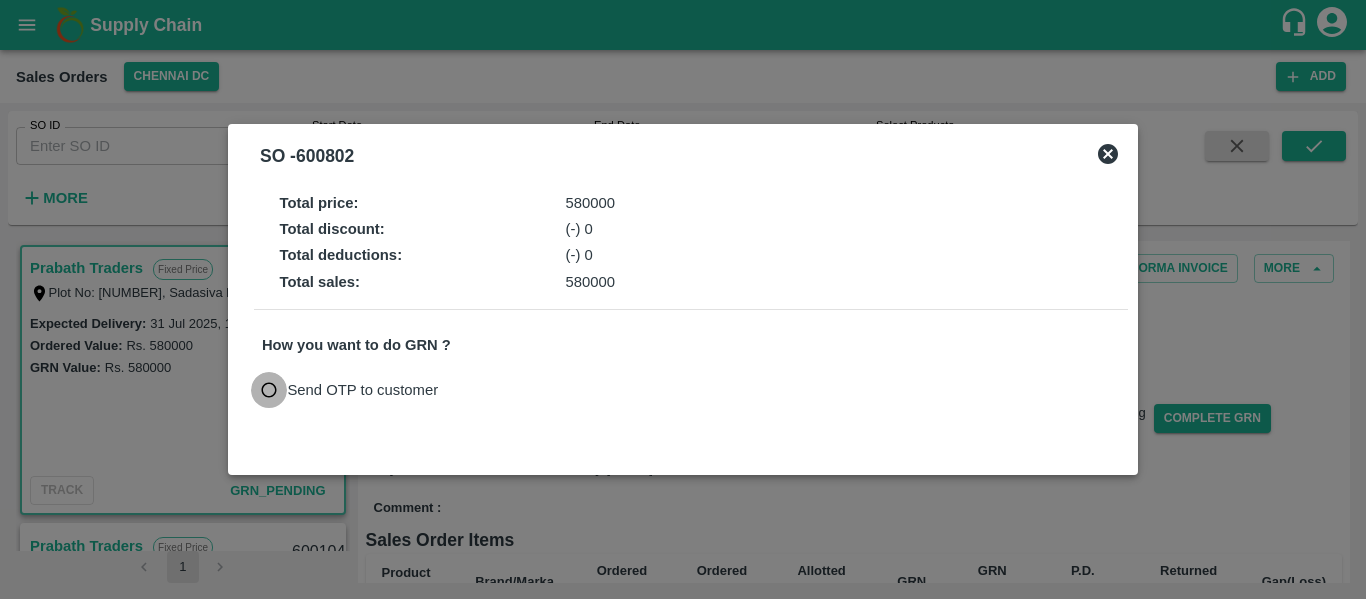 click on "Send OTP to customer" at bounding box center (269, 390) 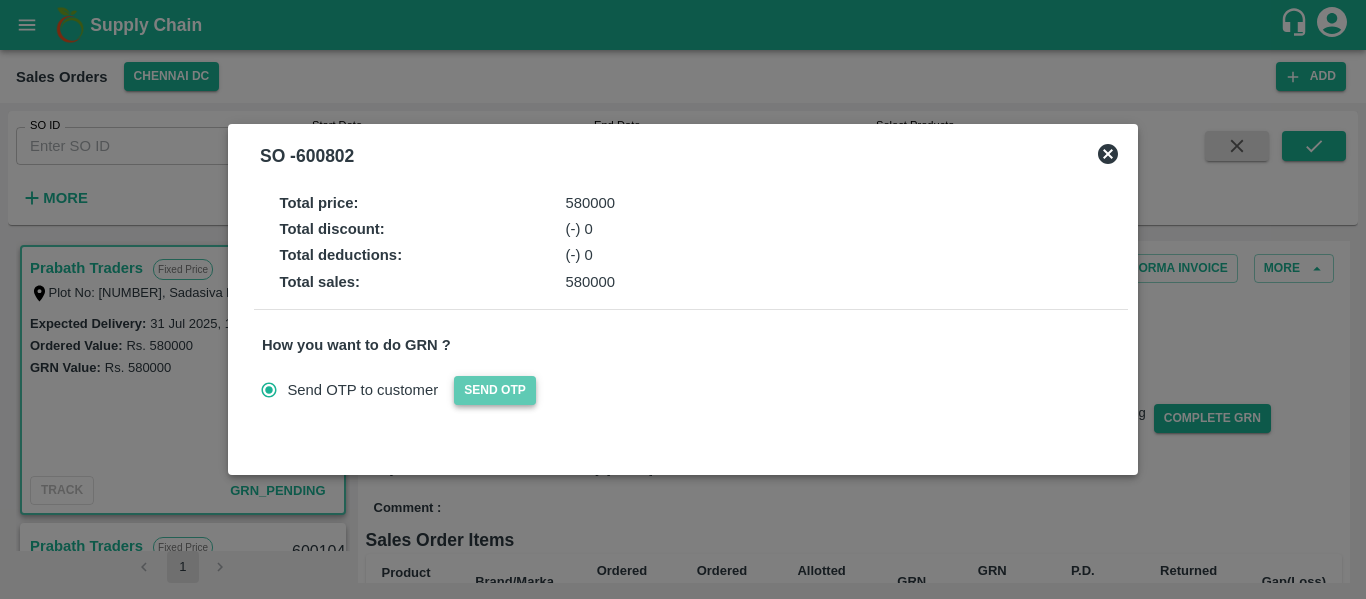 click on "Send OTP" at bounding box center (495, 390) 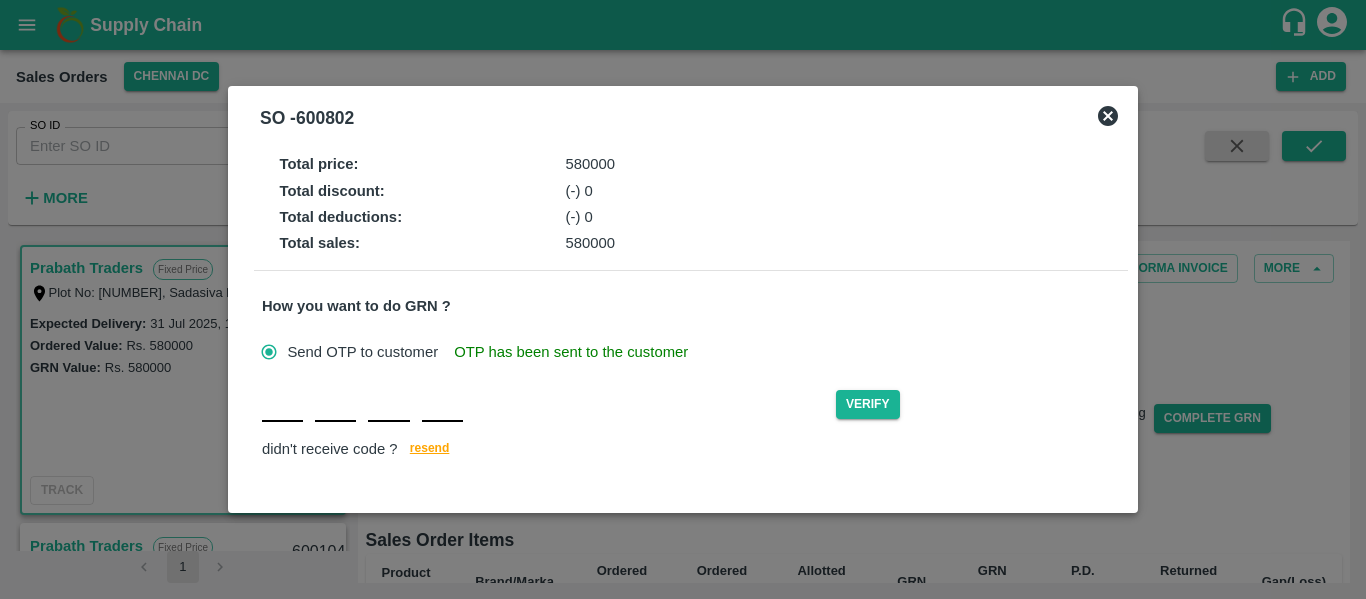 click at bounding box center [282, 404] 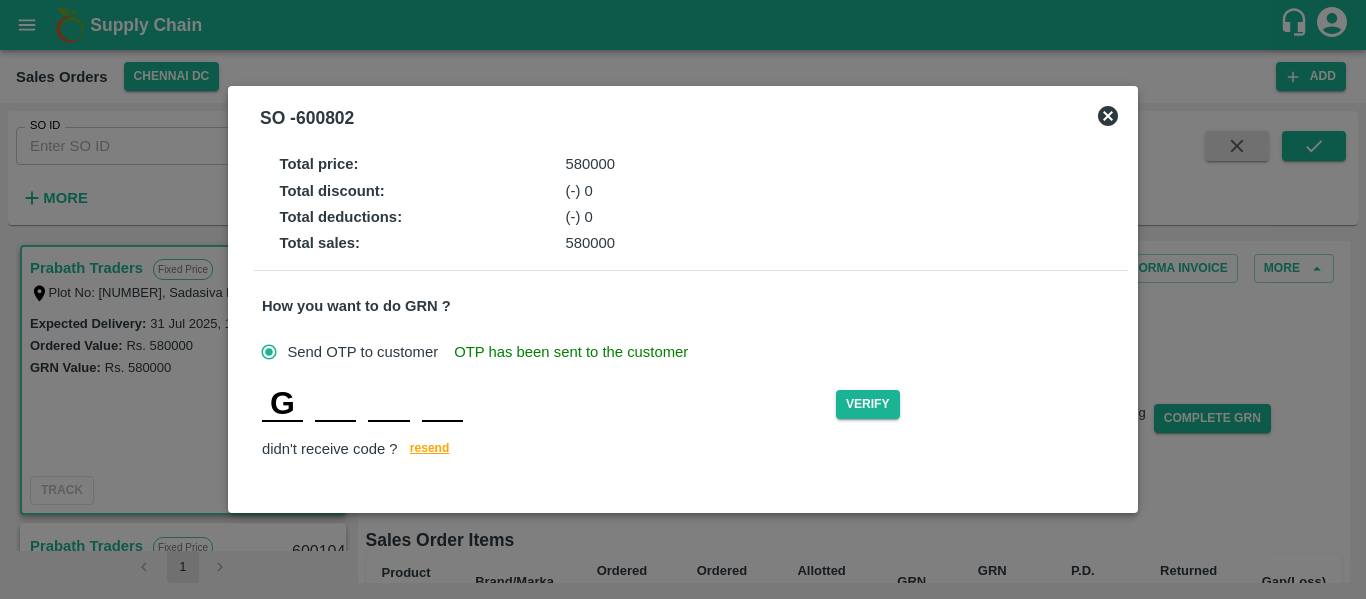 type on "U" 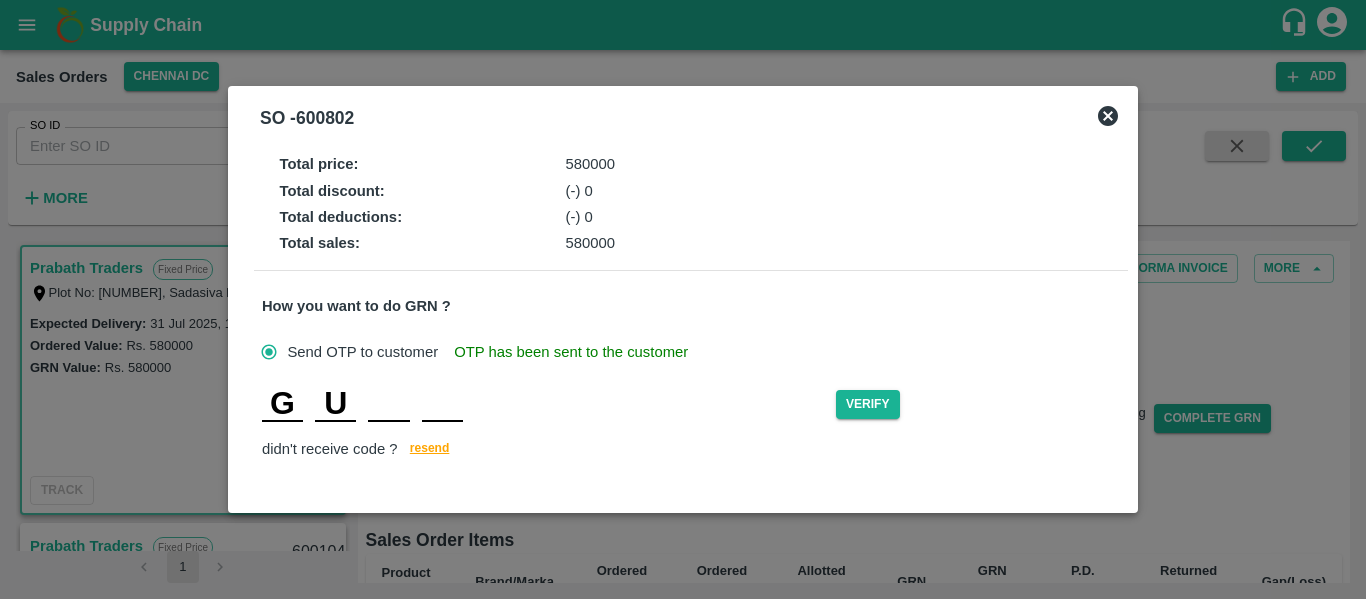 type on "Q" 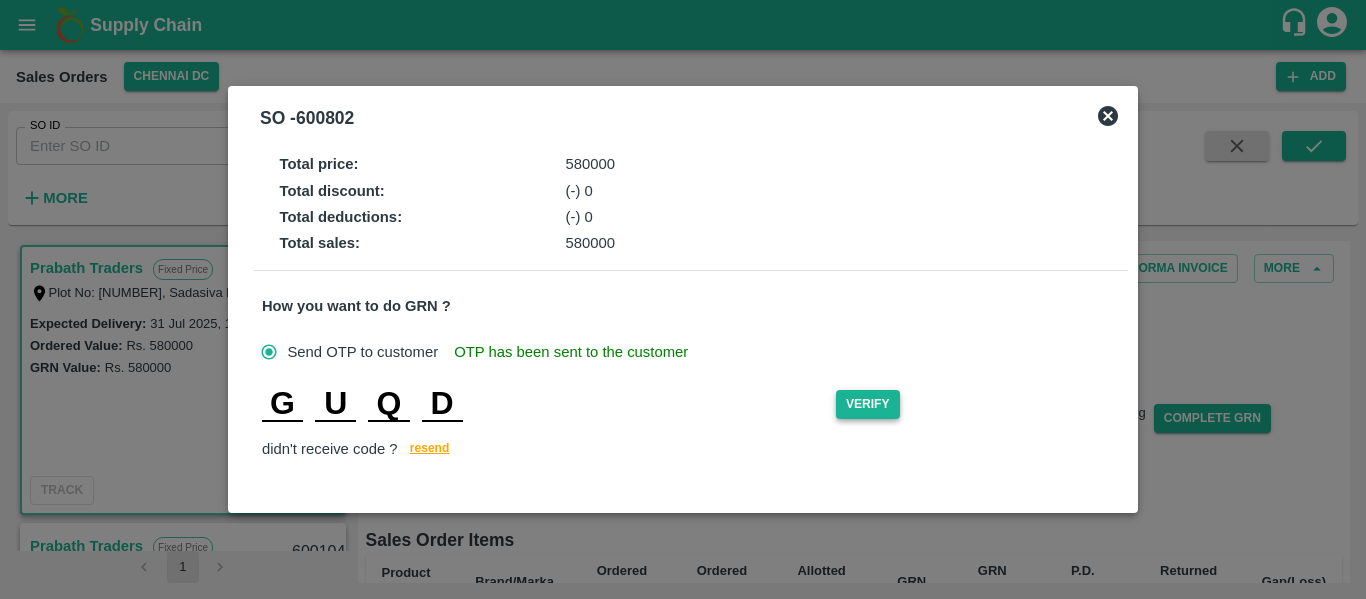 type on "D" 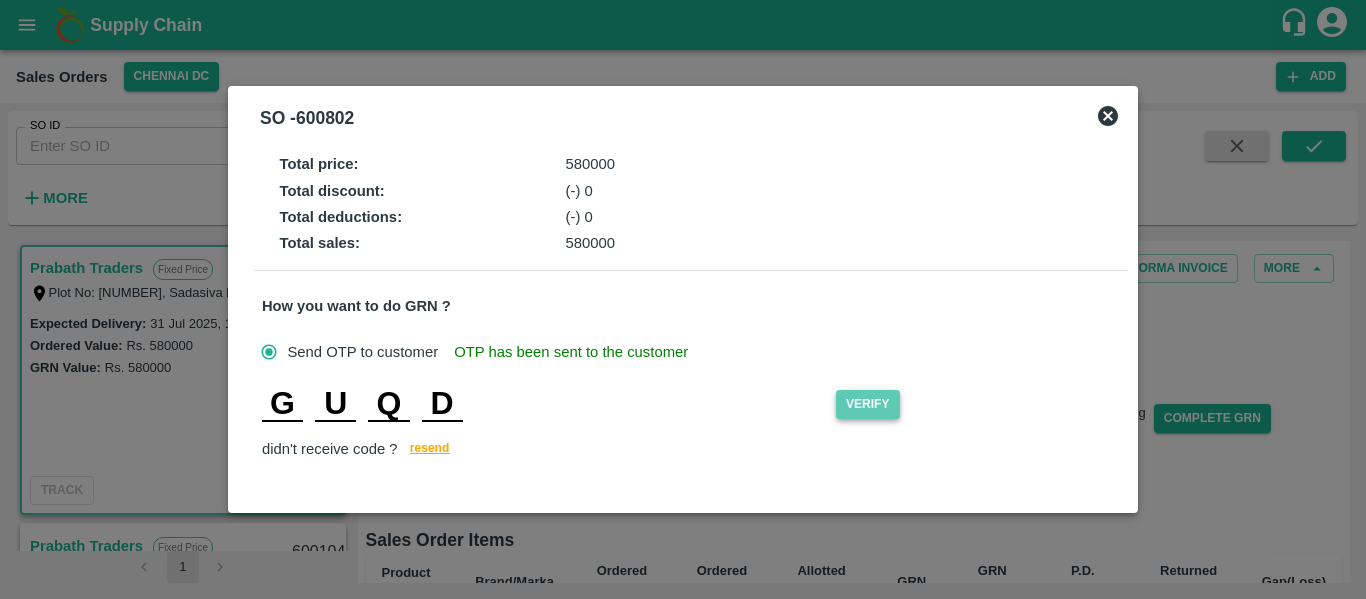 click on "Verify" at bounding box center [868, 404] 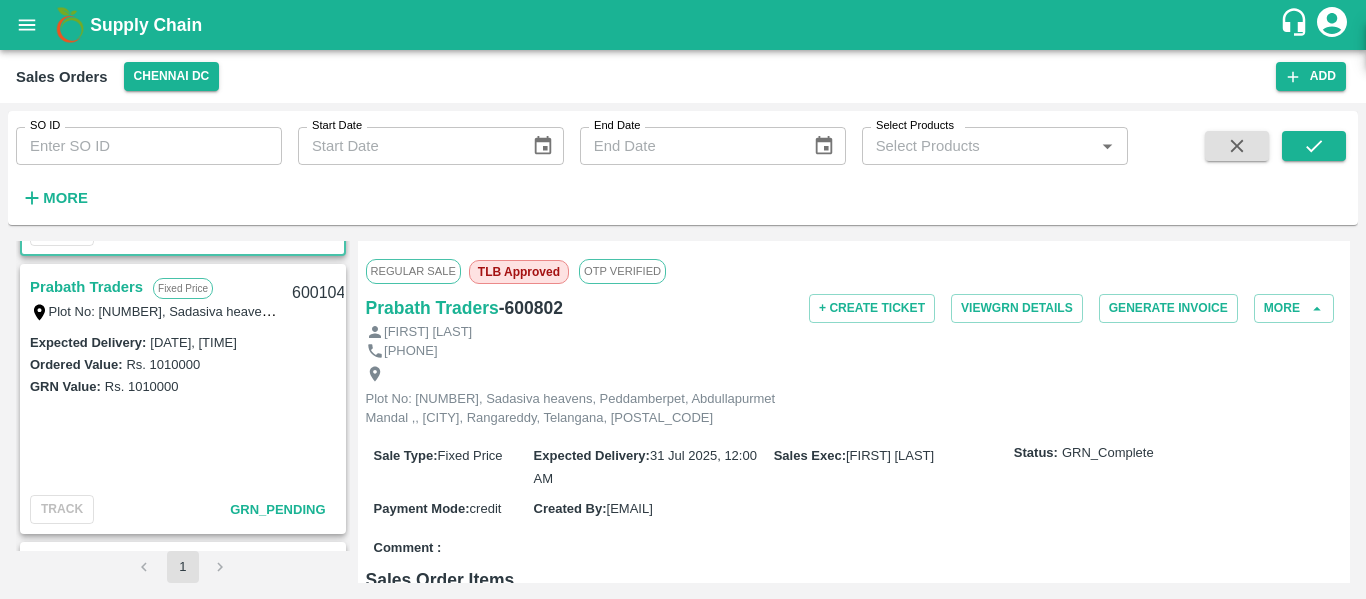 scroll, scrollTop: 258, scrollLeft: 0, axis: vertical 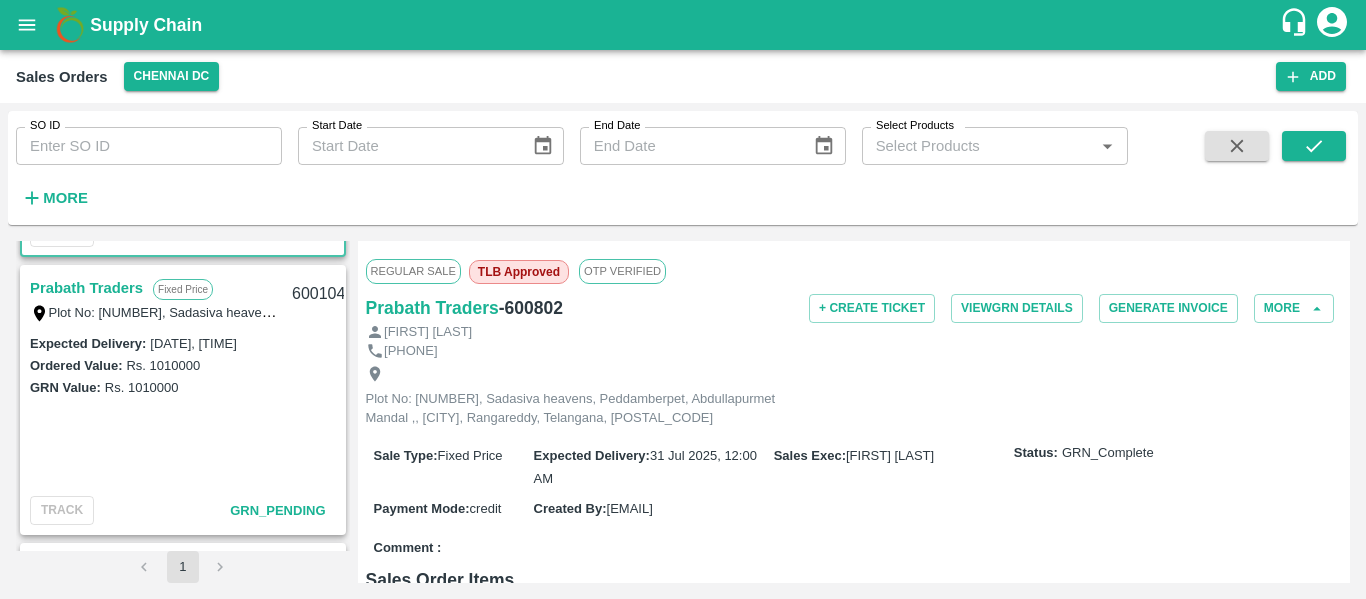 click on "Prabath Traders" at bounding box center [86, 288] 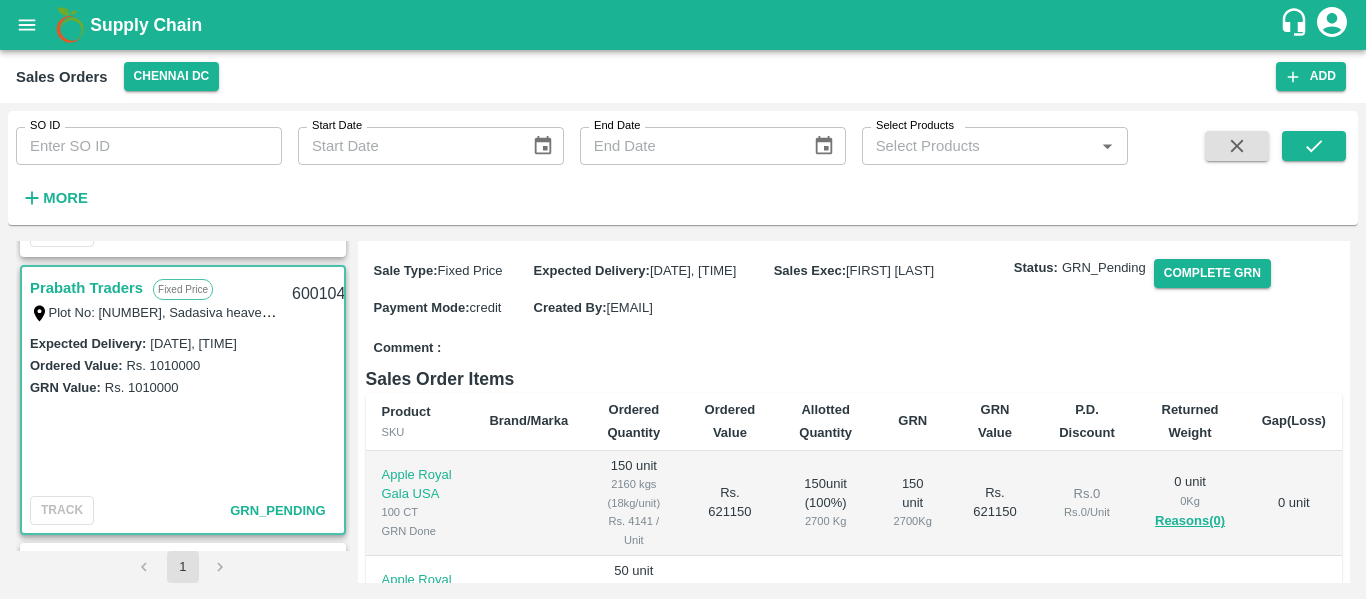 scroll, scrollTop: 291, scrollLeft: 0, axis: vertical 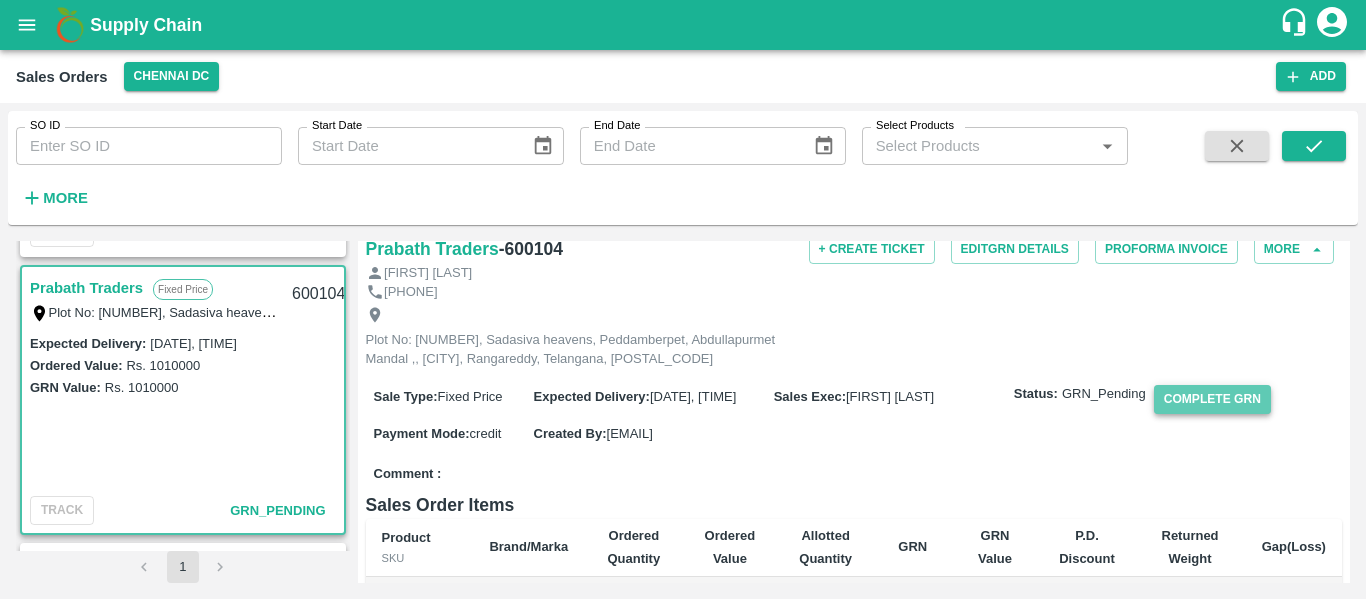 click on "Complete GRN" at bounding box center (1212, 399) 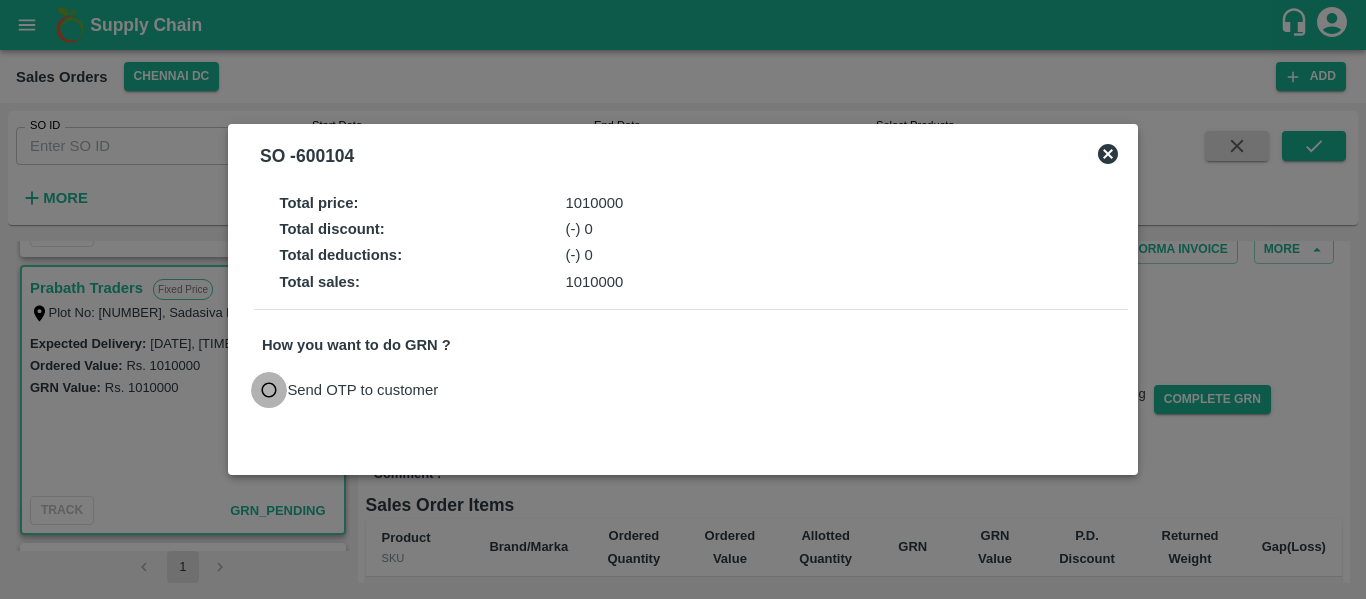 click on "Send OTP to customer" at bounding box center [269, 390] 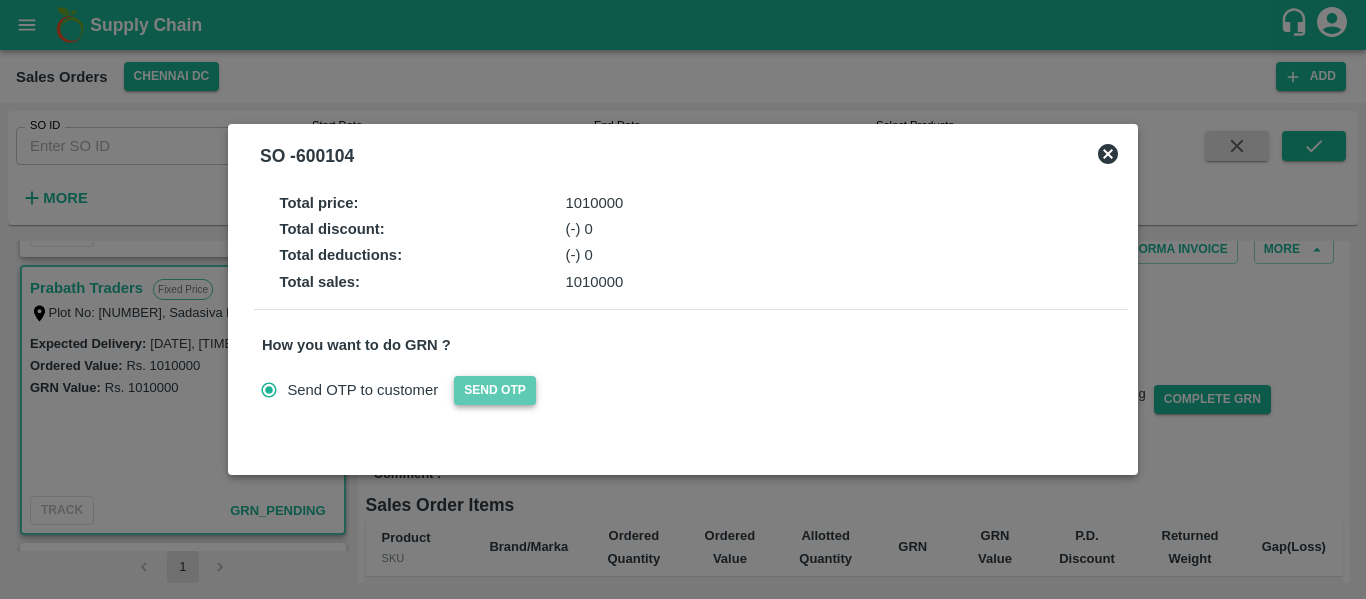 click on "Send OTP" at bounding box center [495, 390] 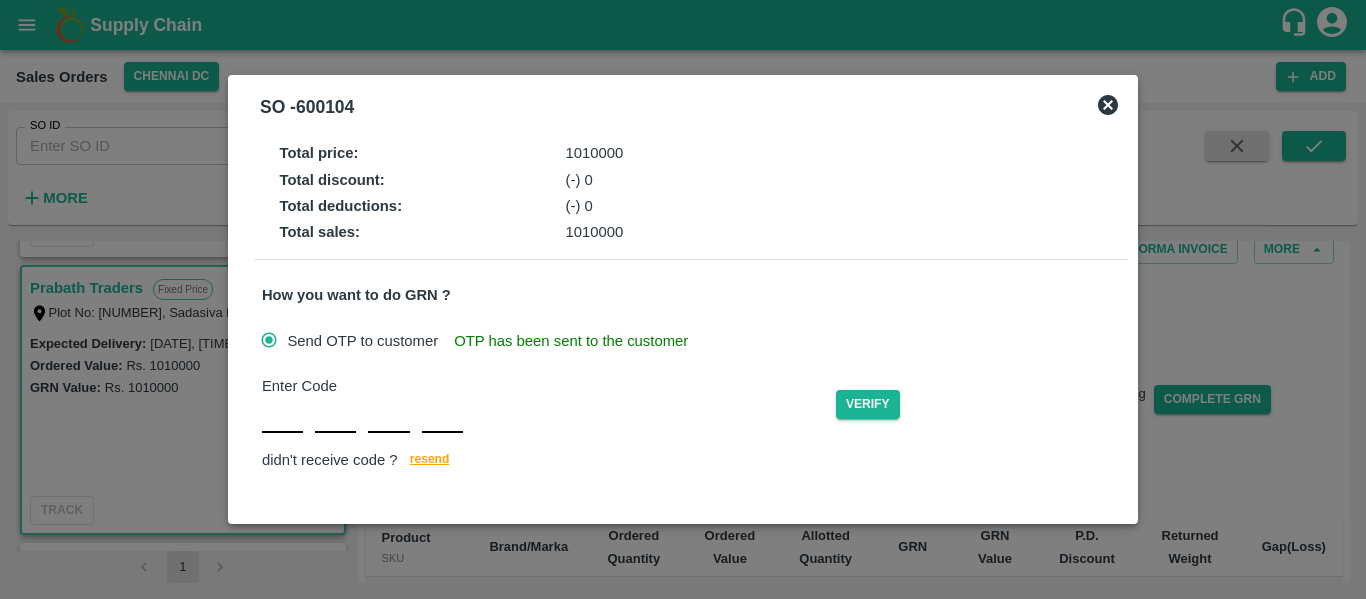 click at bounding box center (282, 415) 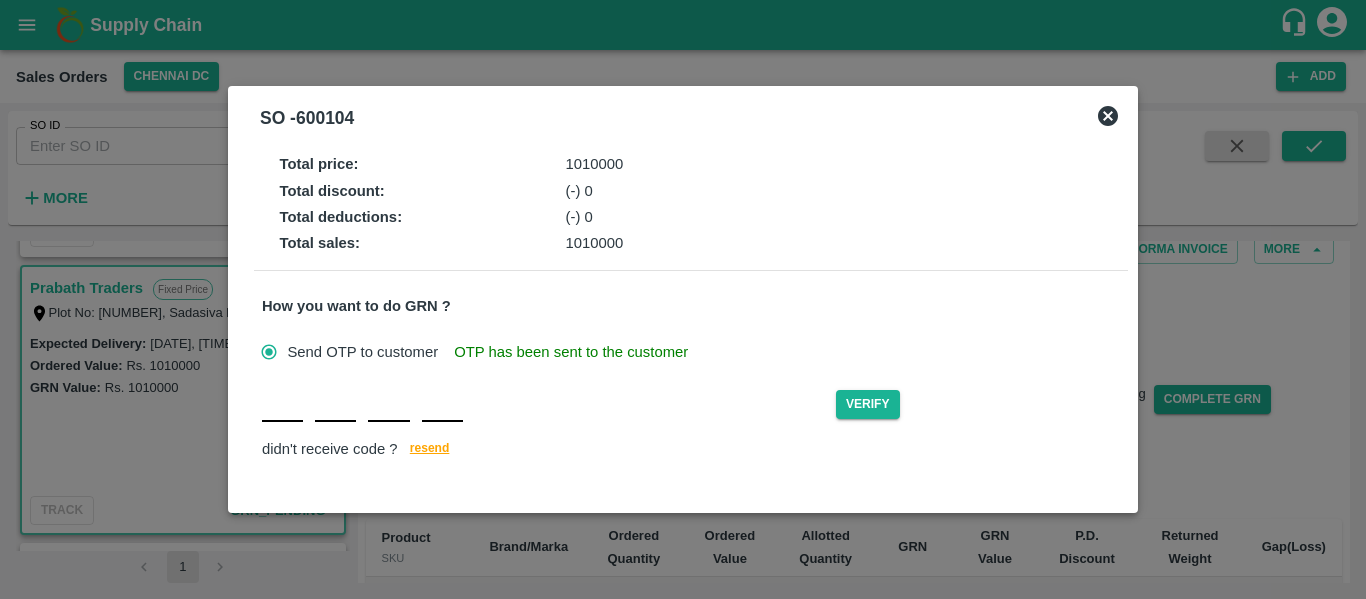 type on "W" 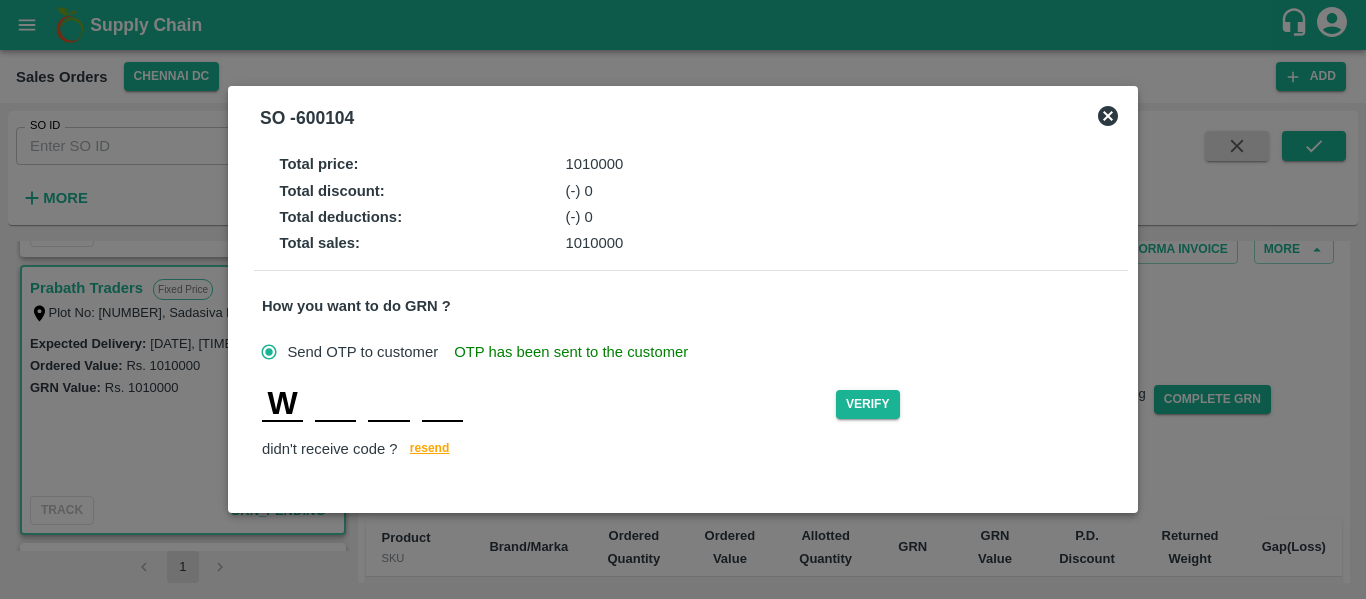type on "T" 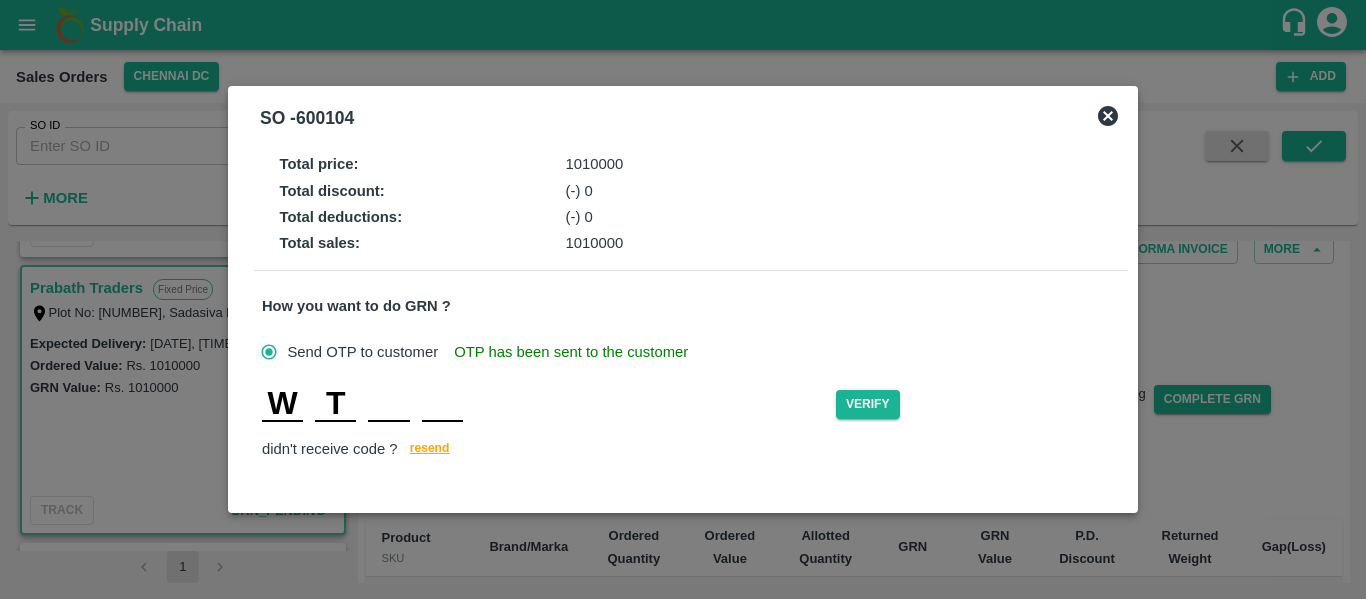 type on "X" 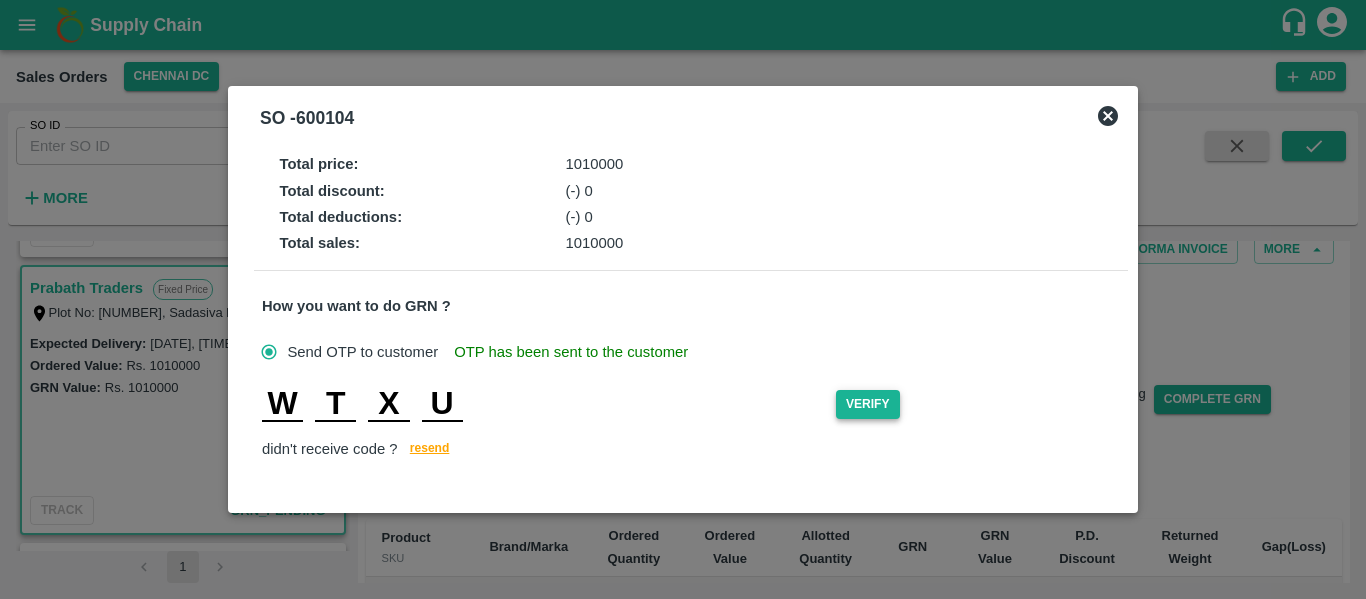 type on "U" 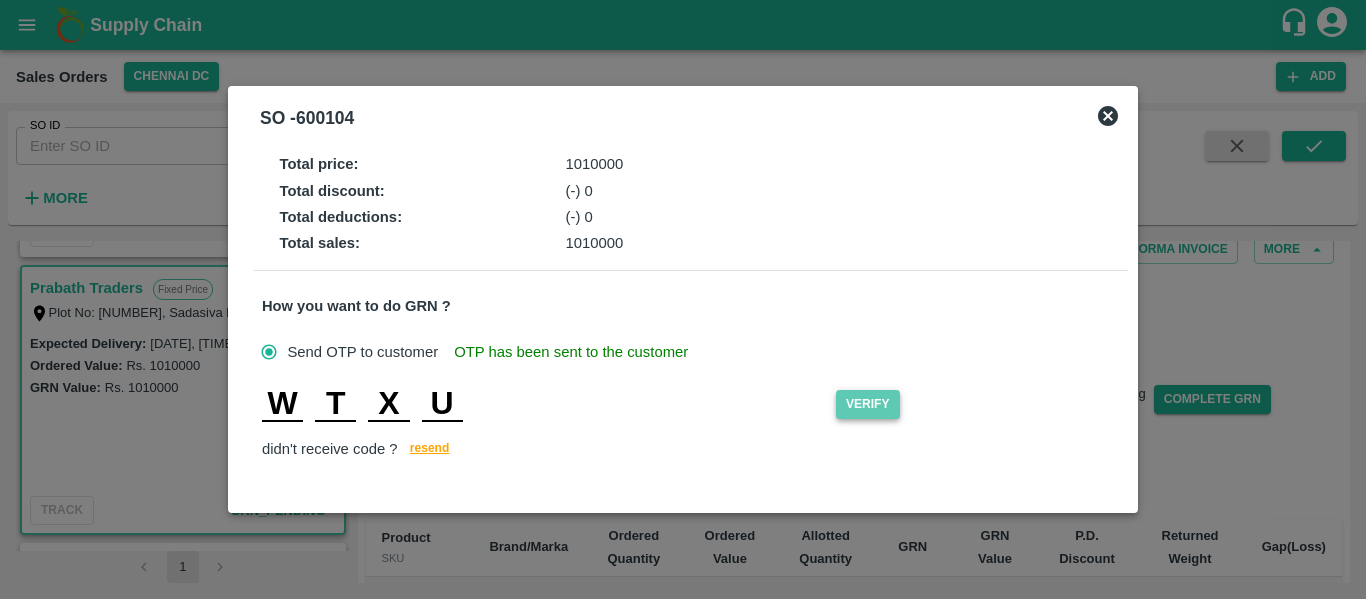 click on "Verify" at bounding box center [868, 404] 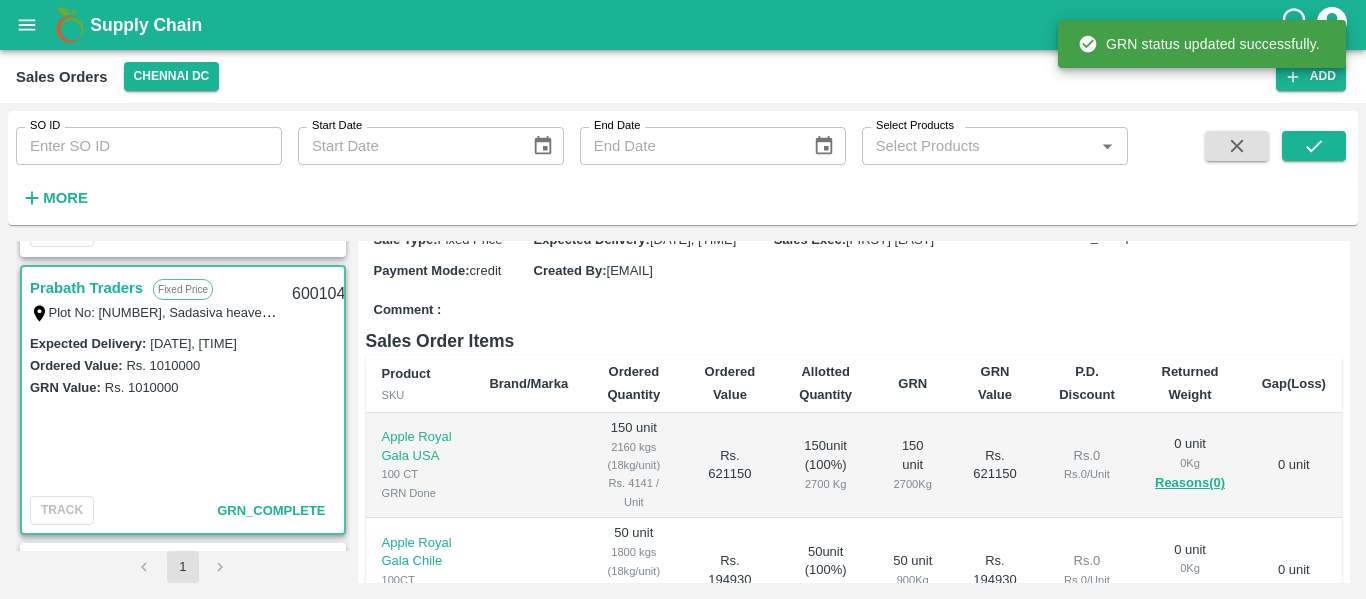 scroll, scrollTop: 217, scrollLeft: 0, axis: vertical 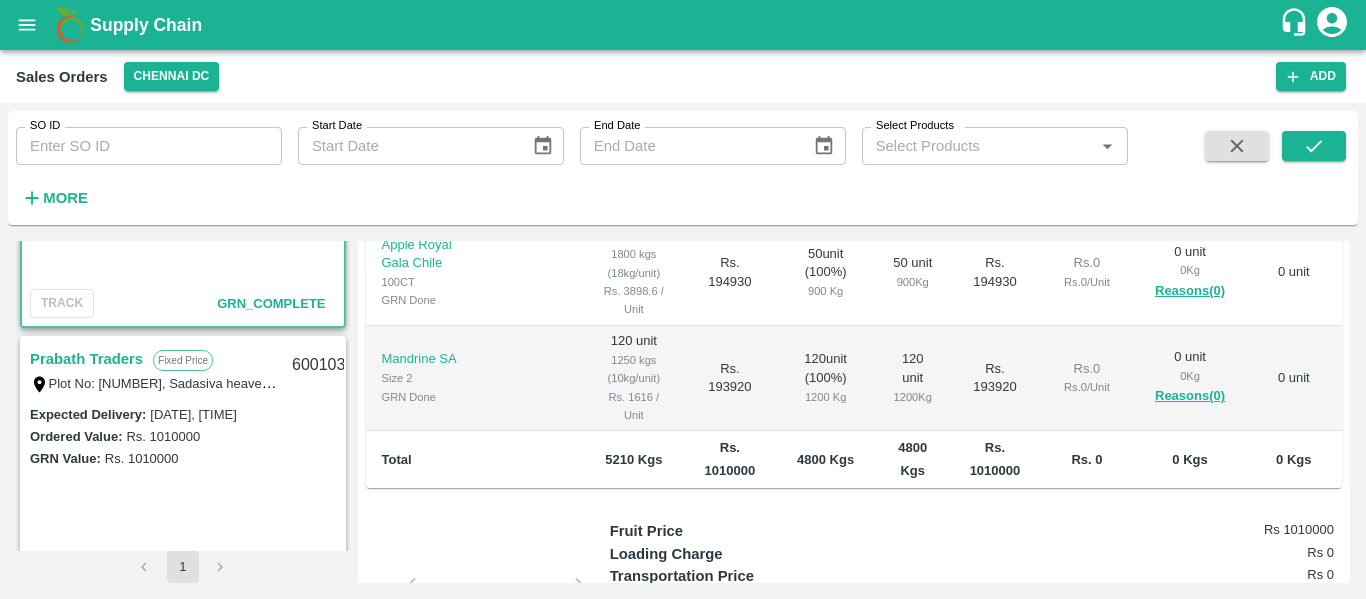 click on "Prabath Traders" at bounding box center (86, 359) 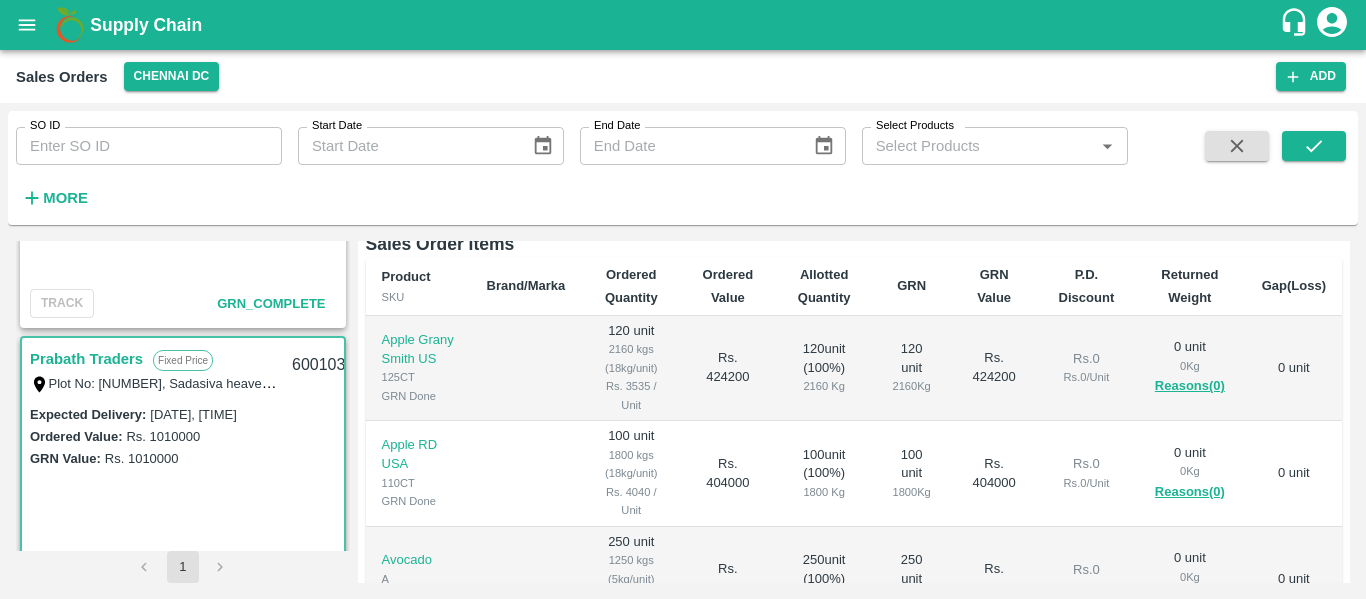 scroll, scrollTop: 301, scrollLeft: 0, axis: vertical 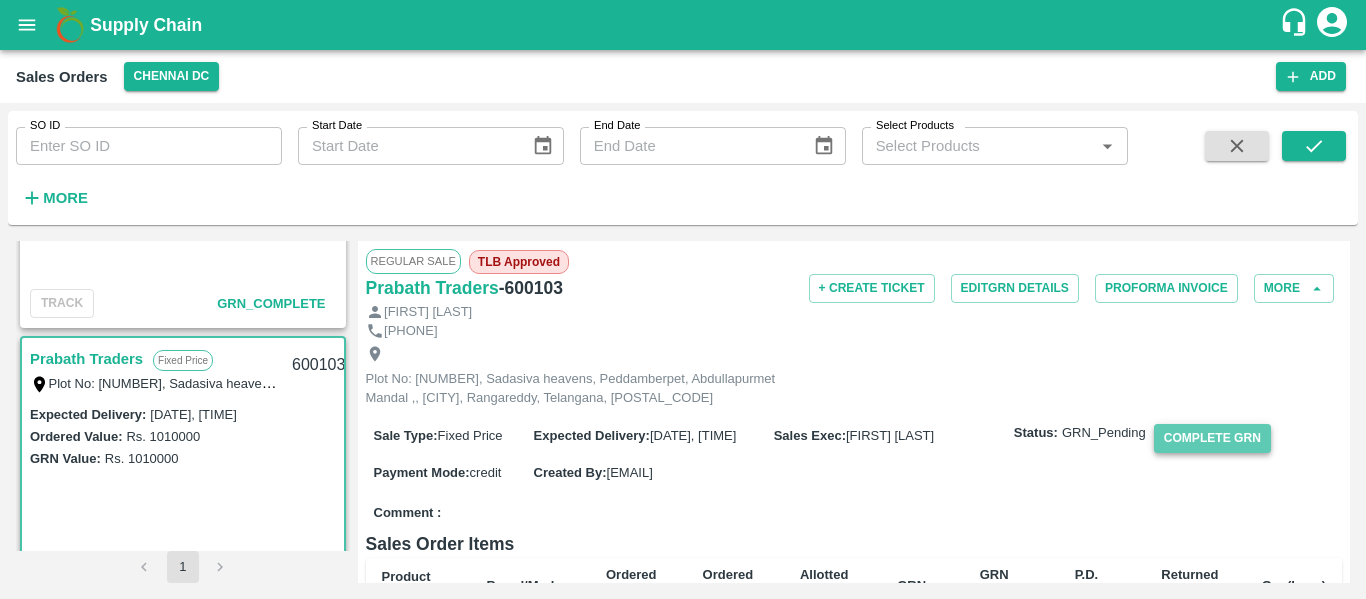 click on "Complete GRN" at bounding box center (1212, 438) 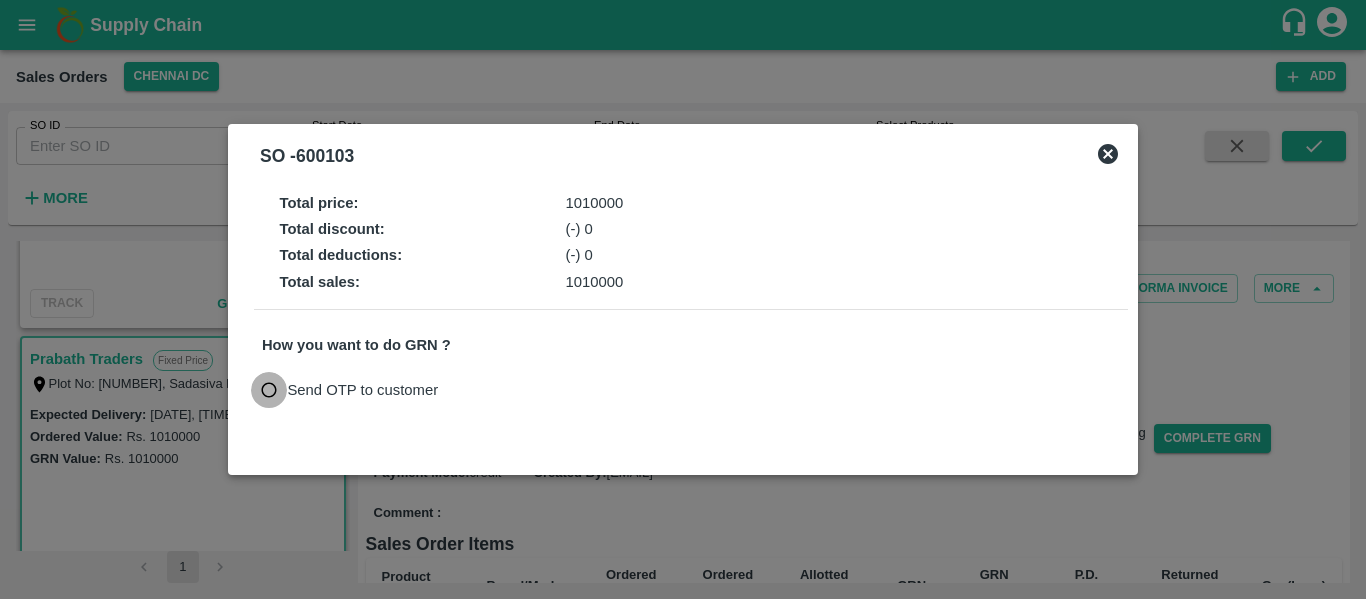 click on "Send OTP to customer" at bounding box center (269, 390) 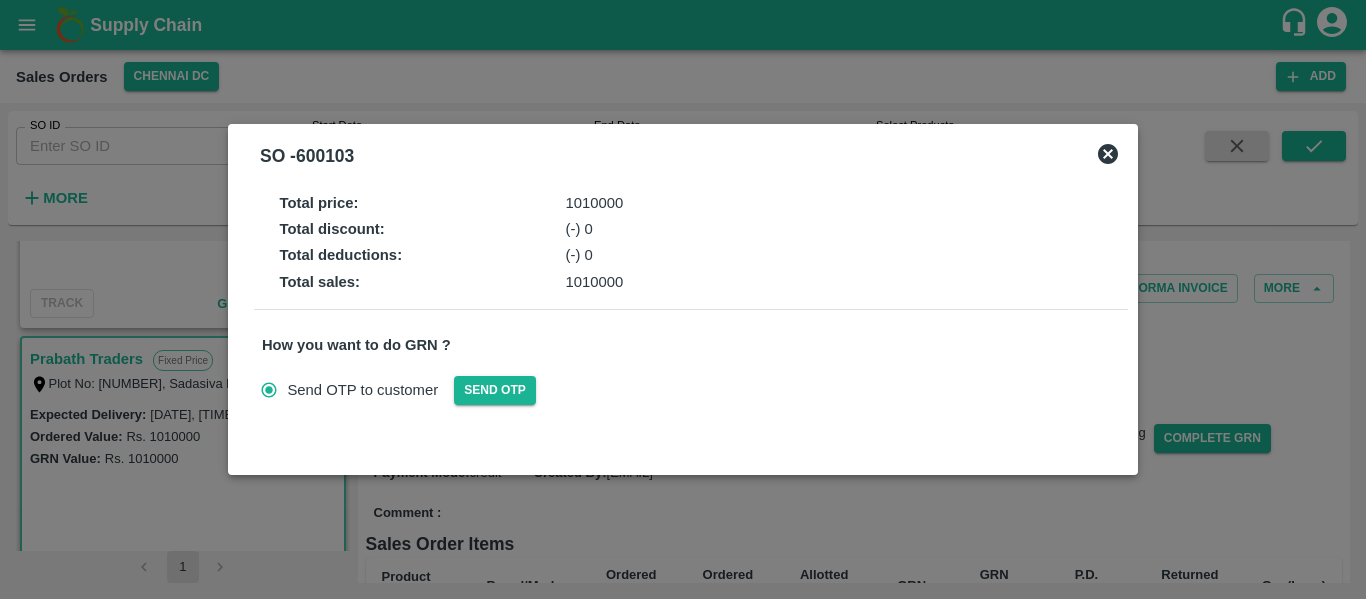 click on "Send OTP to customer Send OTP" at bounding box center (691, 390) 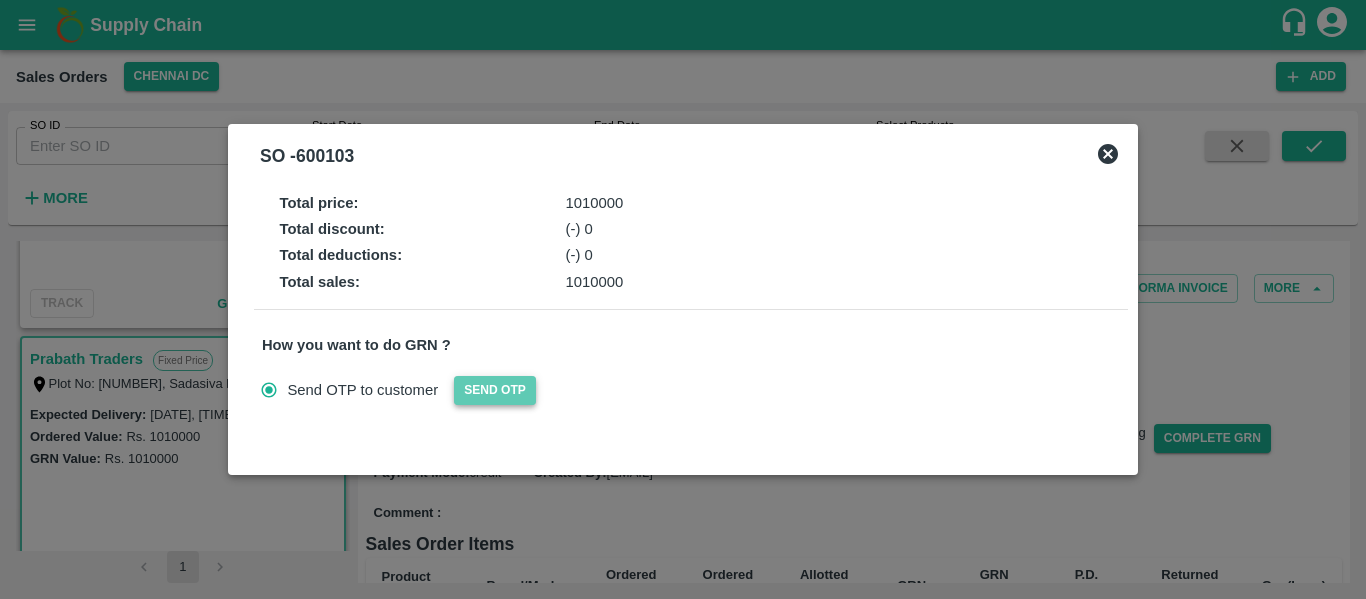 click on "Send OTP" at bounding box center [495, 390] 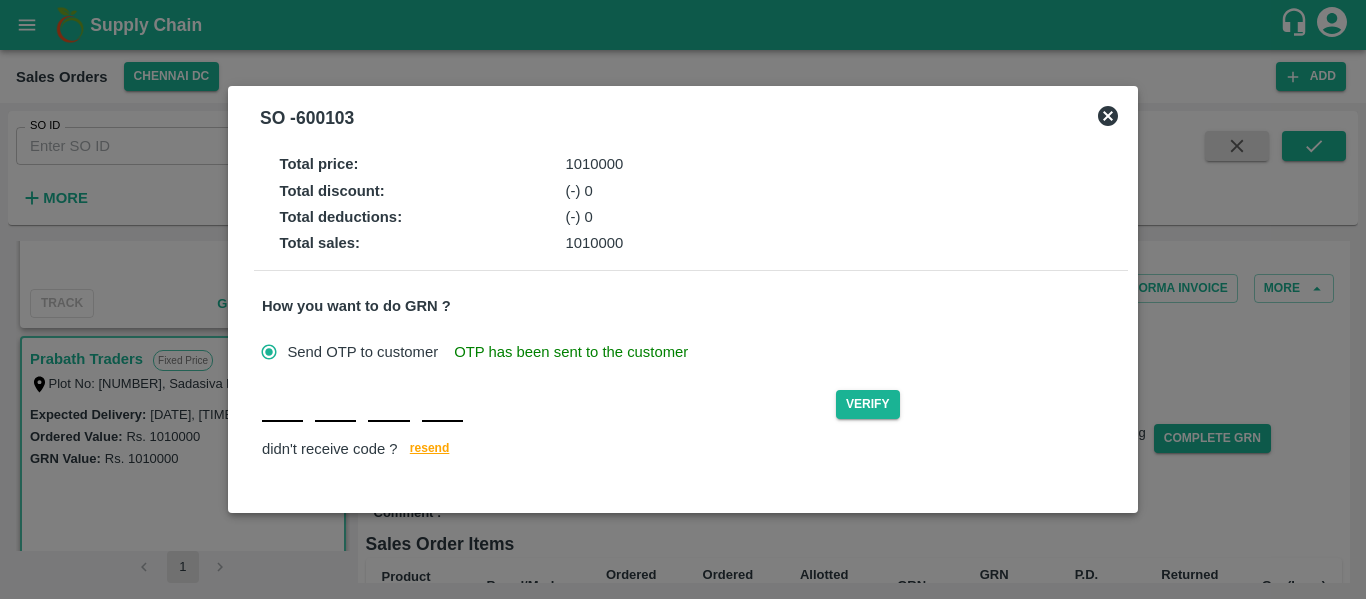 click at bounding box center [282, 404] 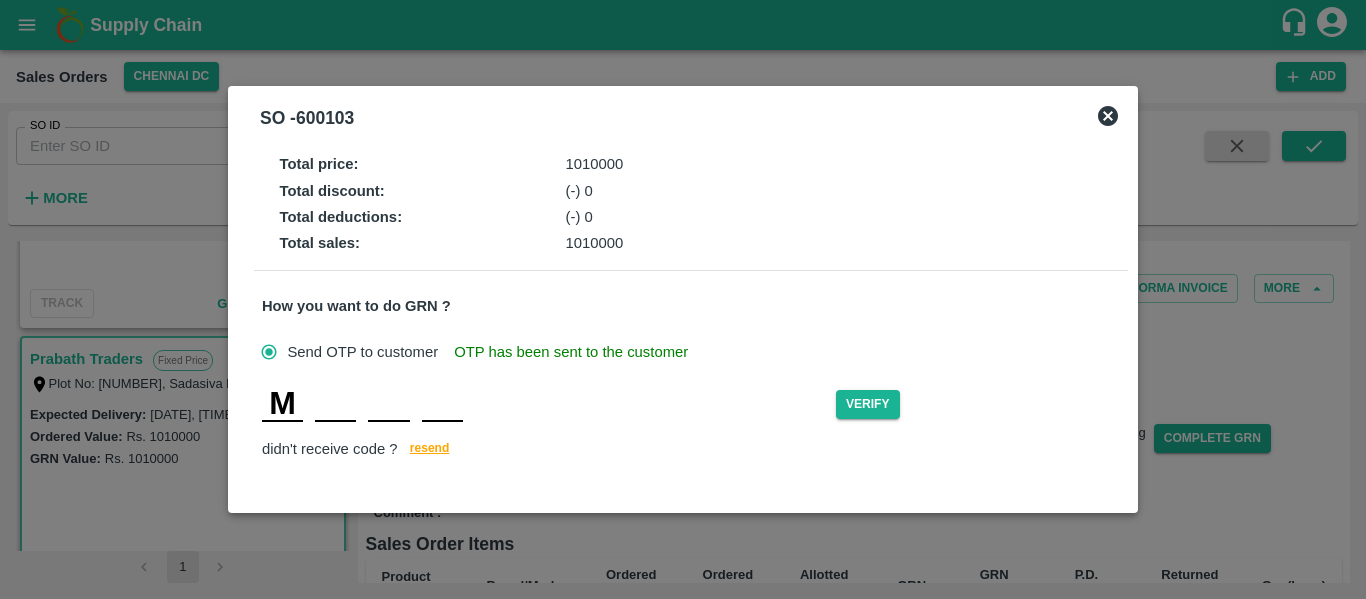 type on "N" 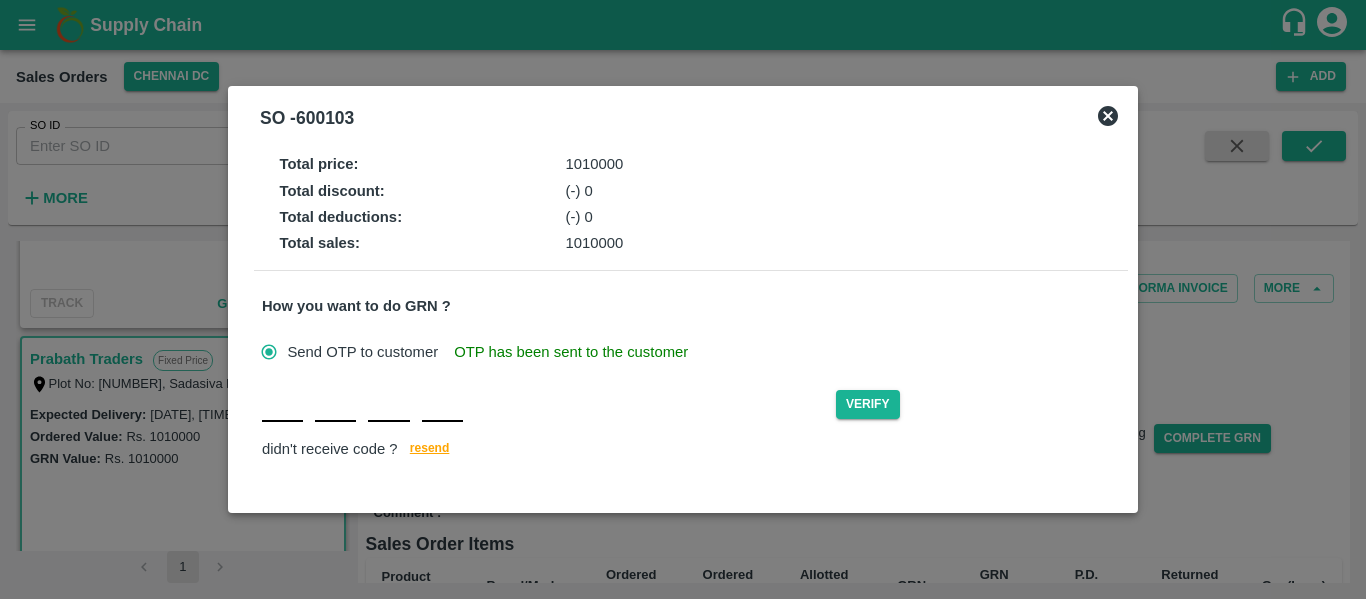 type on "N" 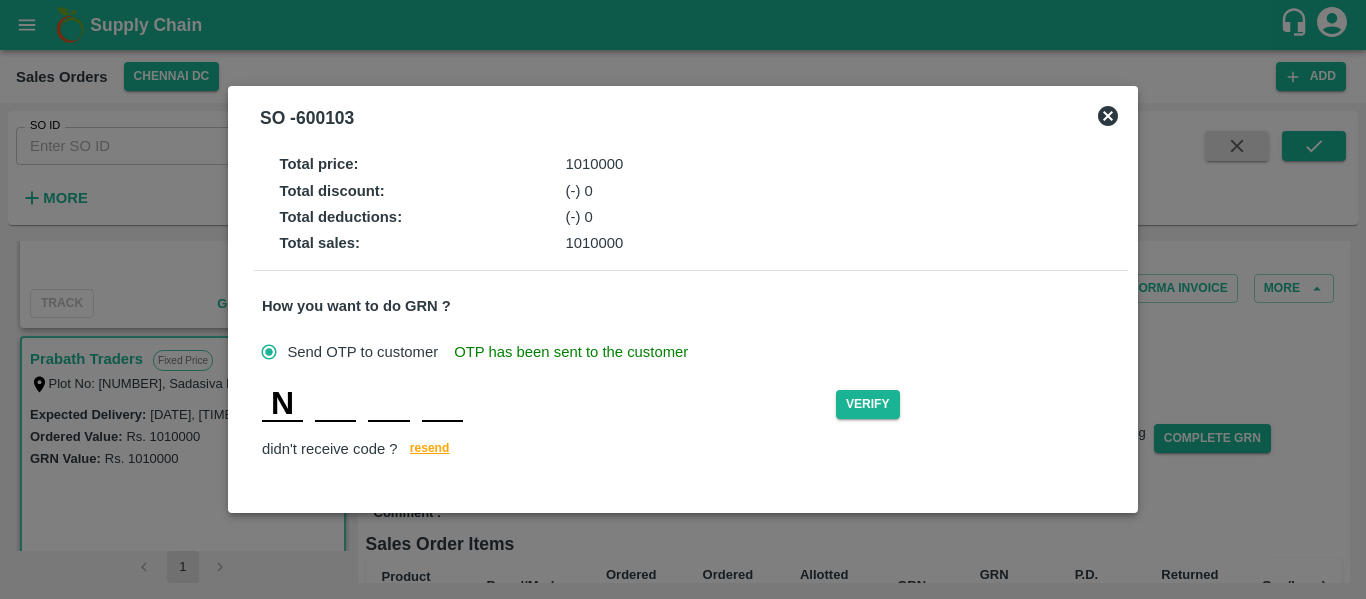 type on "H" 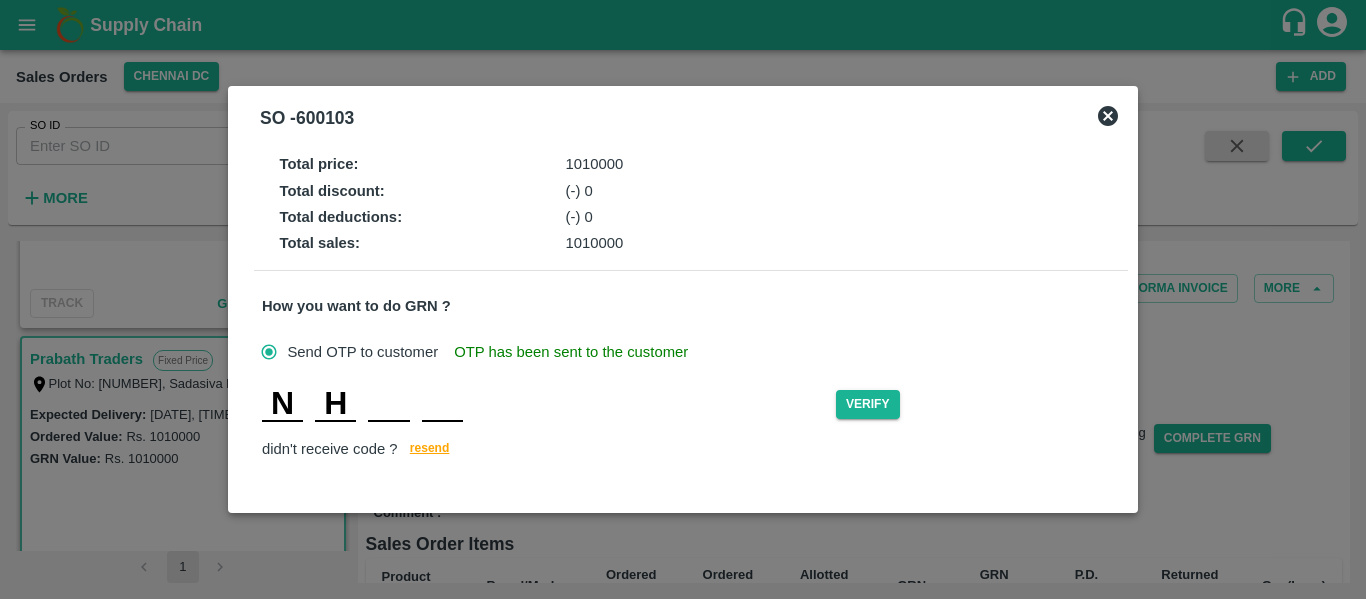 type on "X" 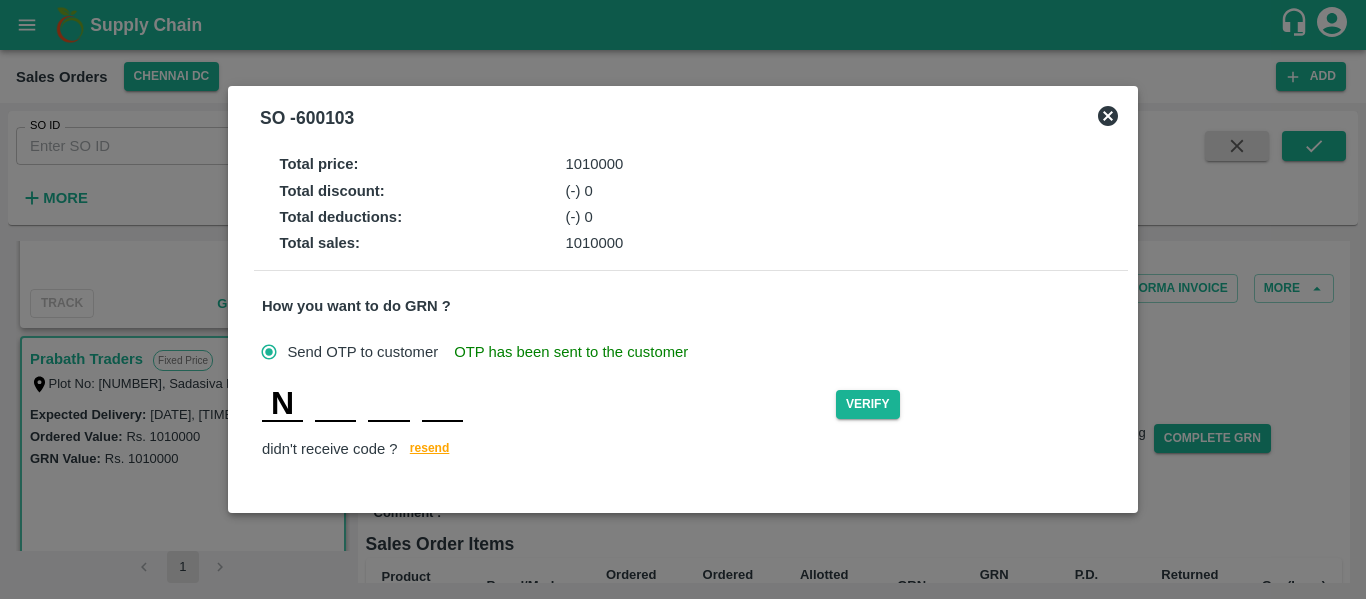 type on "X" 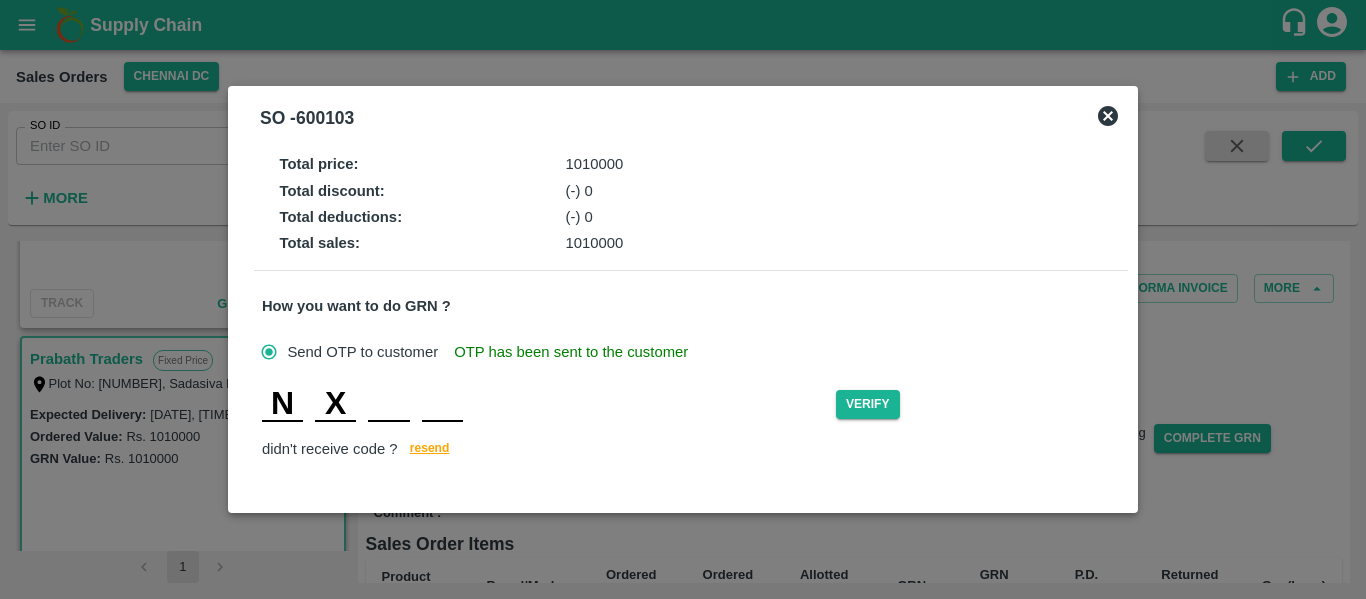 type on "Z" 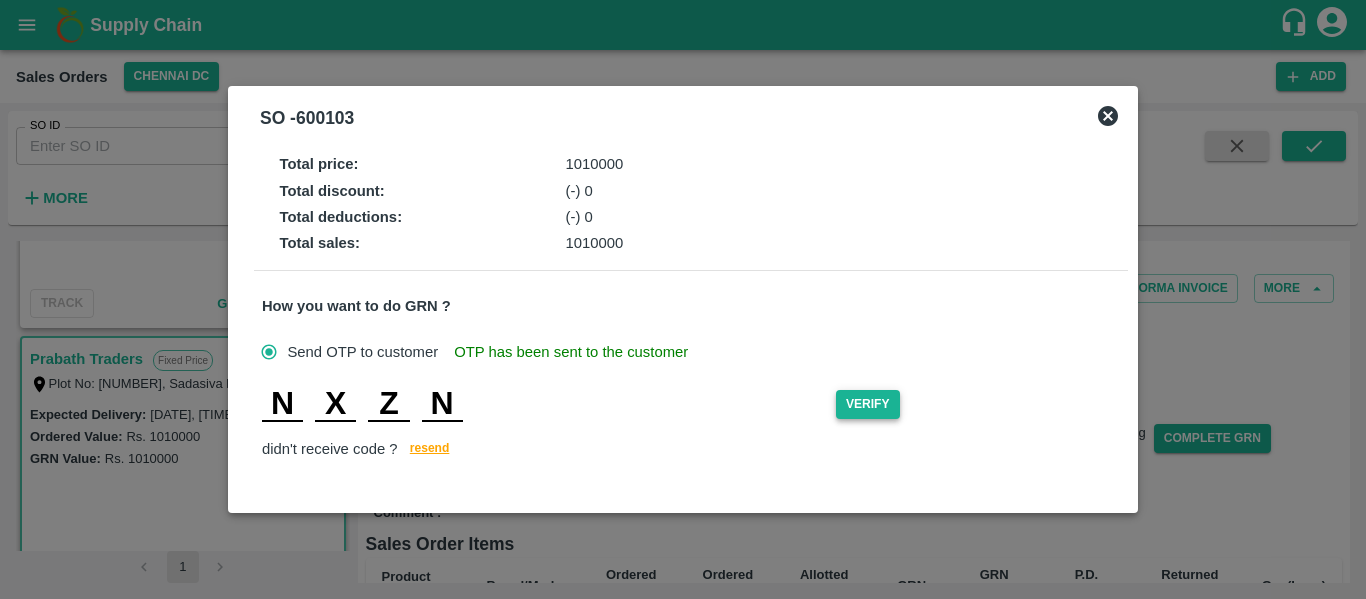 type on "N" 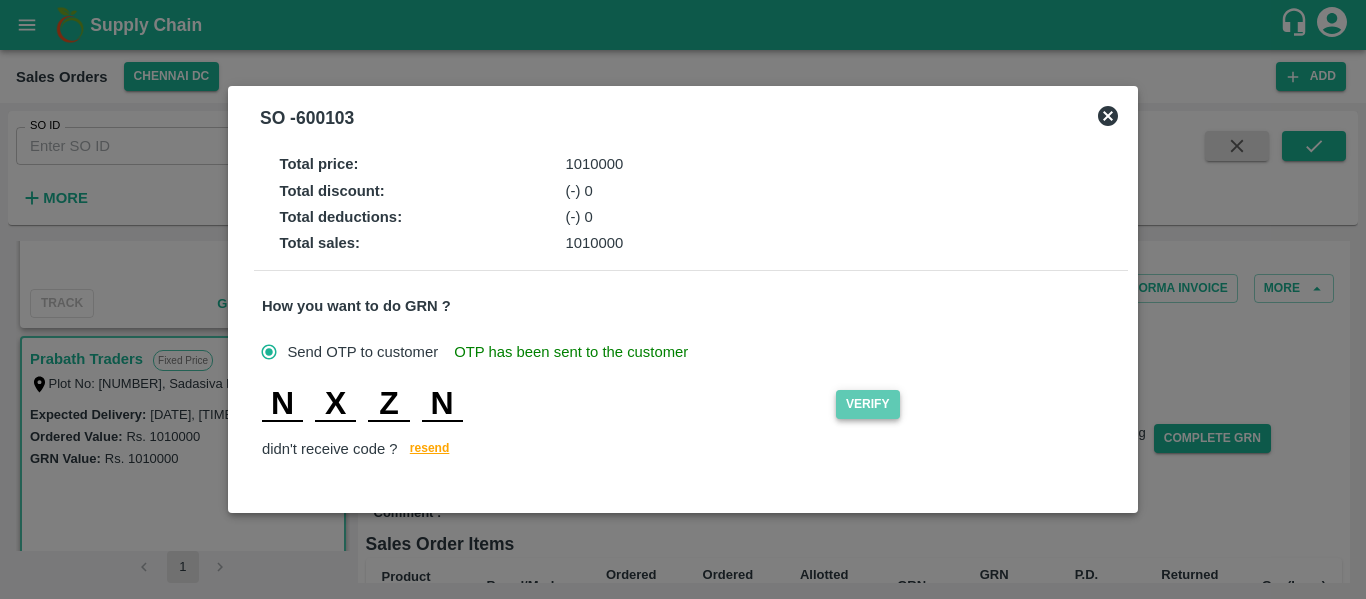 click on "Verify" at bounding box center [868, 404] 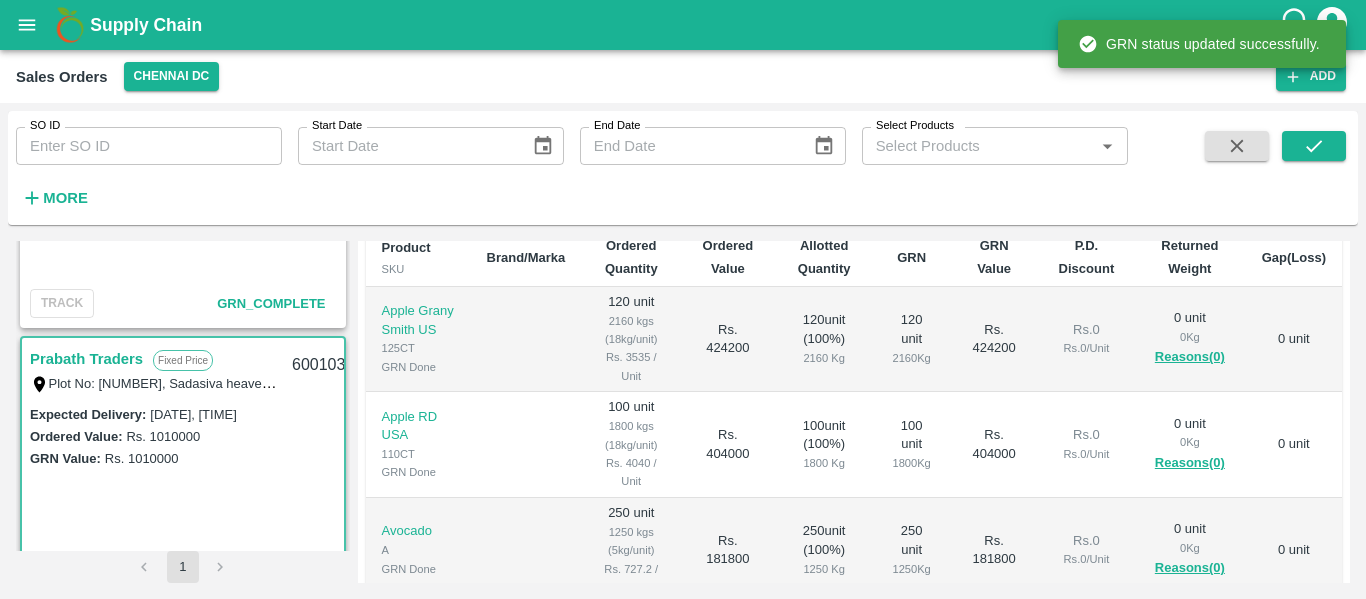 scroll, scrollTop: 345, scrollLeft: 0, axis: vertical 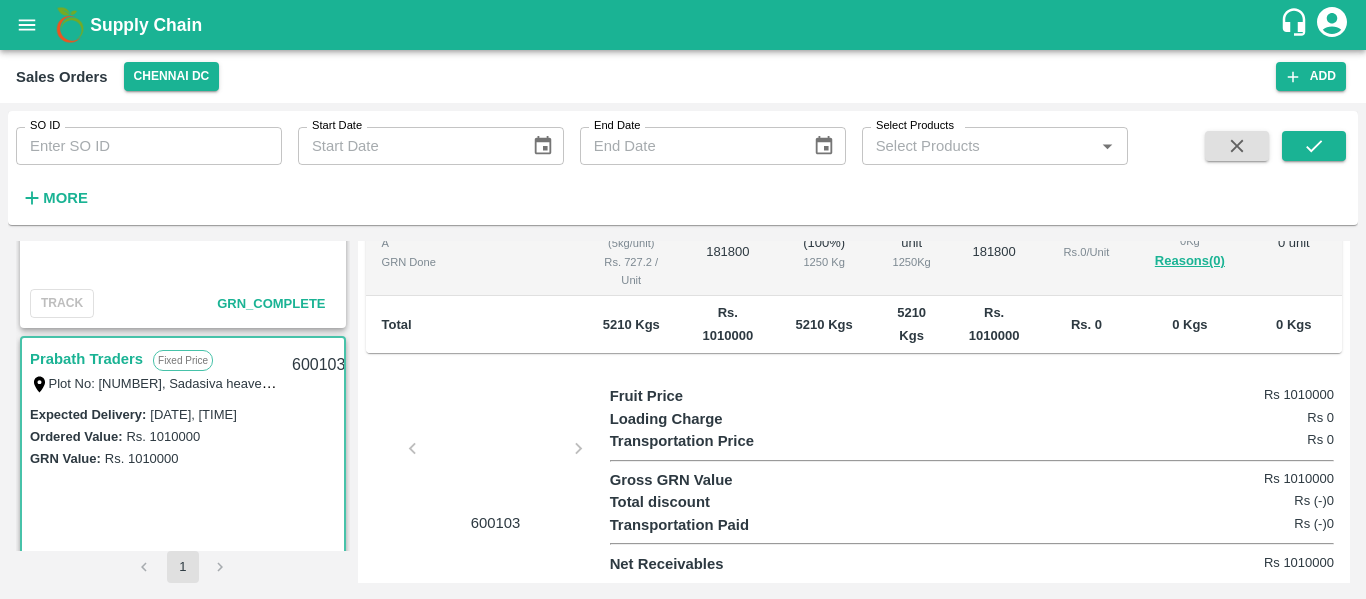 click at bounding box center (496, 454) 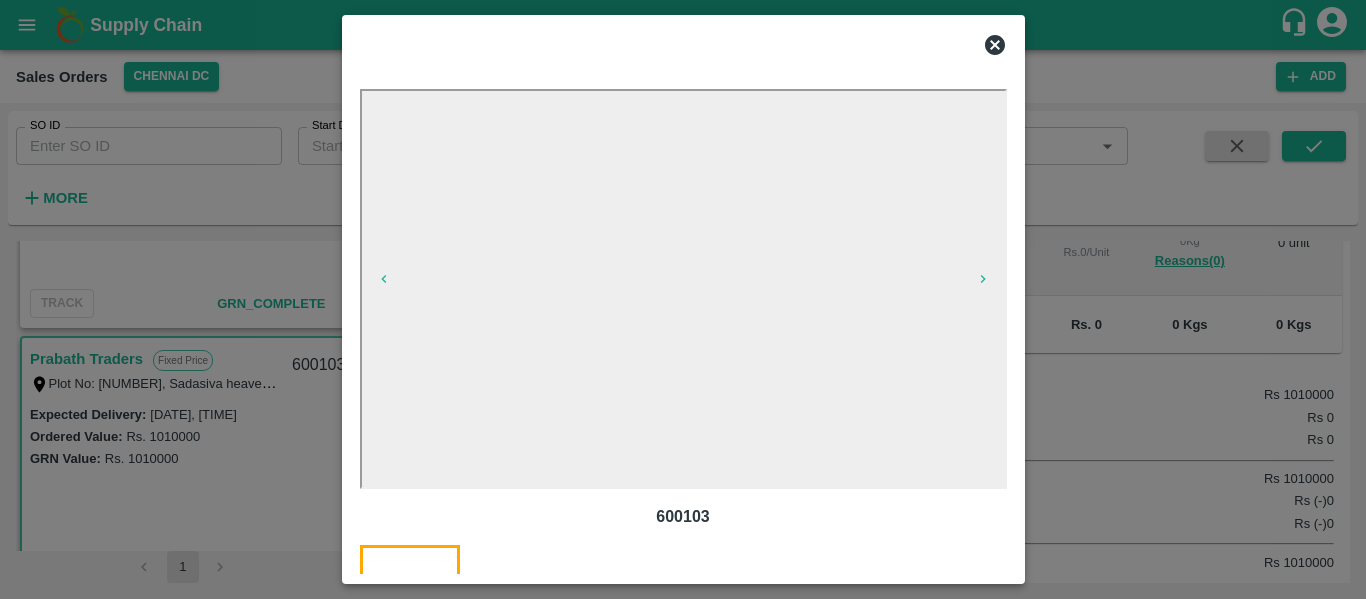 click 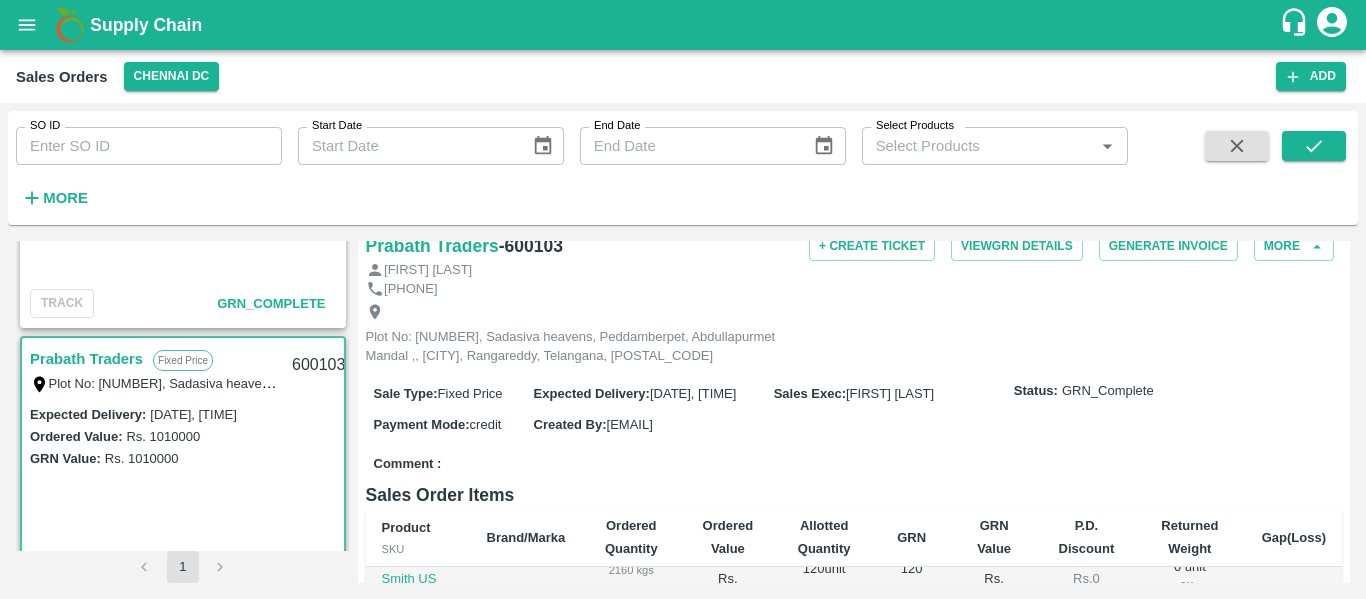 scroll, scrollTop: 0, scrollLeft: 0, axis: both 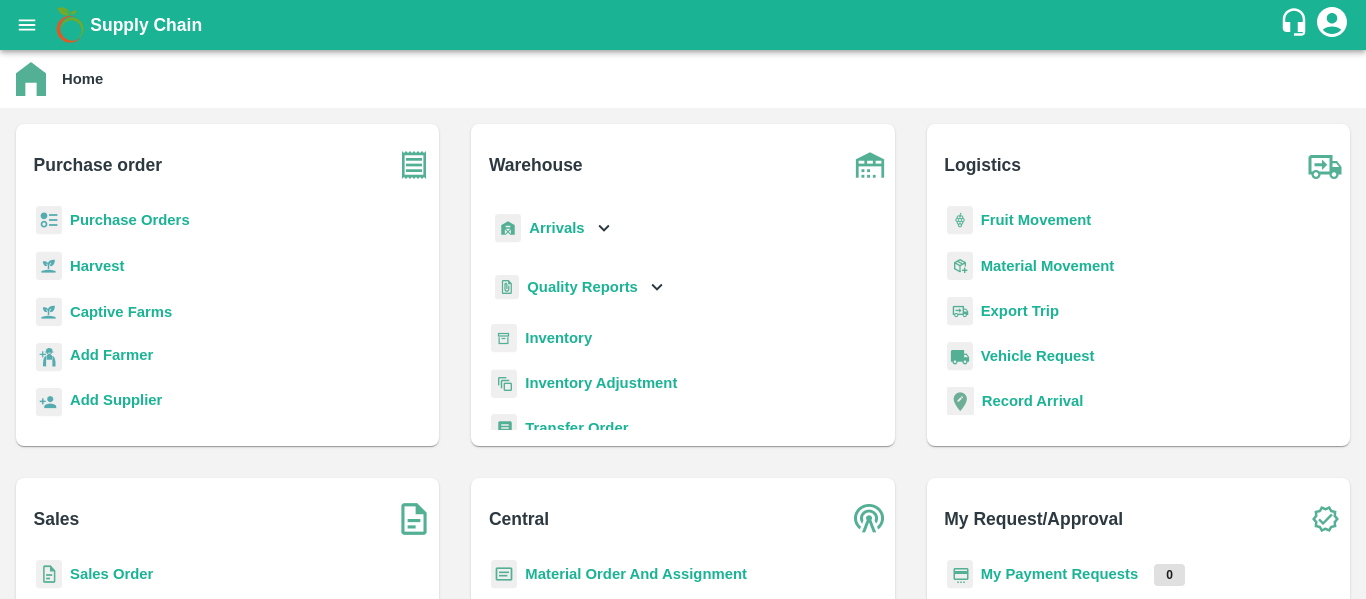 click on "Purchase Orders" at bounding box center [130, 220] 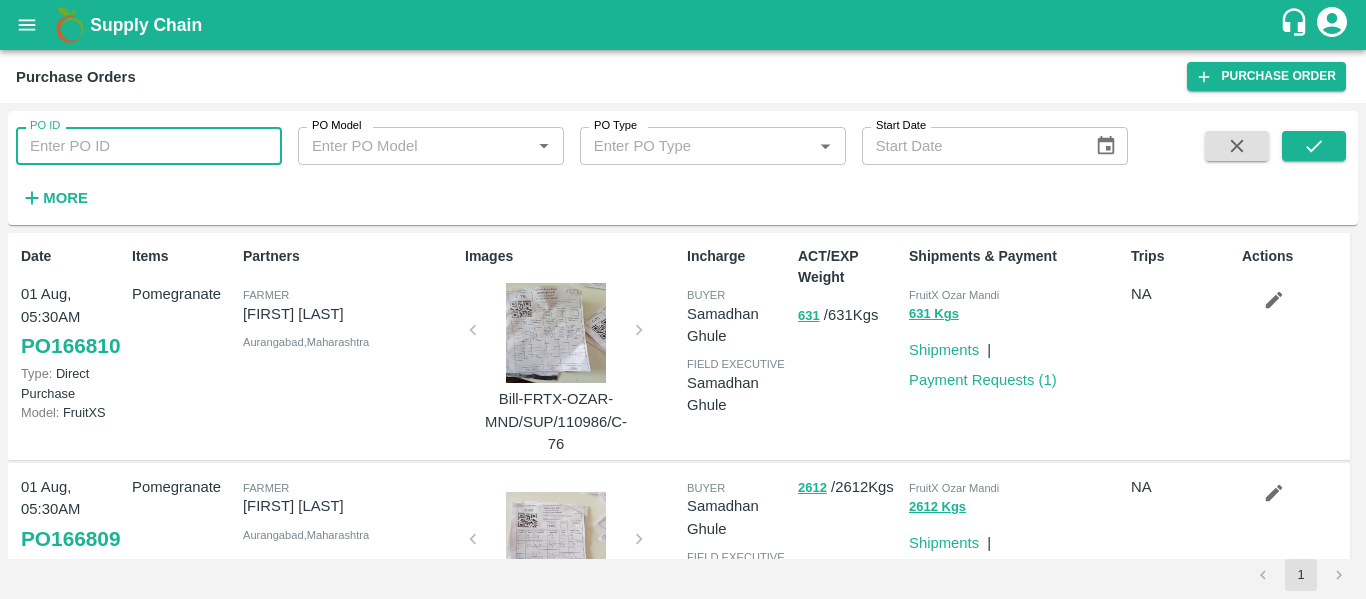 click on "PO ID" at bounding box center (149, 146) 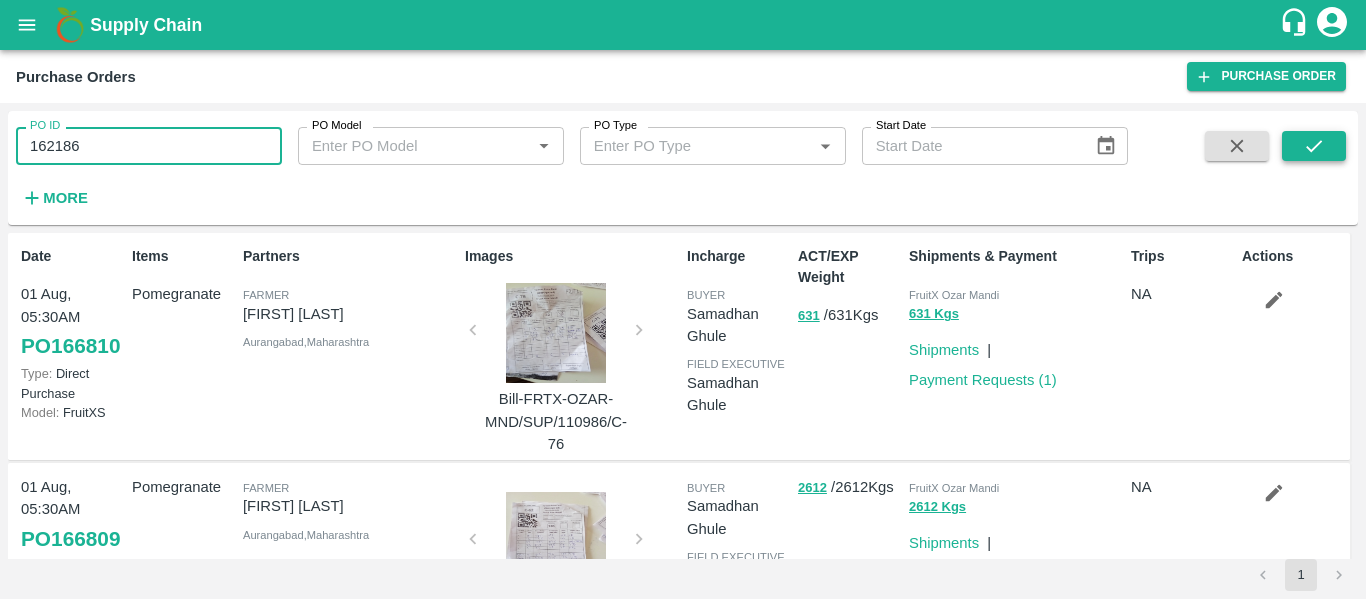 click at bounding box center [1314, 146] 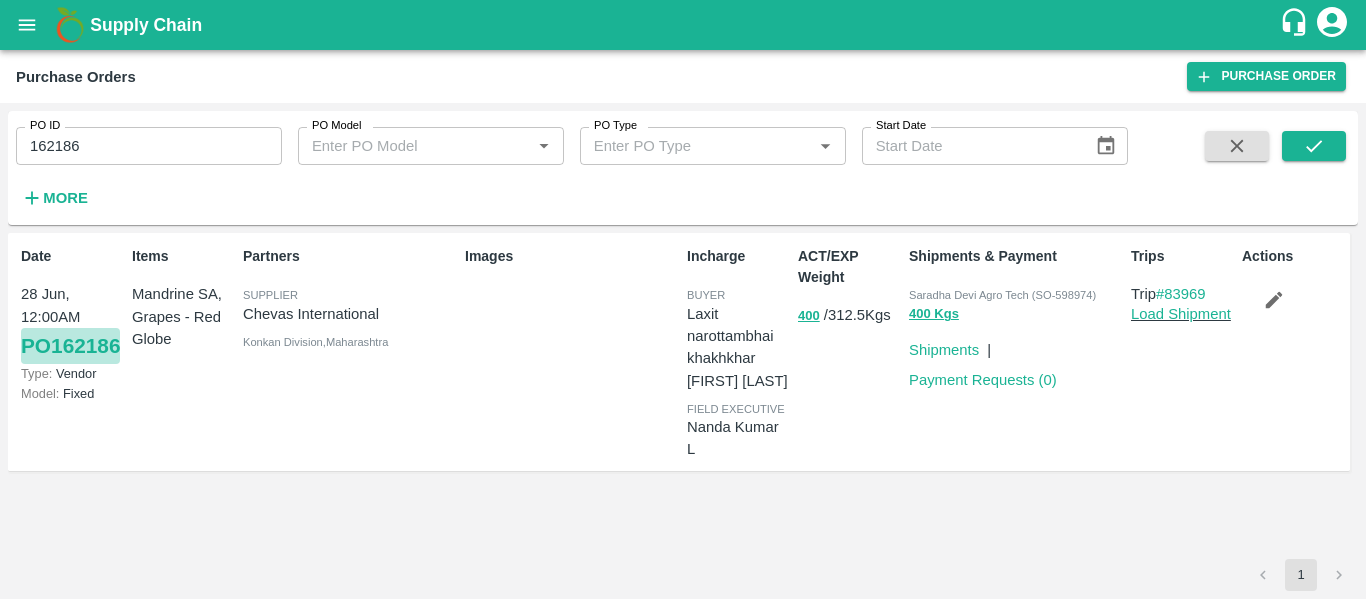 click on "PO  162186" at bounding box center [70, 346] 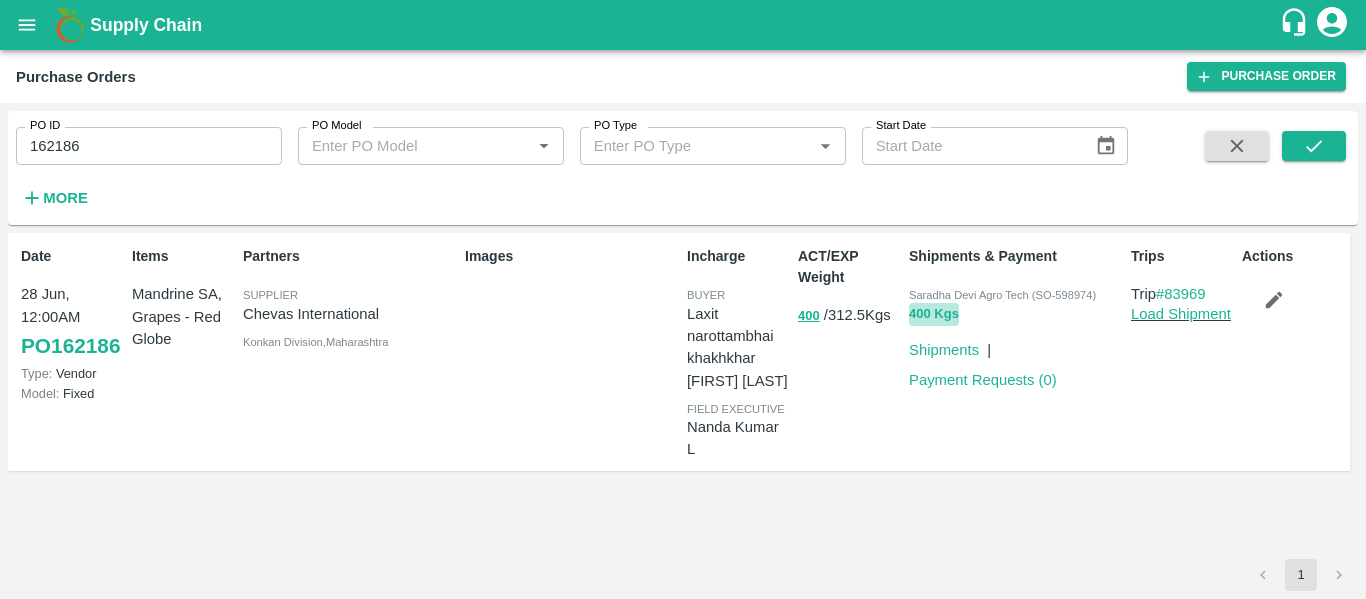 click on "400  Kgs" at bounding box center [934, 314] 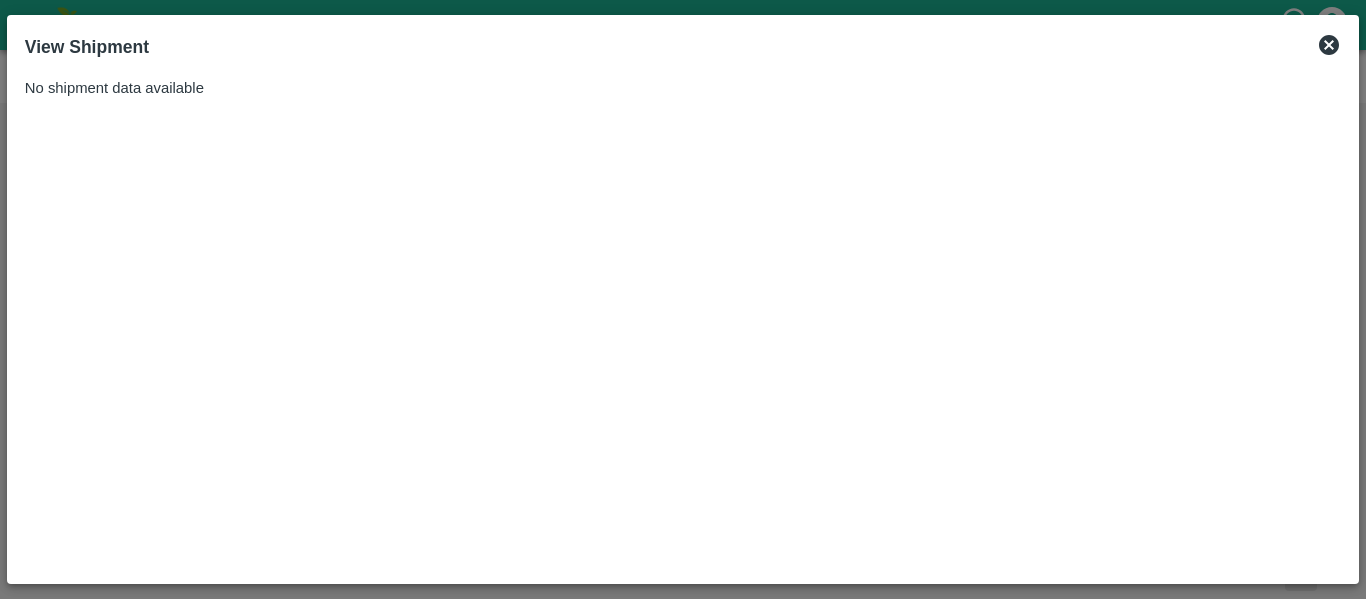 click 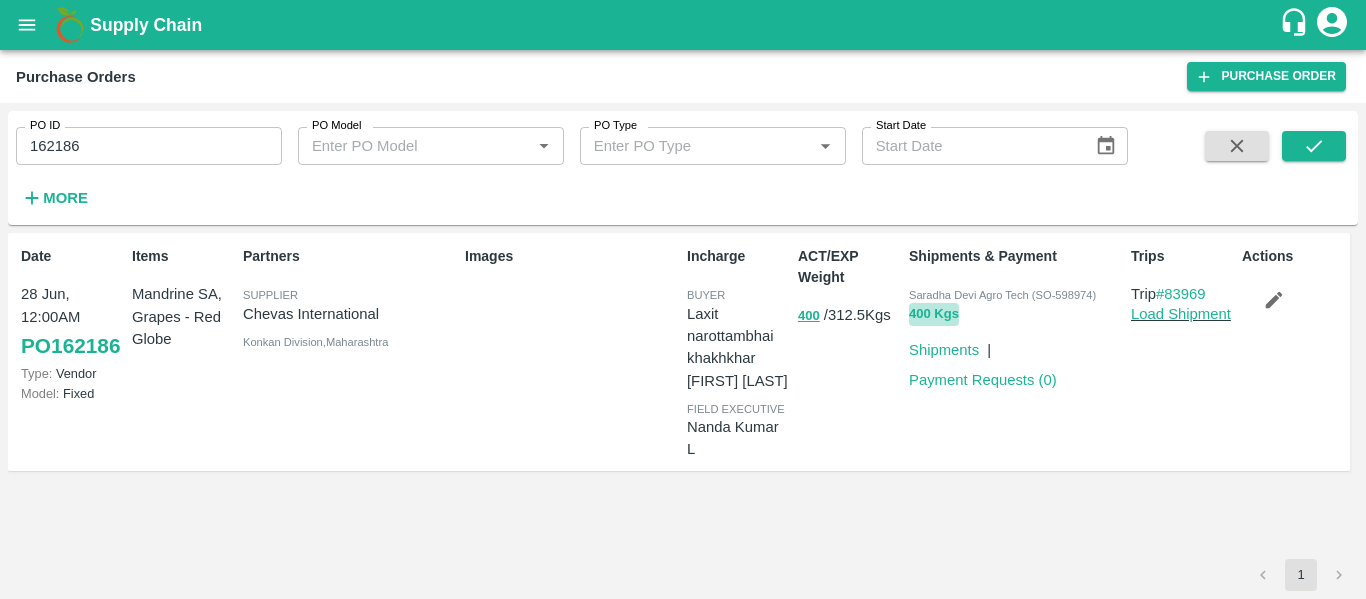 click on "400  Kgs" at bounding box center (934, 314) 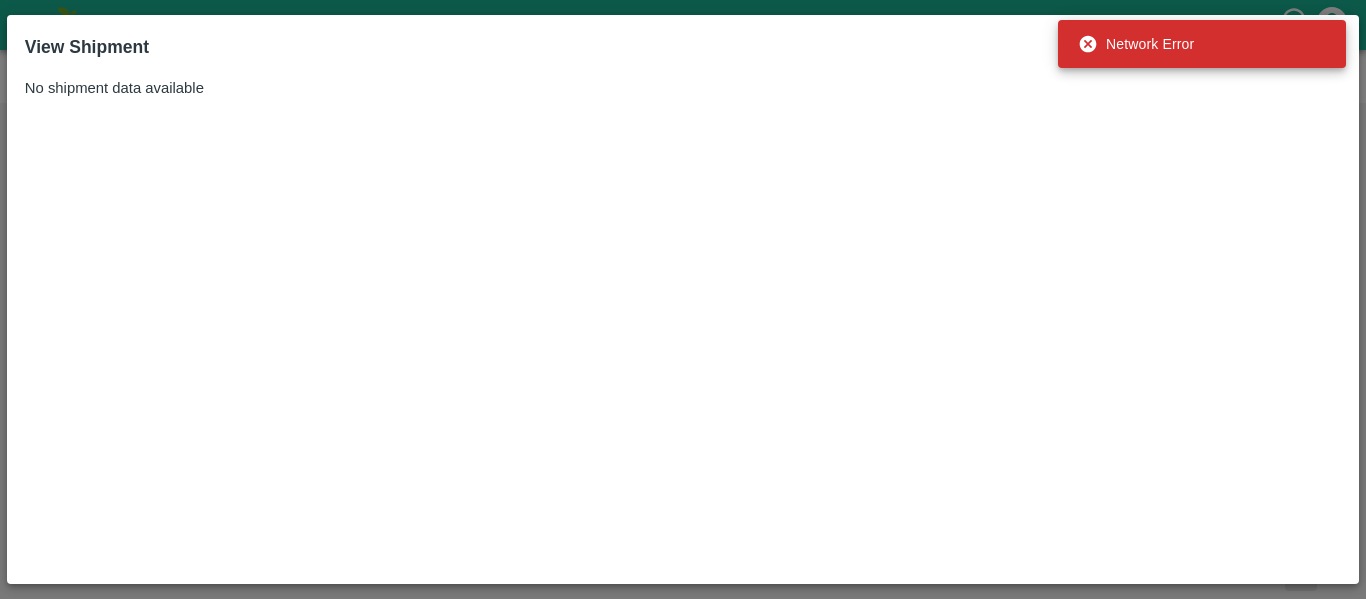 click on "No shipment data available" at bounding box center (683, 321) 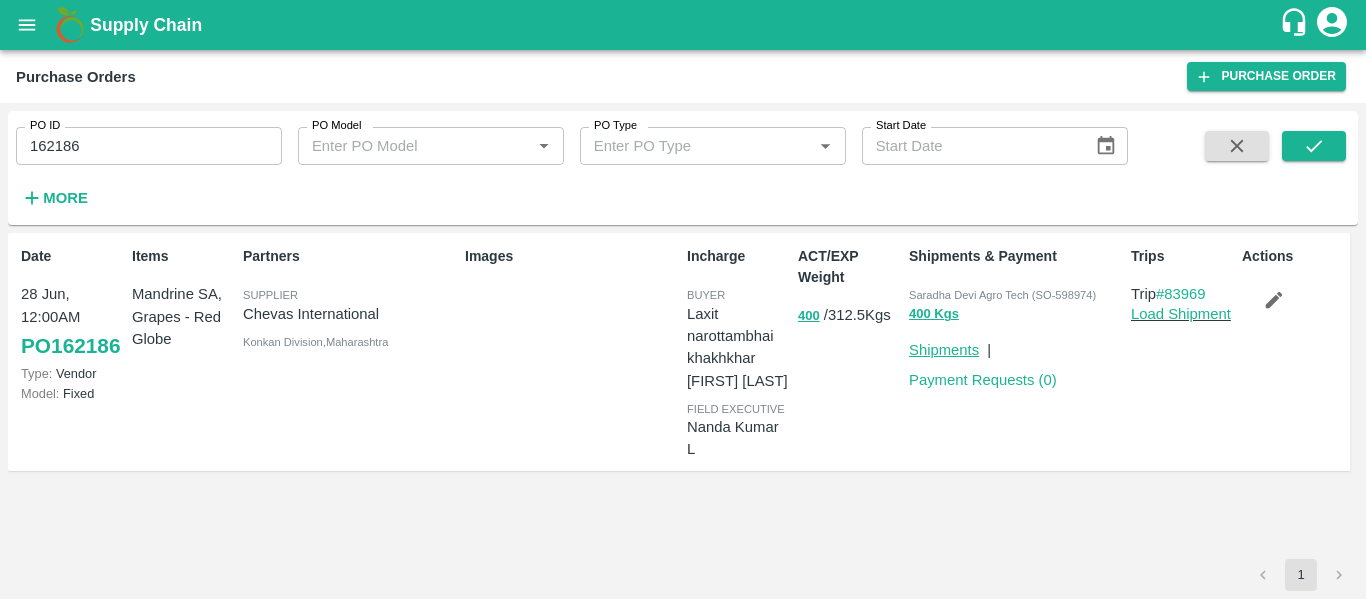 click on "Shipments" at bounding box center [944, 350] 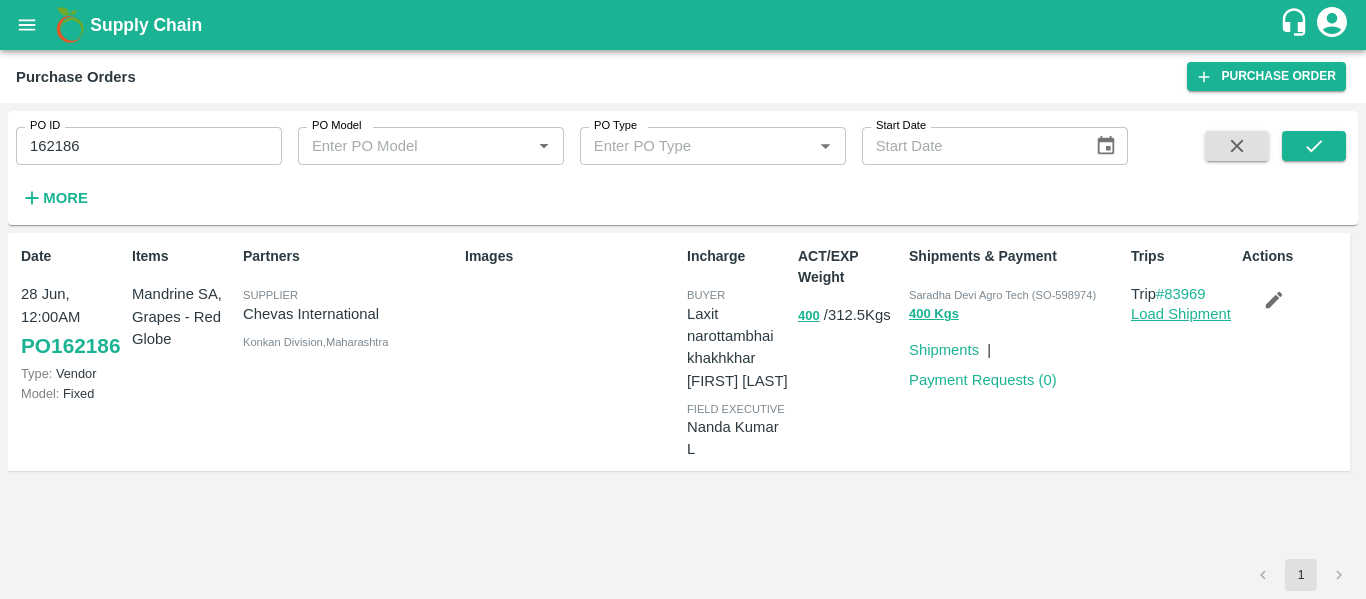 click on "Load Shipment" at bounding box center (1181, 314) 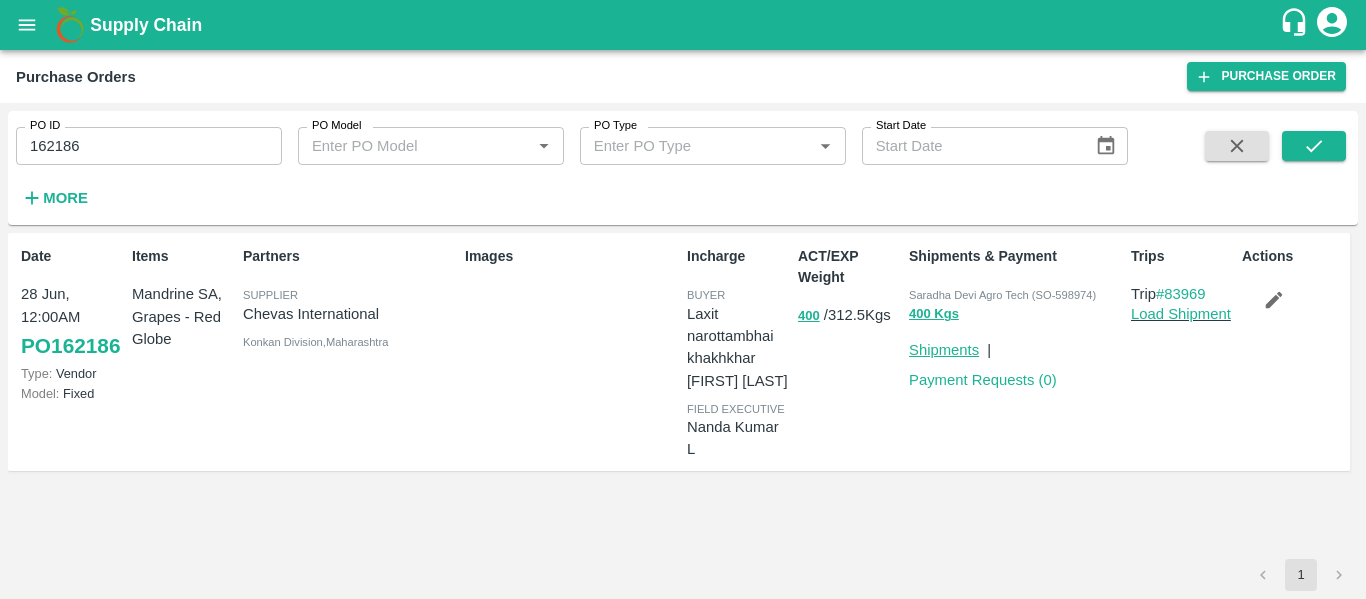 click on "Shipments" at bounding box center [944, 350] 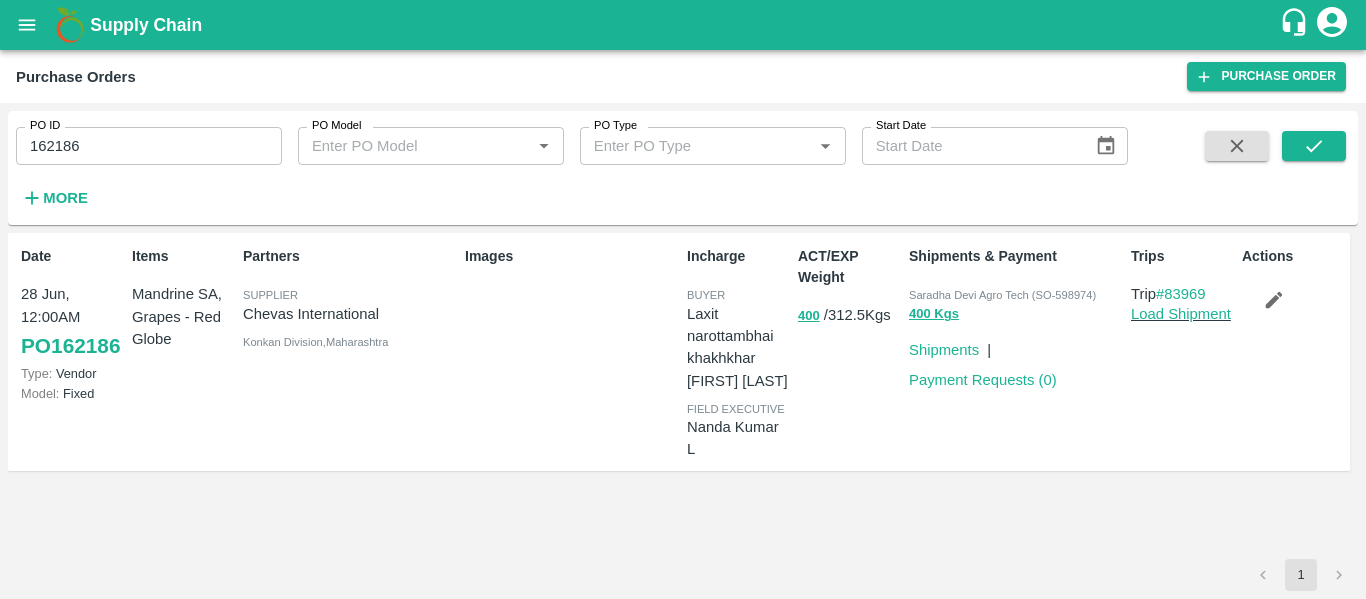 click on "400   /  312.5  Kgs" at bounding box center [849, 315] 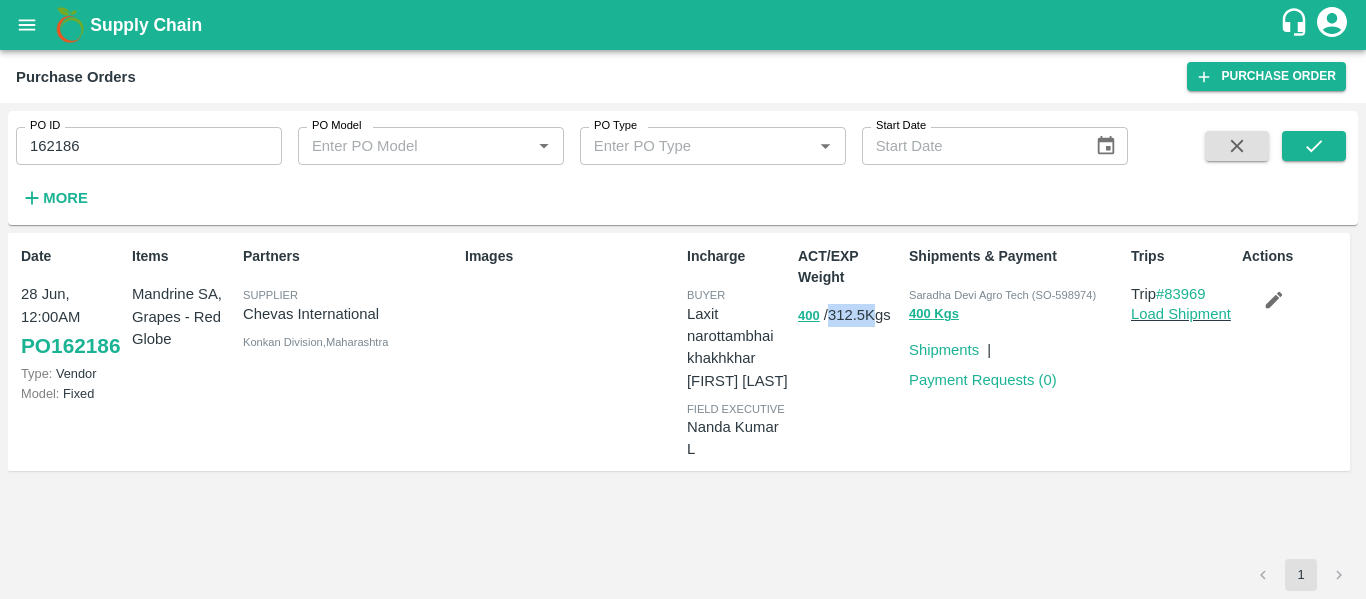 click on "400   /  312.5  Kgs" at bounding box center [849, 315] 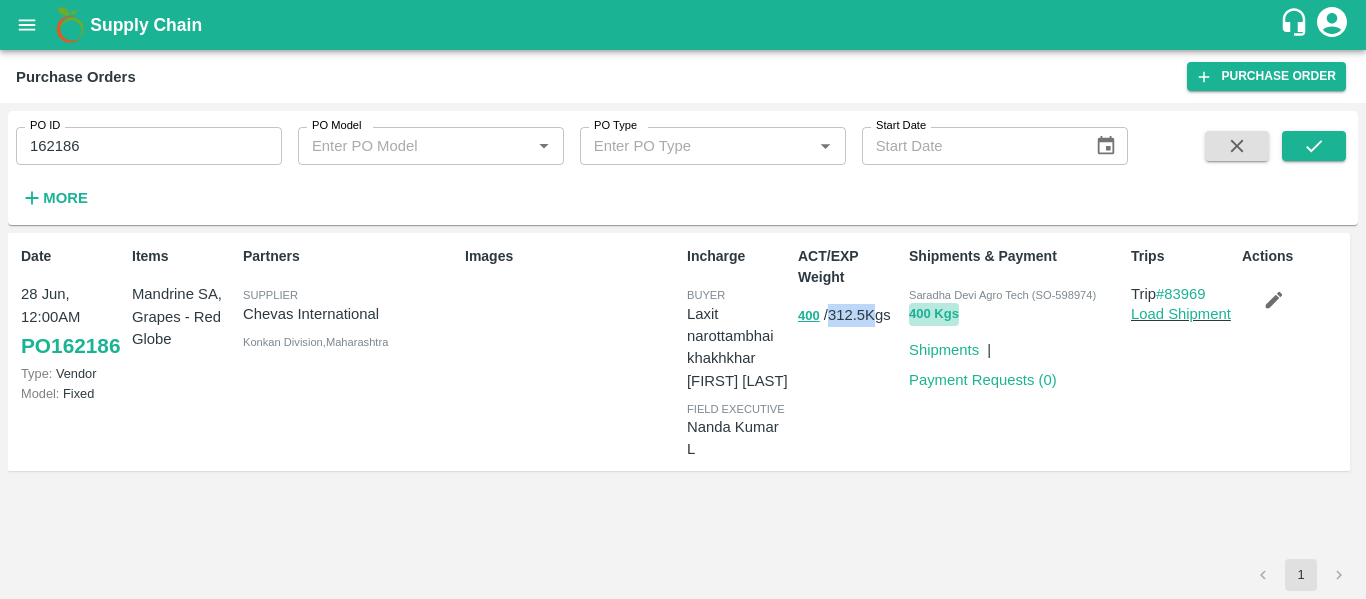 click on "400  Kgs" at bounding box center (934, 314) 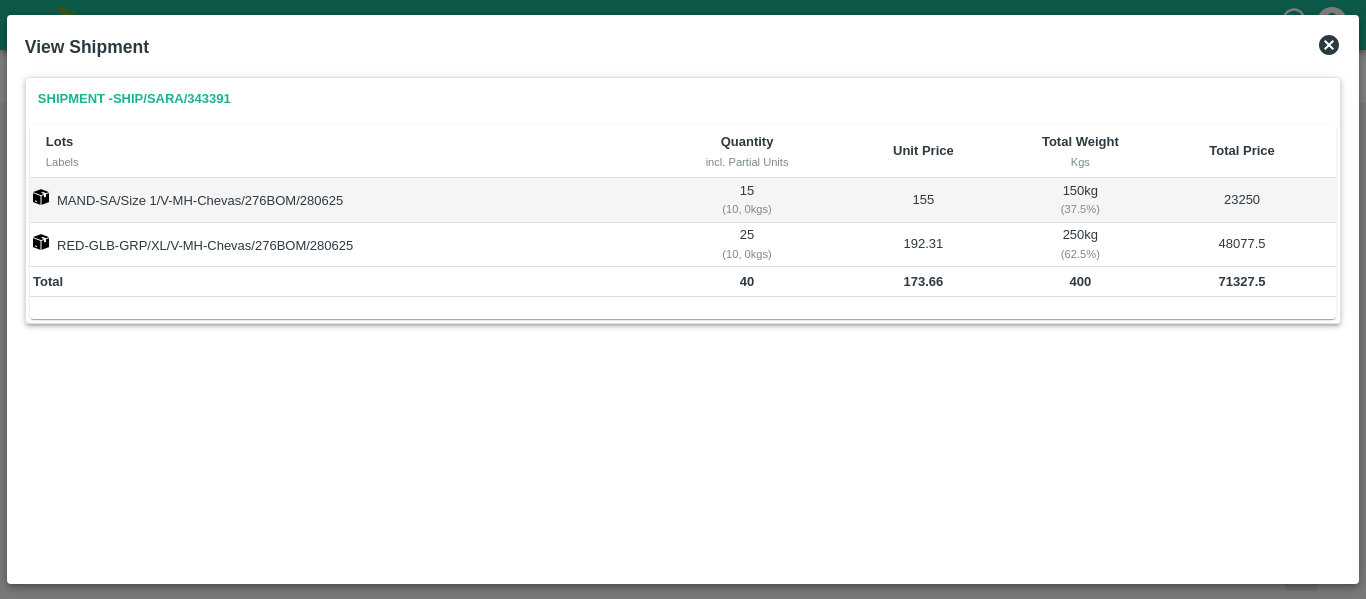 click 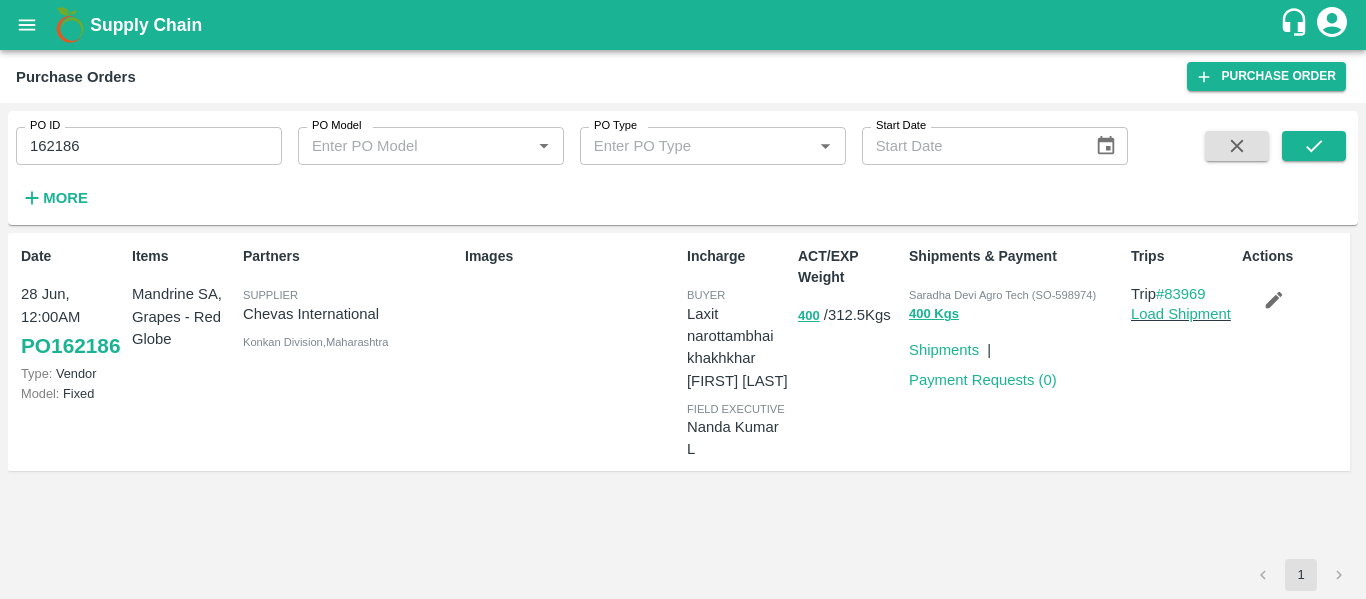 click on "Partners Supplier   Chevas International Konkan Division , Maharashtra" at bounding box center (346, 351) 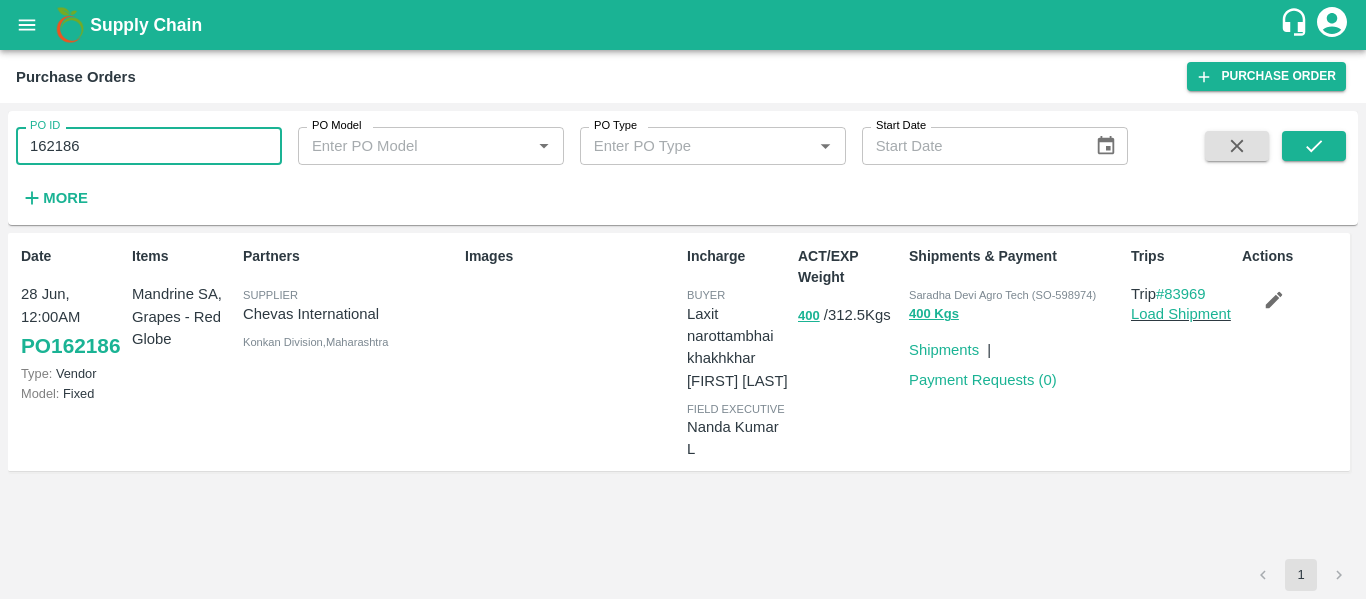 click on "162186" at bounding box center [149, 146] 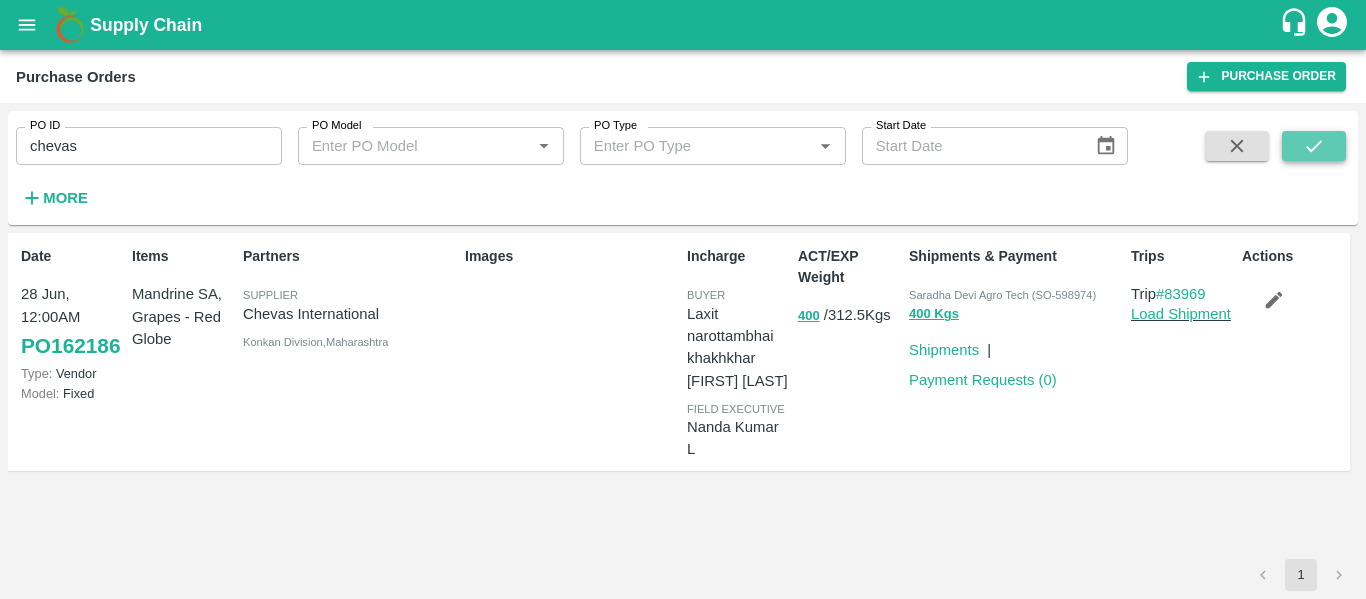 click 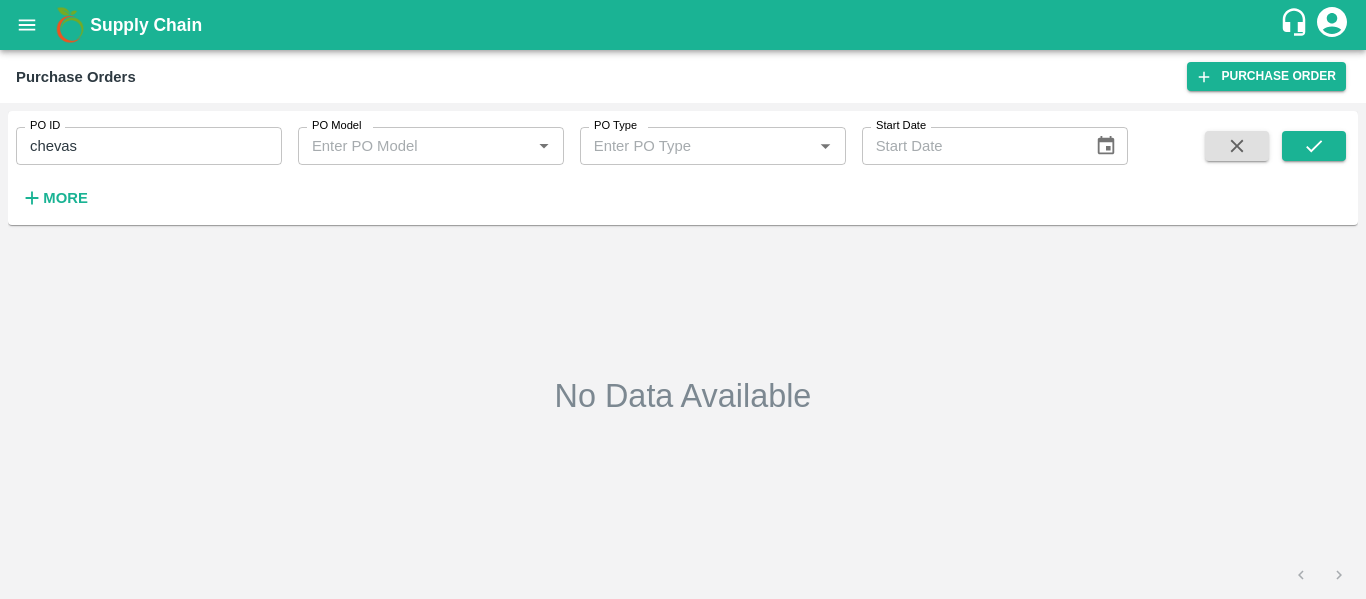 click on "chevas" at bounding box center (149, 146) 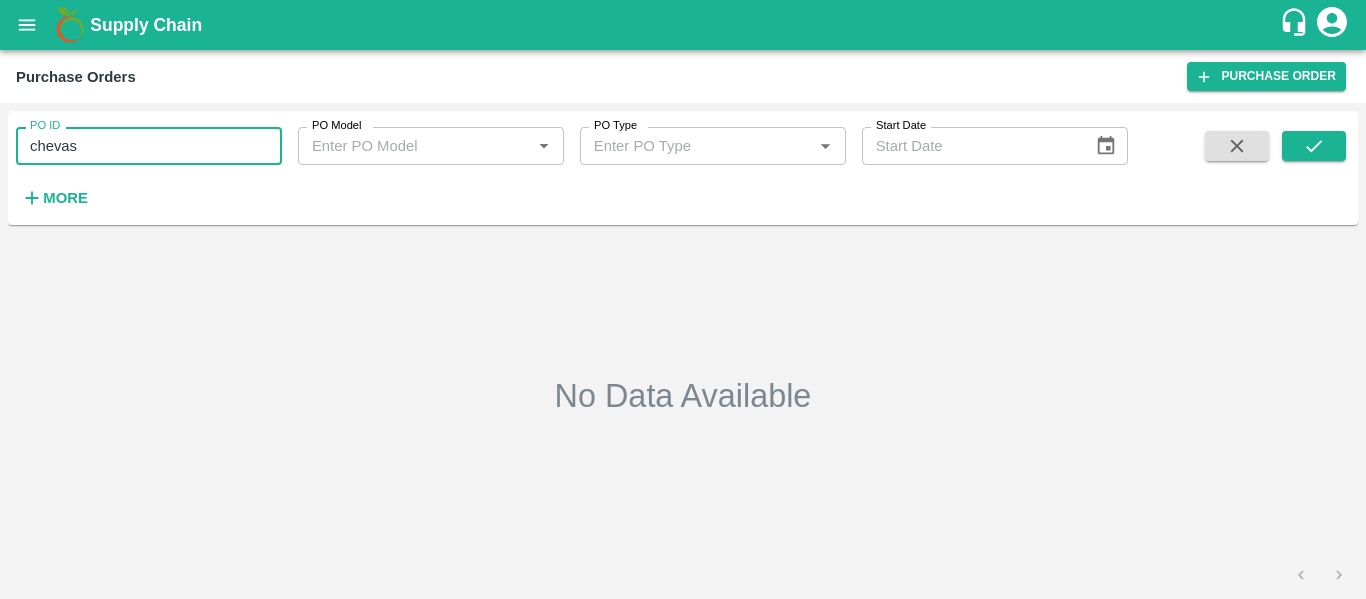 click on "chevas" at bounding box center [149, 146] 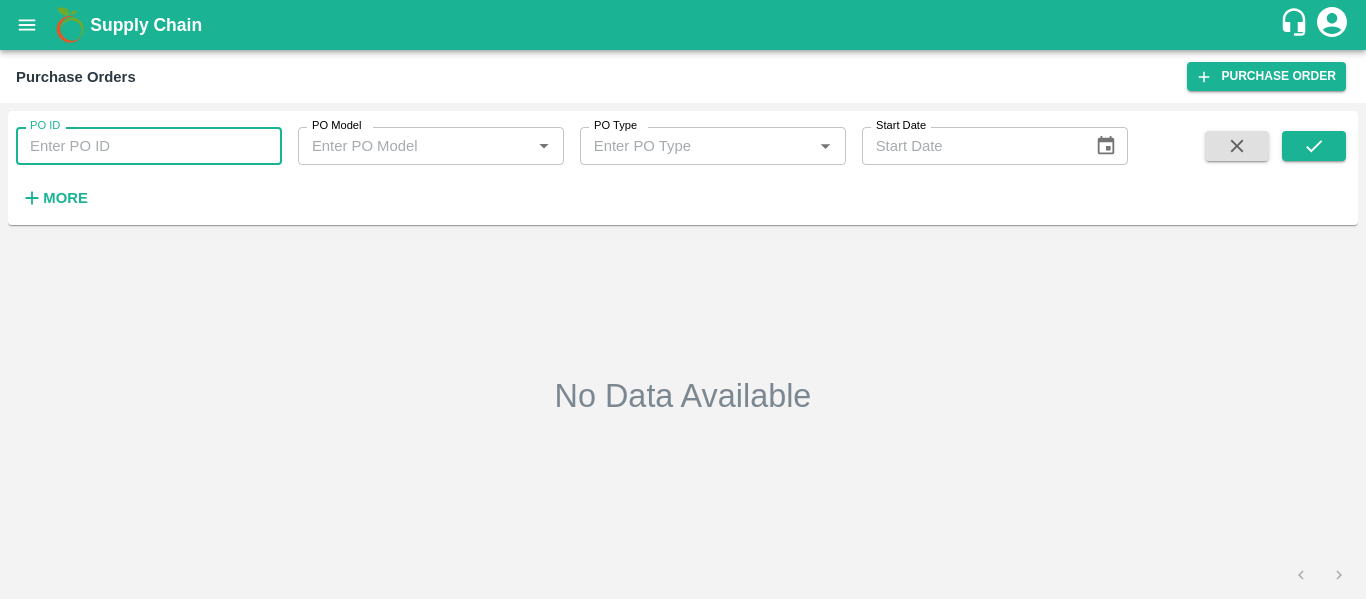 type 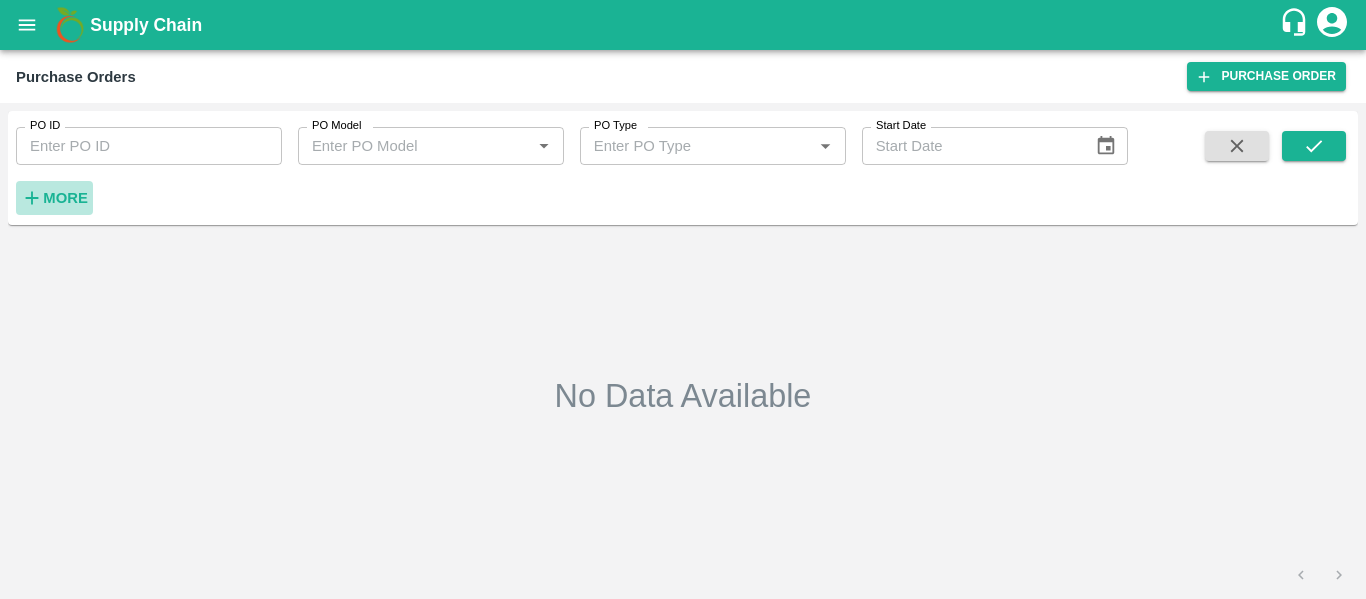 click on "More" at bounding box center (65, 198) 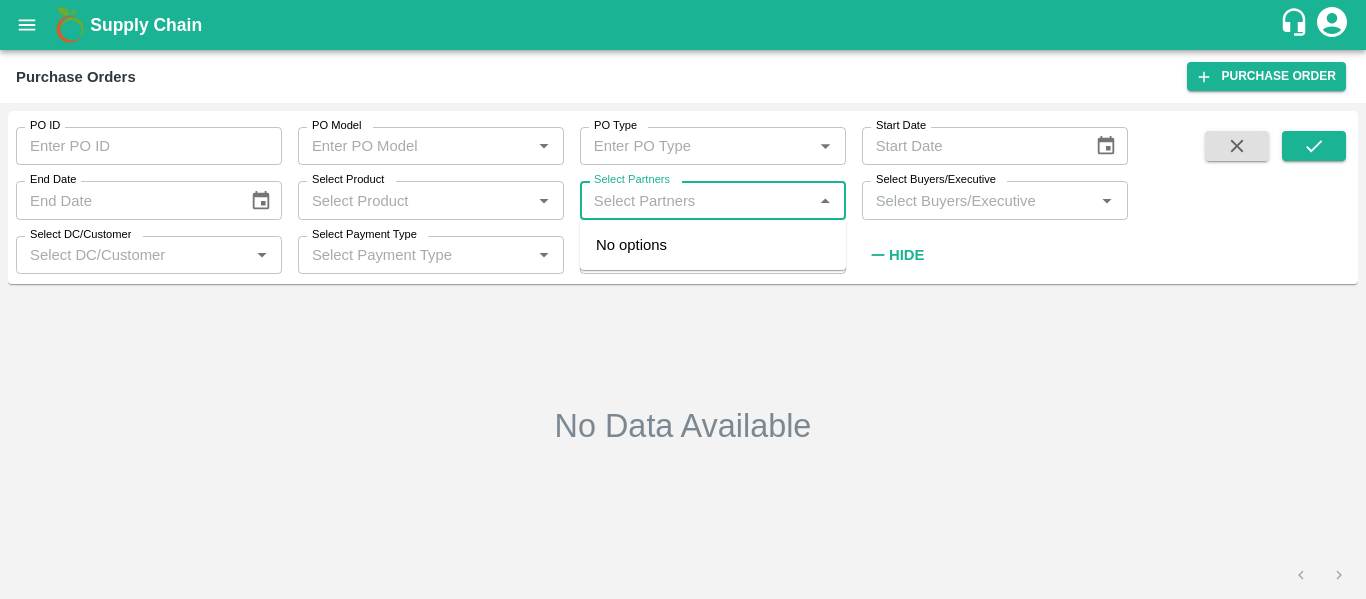 click on "Select Partners" at bounding box center (696, 200) 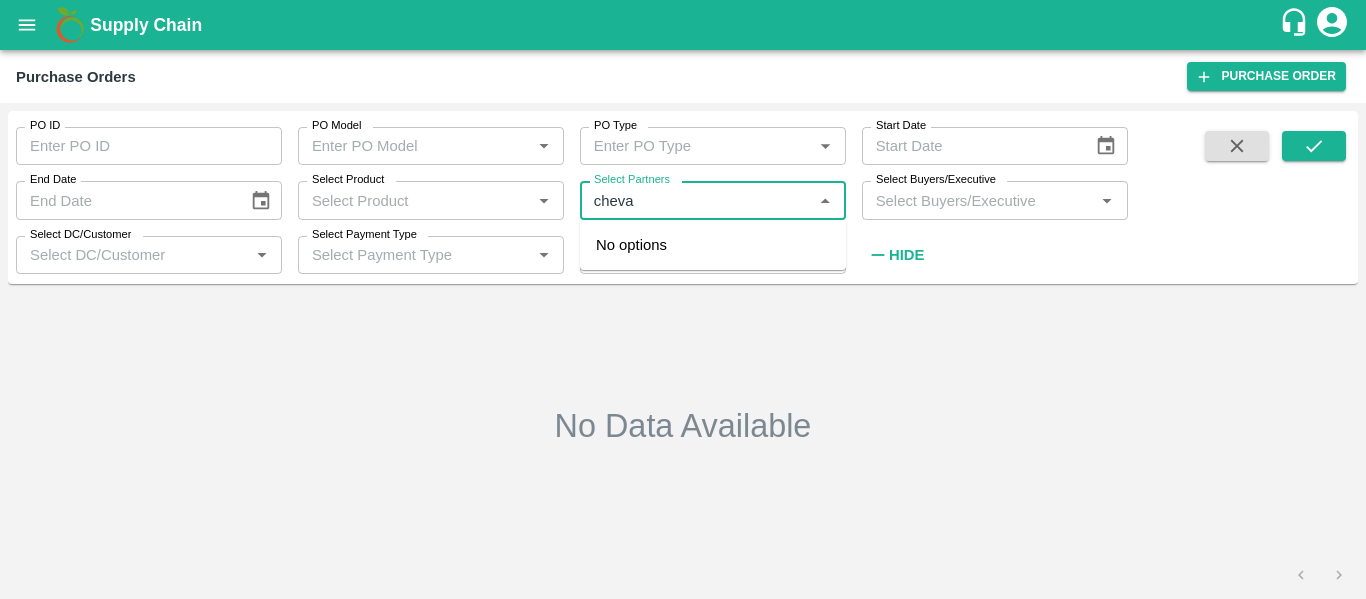 type on "chevas" 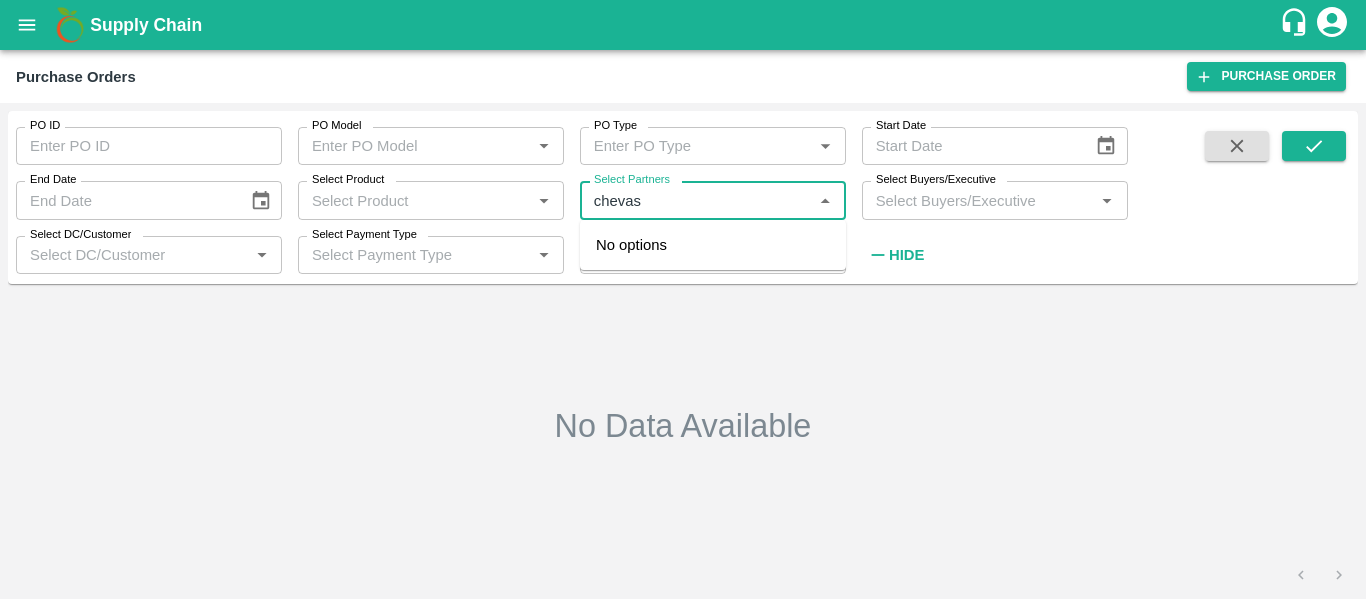 type on "chevas" 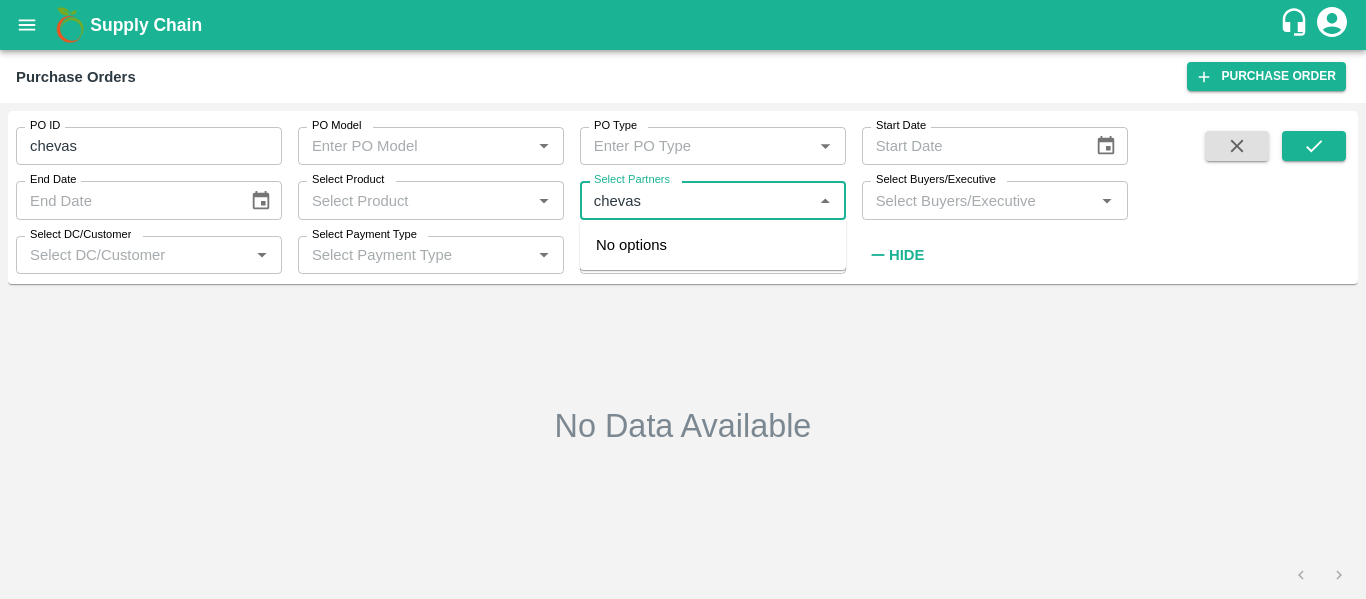 type 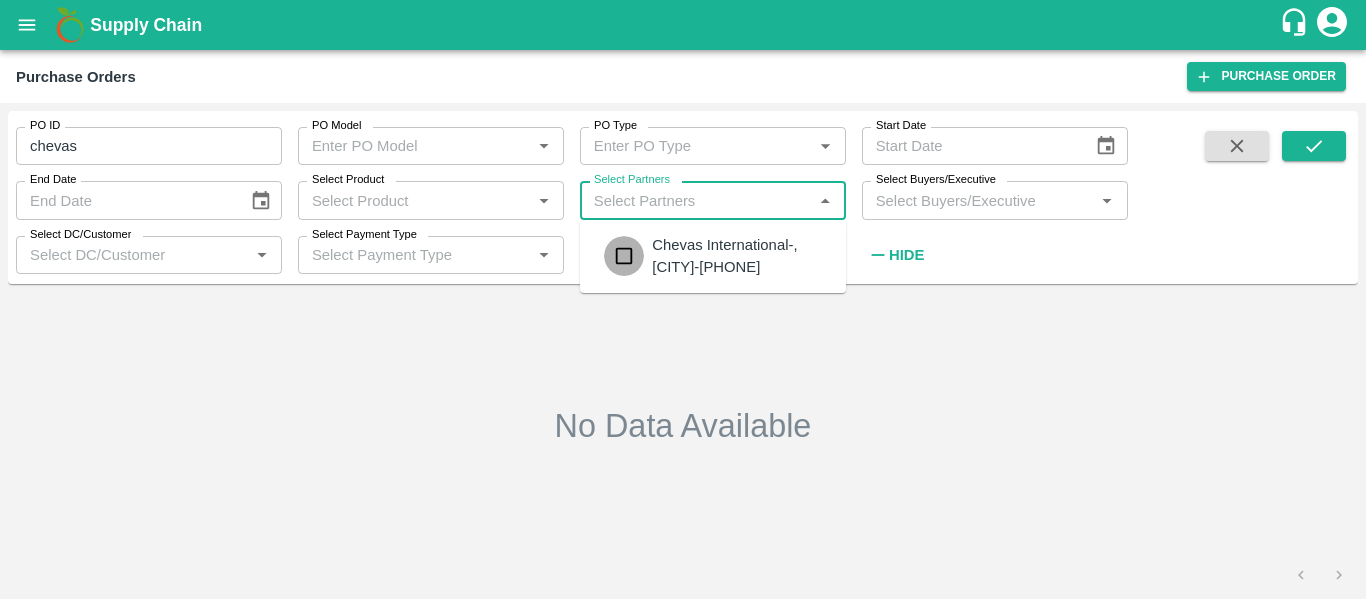 click at bounding box center [624, 256] 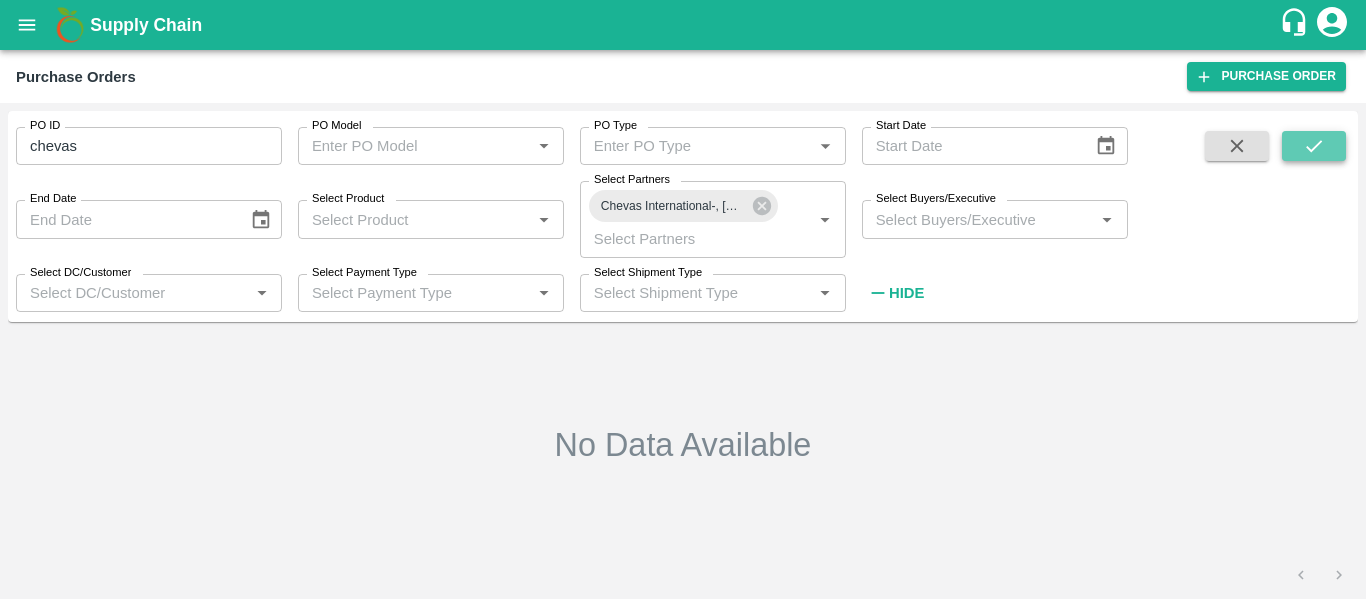 click at bounding box center [1314, 146] 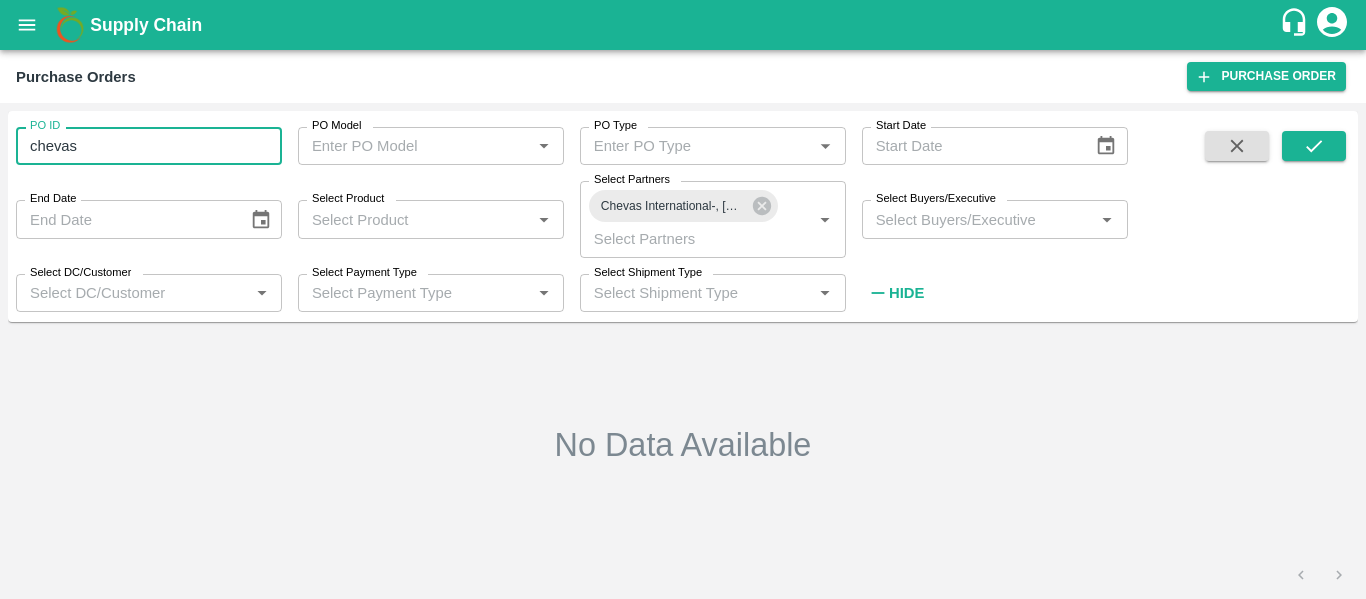 click on "chevas" at bounding box center [149, 146] 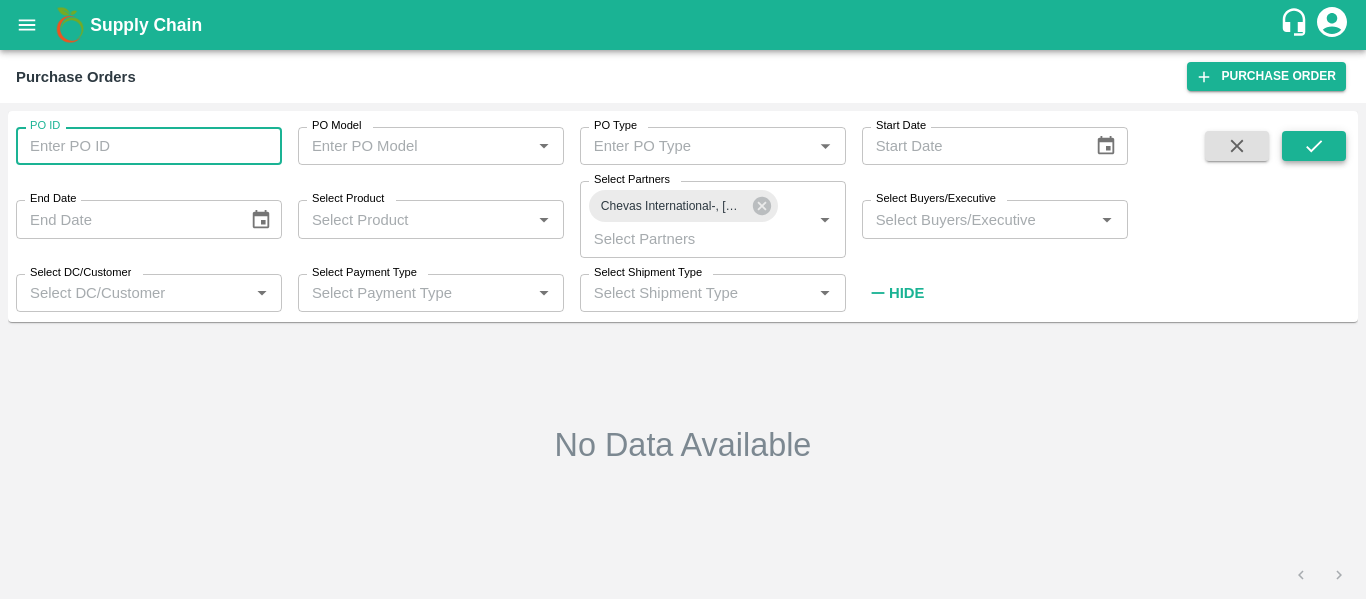 type 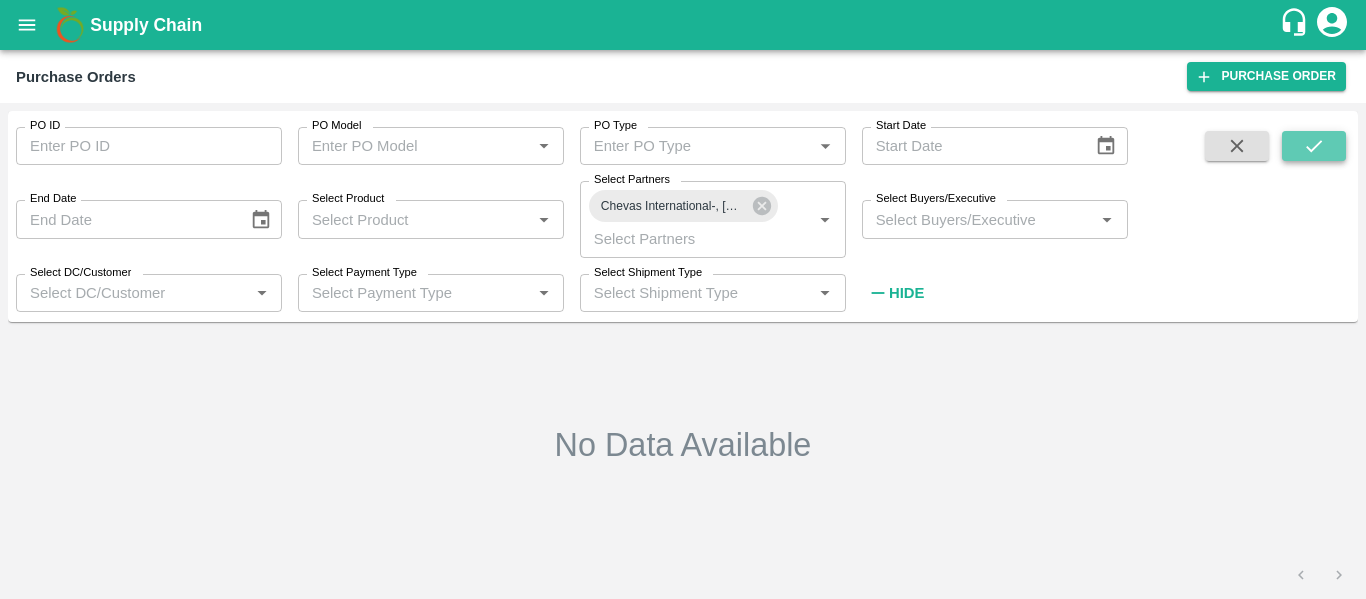 click 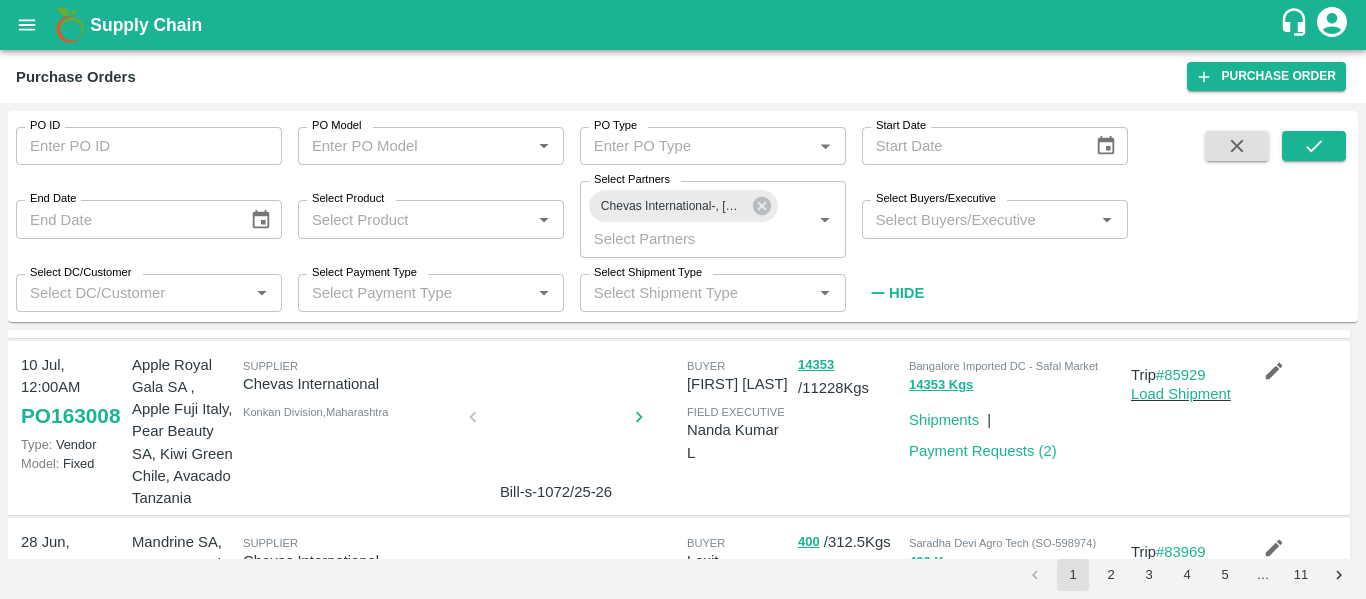 scroll, scrollTop: 232, scrollLeft: 0, axis: vertical 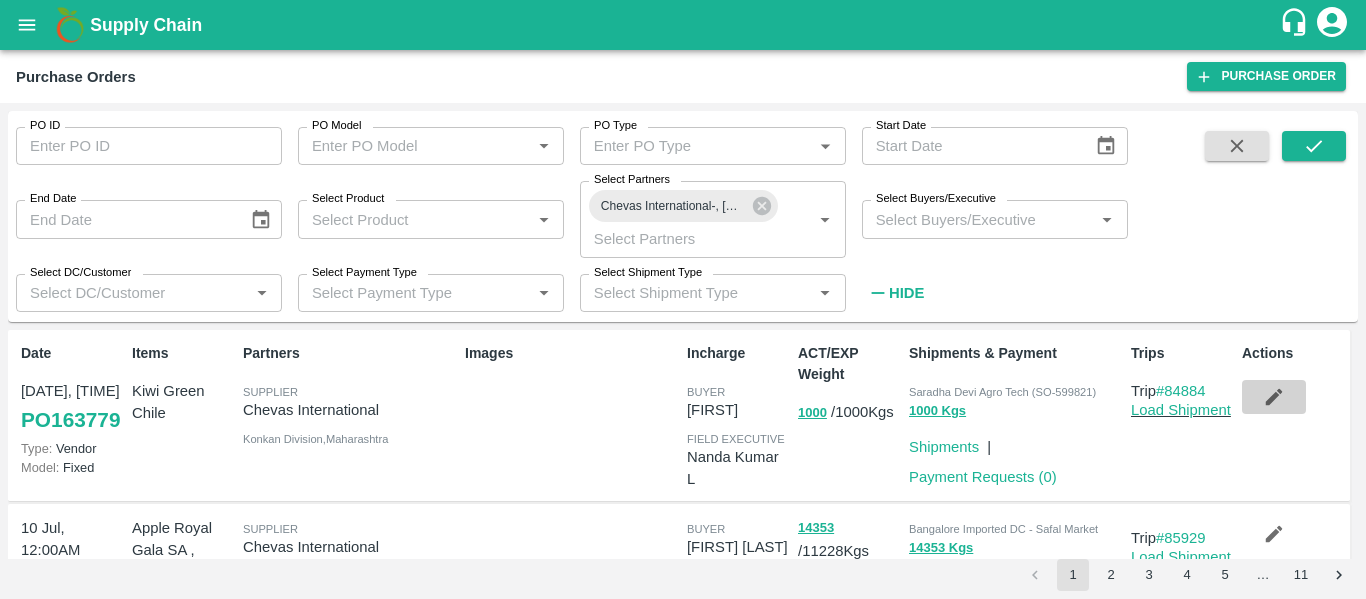 click 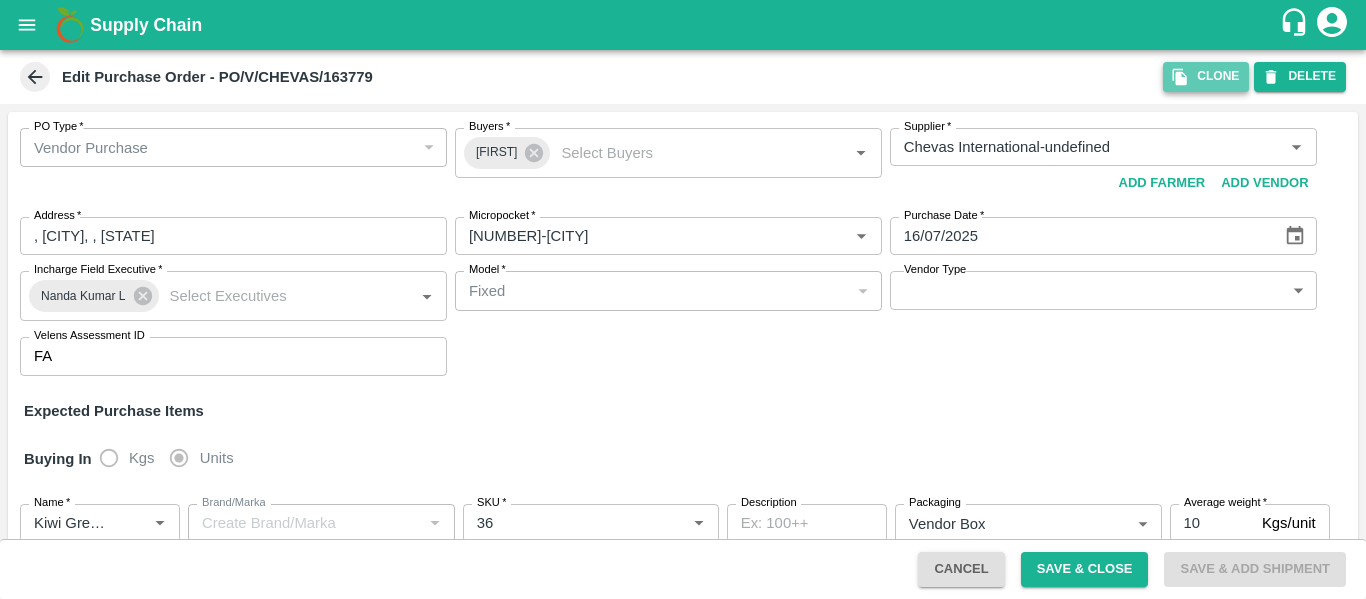 click on "Clone" at bounding box center [1206, 76] 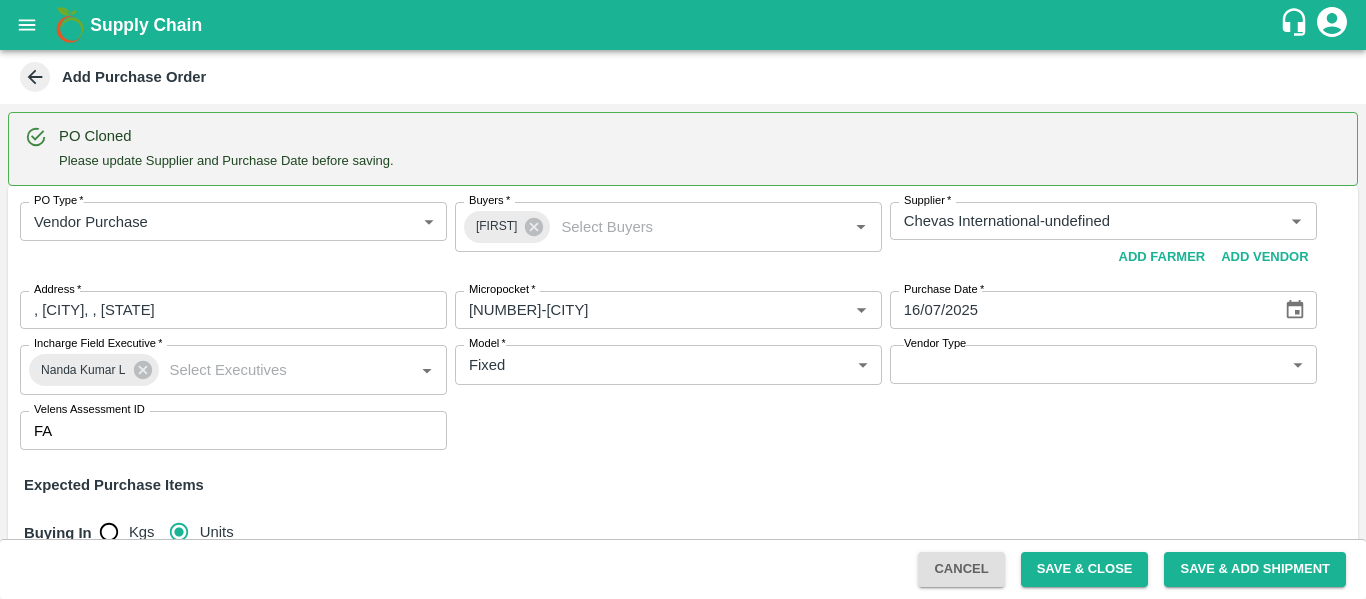 type 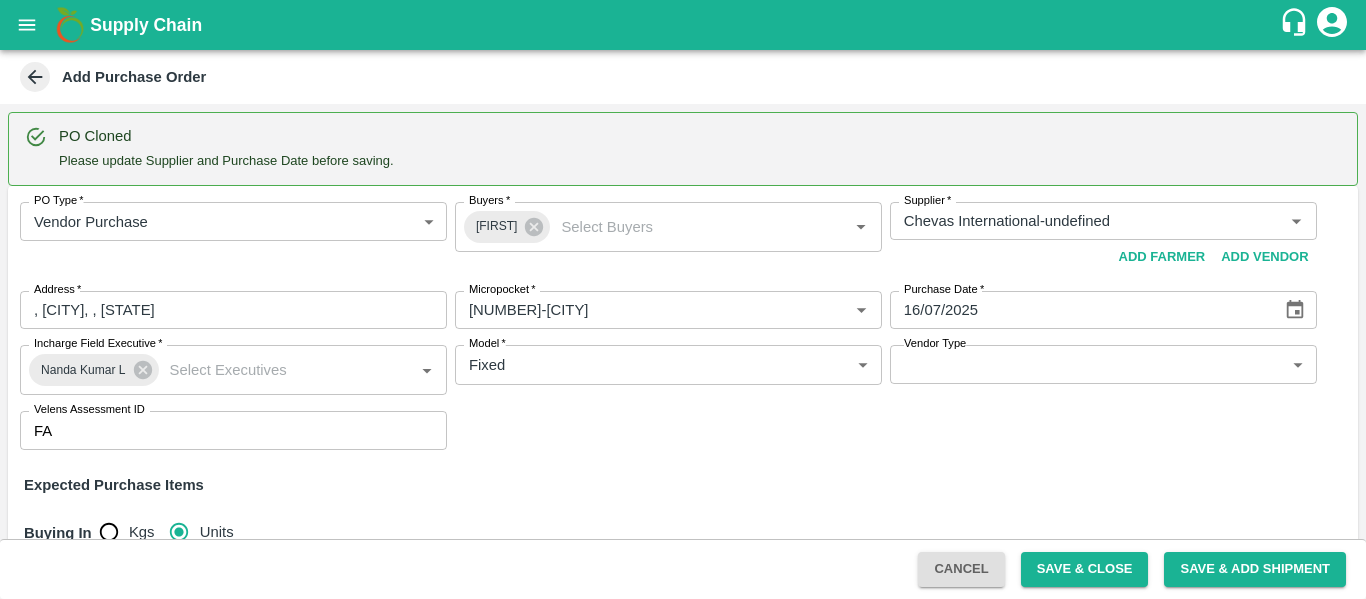 type 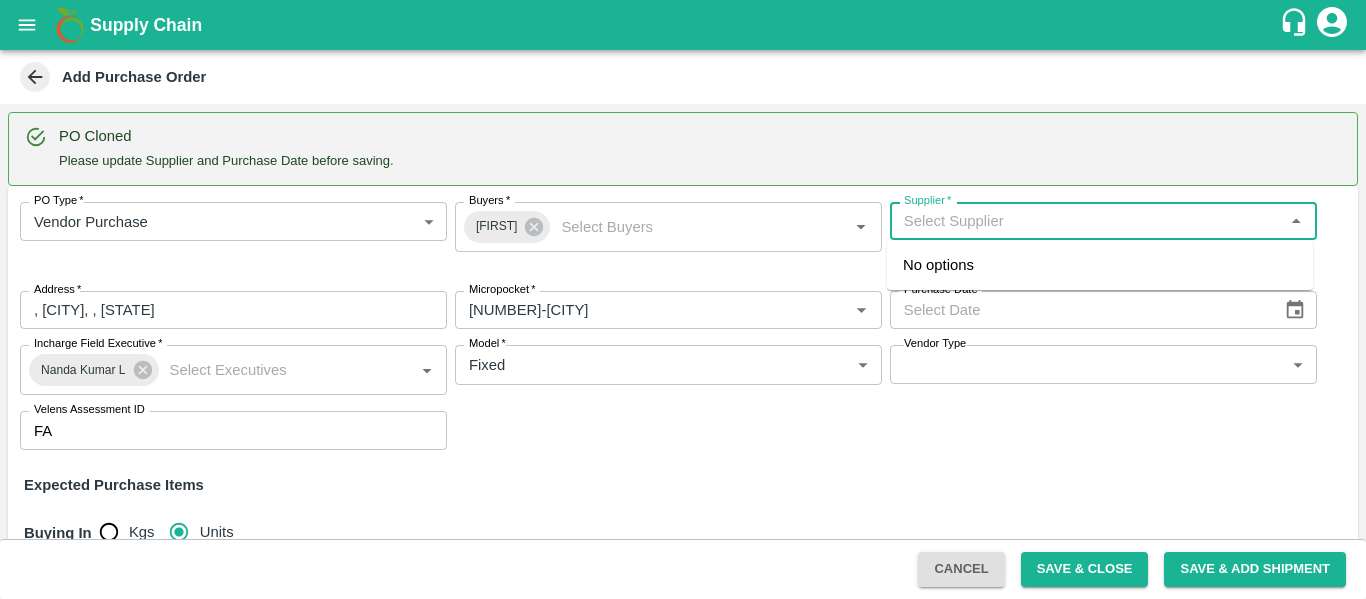 click on "Supplier   *" at bounding box center [1087, 221] 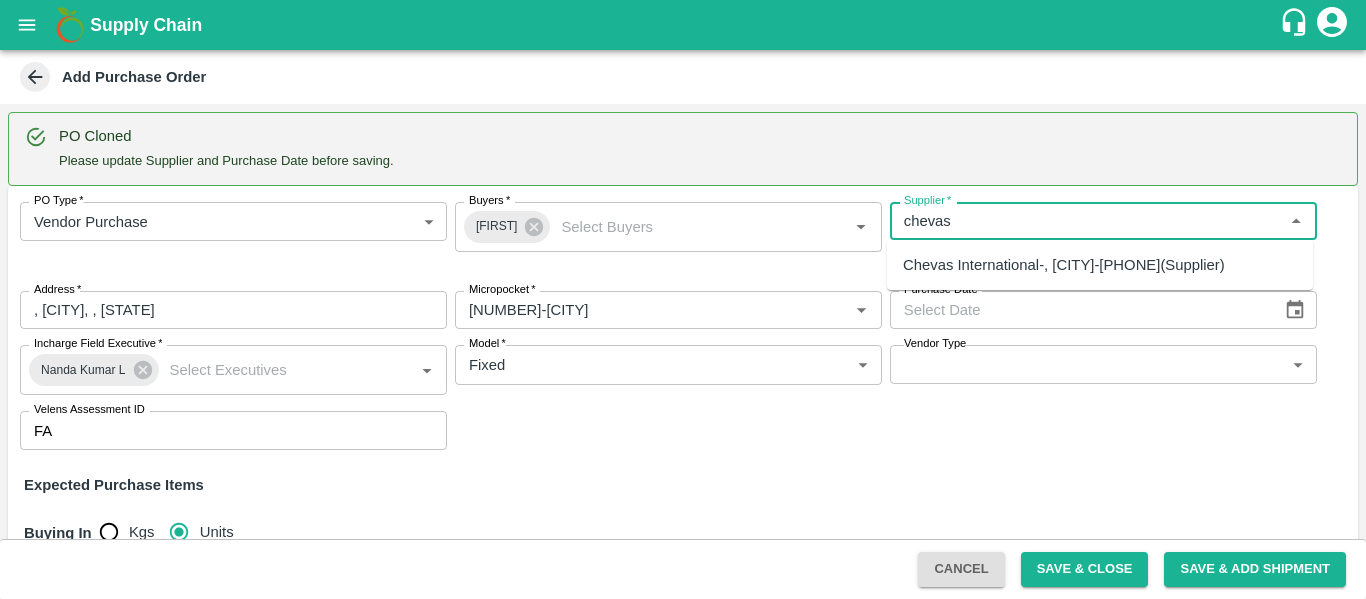 click on "Chevas International-, Mumbai-9004902408(Supplier)" at bounding box center (1064, 265) 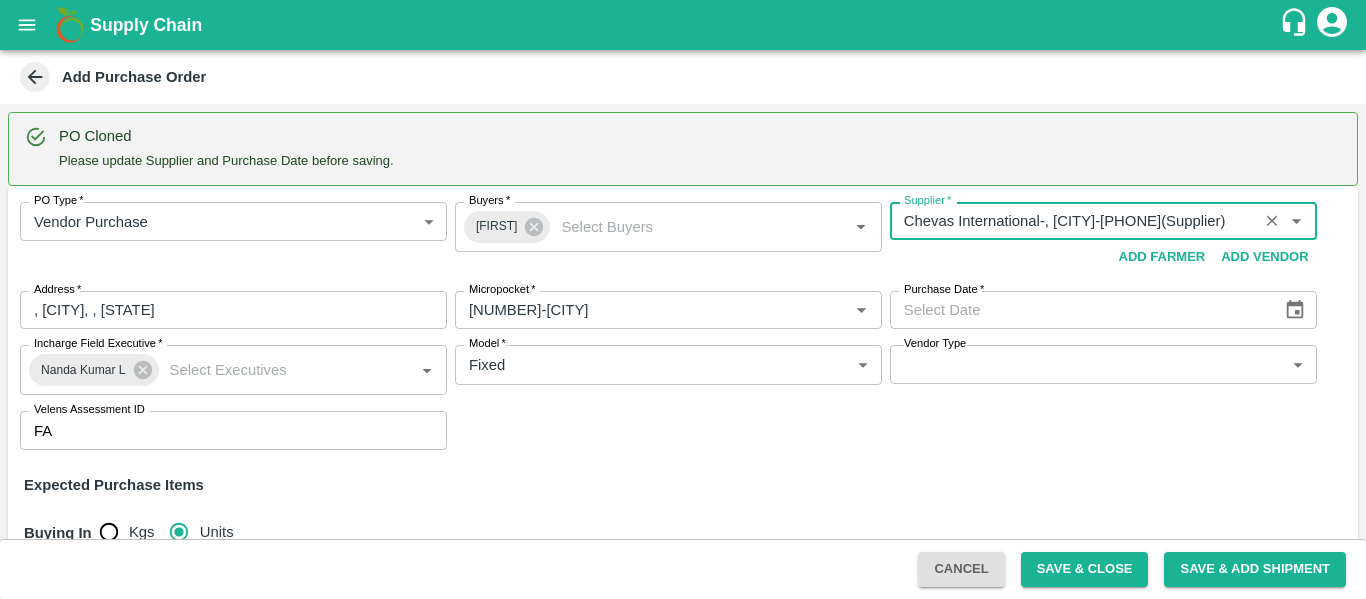 type on "Chevas International-, Mumbai-9004902408(Supplier)" 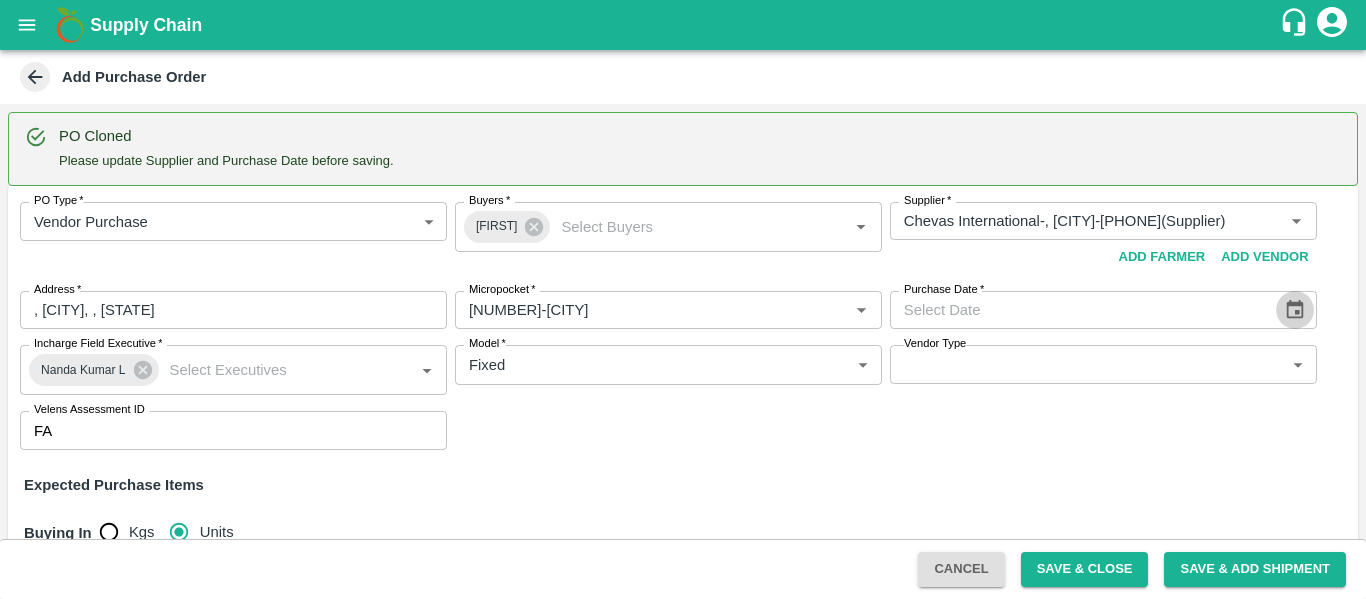 click 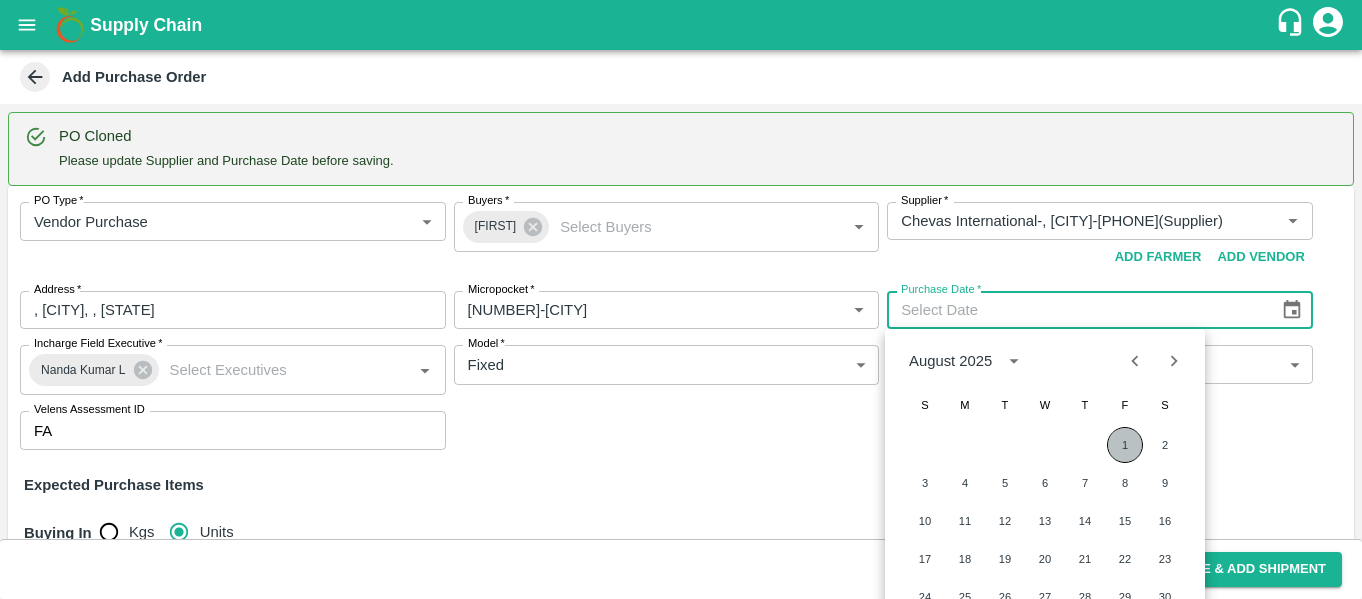 click on "1" at bounding box center (1125, 445) 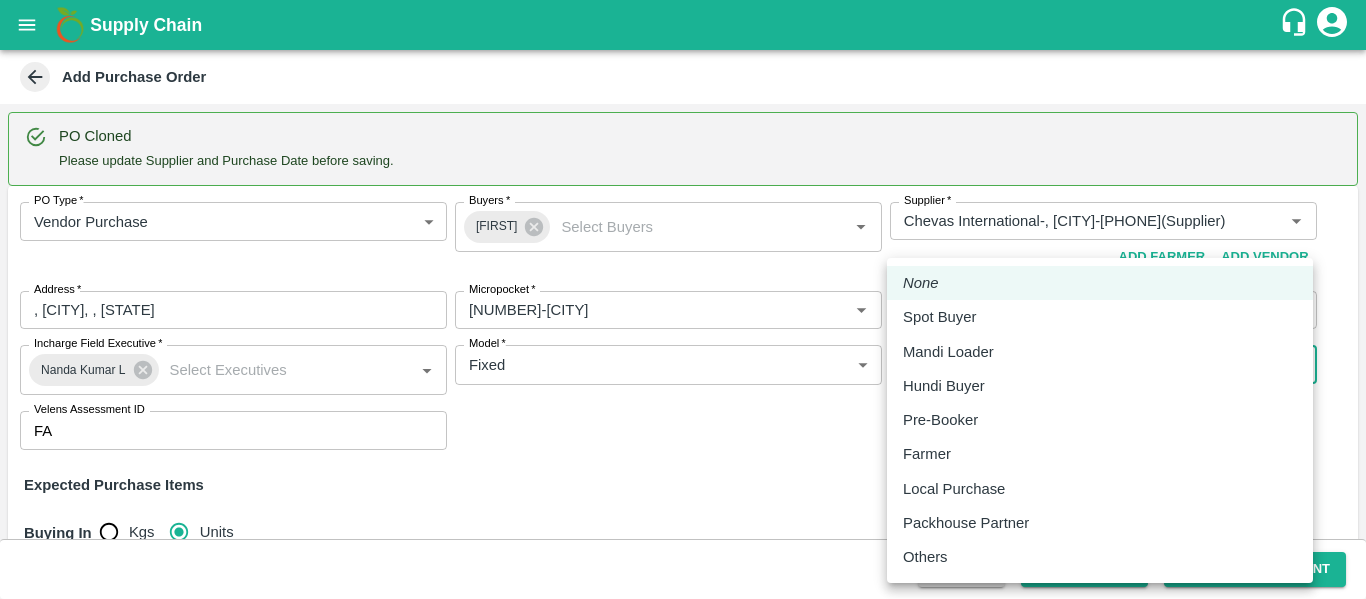 click on "Supply Chain Add Purchase Order PO Cloned Please update Supplier and Purchase Date before saving. PO Type   * Vendor Purchase 2 PO Type Buyers   * Chetan S Buyers   * Supplier   * Supplier   * Add Vendor Add Farmer Address   * , Mumbai, , Maharashtra Address Micropocket   * Micropocket   * Purchase Date   * 01/08/2025 Purchase Date Incharge Field Executive   * Nanda Kumar L Incharge Field Executive   * Model   * Fixed Fixed Model Vendor Type ​ Vendor Type Velens Assessment ID FA Velens Assessment ID Expected Purchase Items Buying In Kgs Units Name   * Name   * Brand/Marka Brand/Marka SKU   * SKU   * Description x Description Packaging Vendor Box 276 Packaging Average weight   * 10 Kgs/unit Average weight Expected Quantity   * 50 units Expected Quantity 500kg Target Buying Price Rs. NA /unit Target Buying Price Agreed Value   * Rs. 2400 /unit Agreed Value 240/kg Name   * Name   * Brand/Marka Brand/Marka SKU   * SKU   * Description x Description Packaging 276" at bounding box center [683, 299] 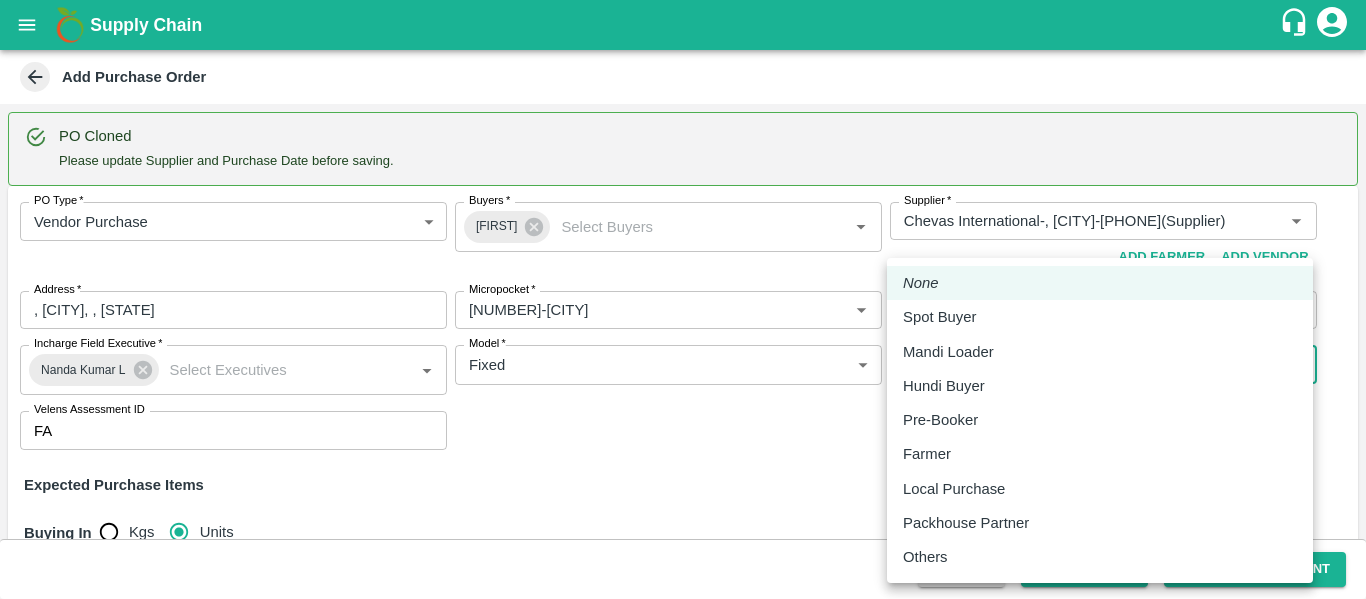 click at bounding box center (683, 299) 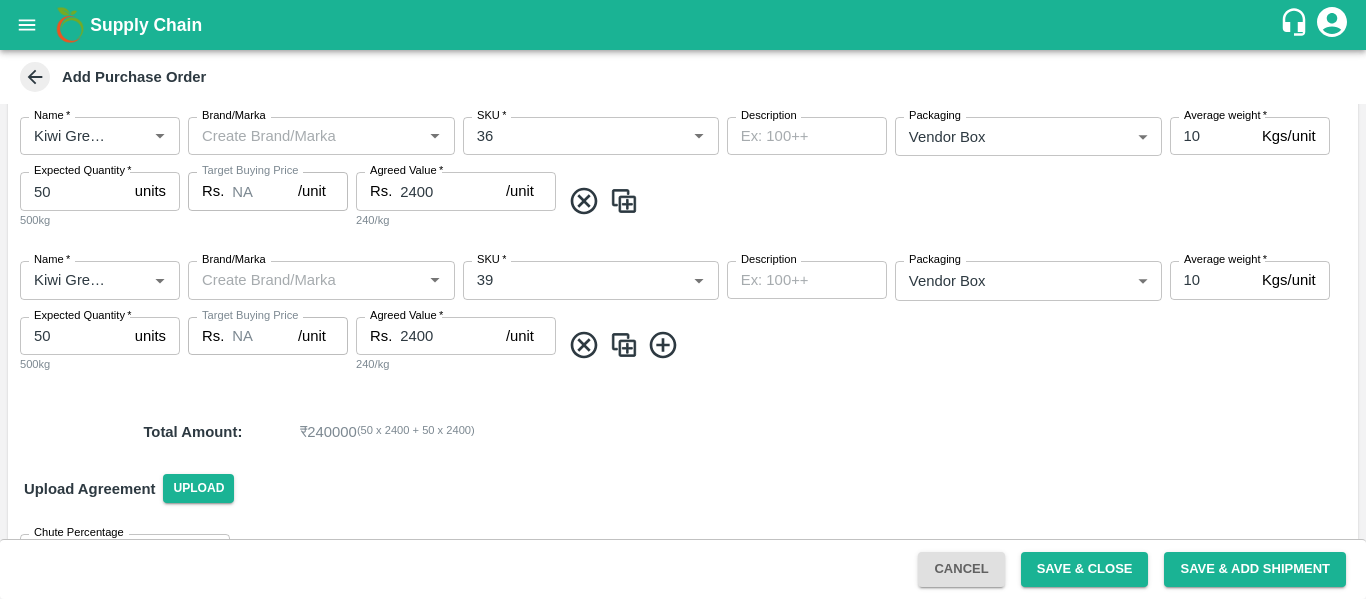 scroll, scrollTop: 466, scrollLeft: 0, axis: vertical 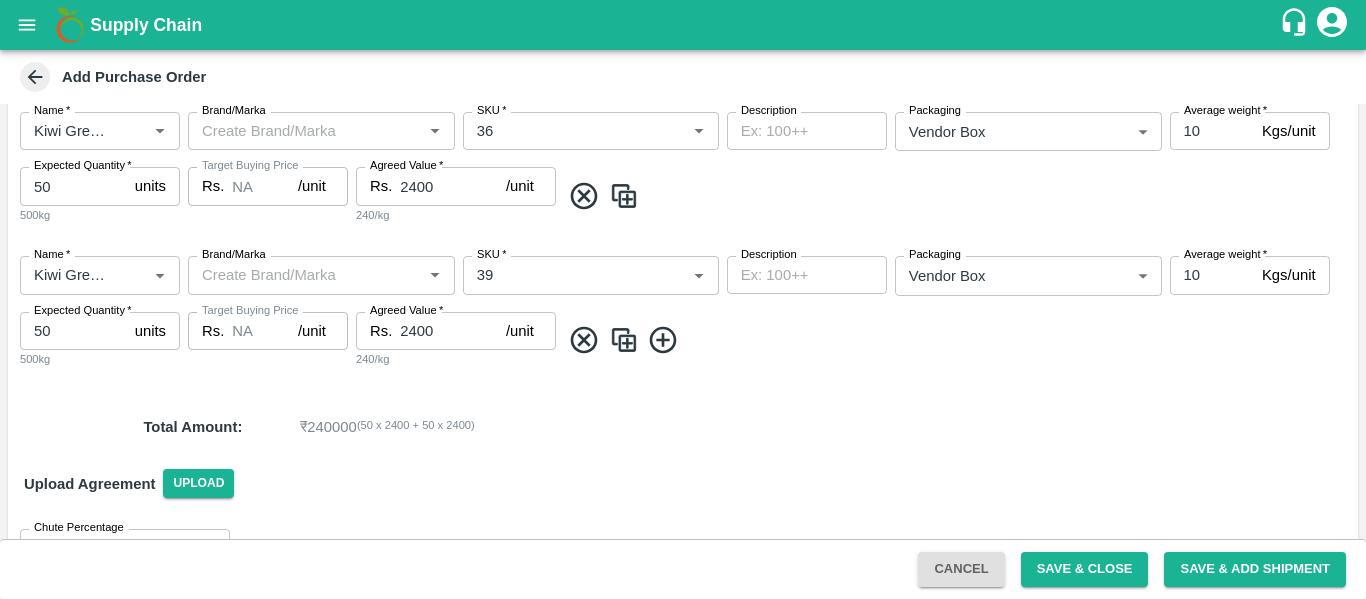click 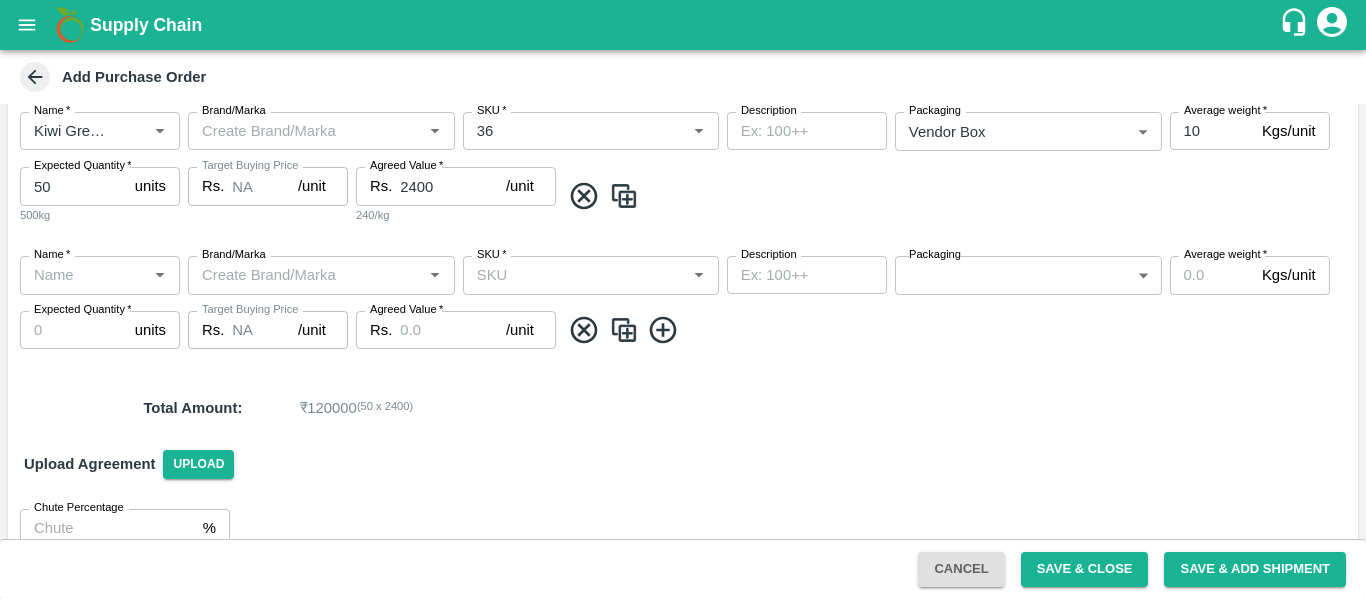 scroll, scrollTop: 466, scrollLeft: 0, axis: vertical 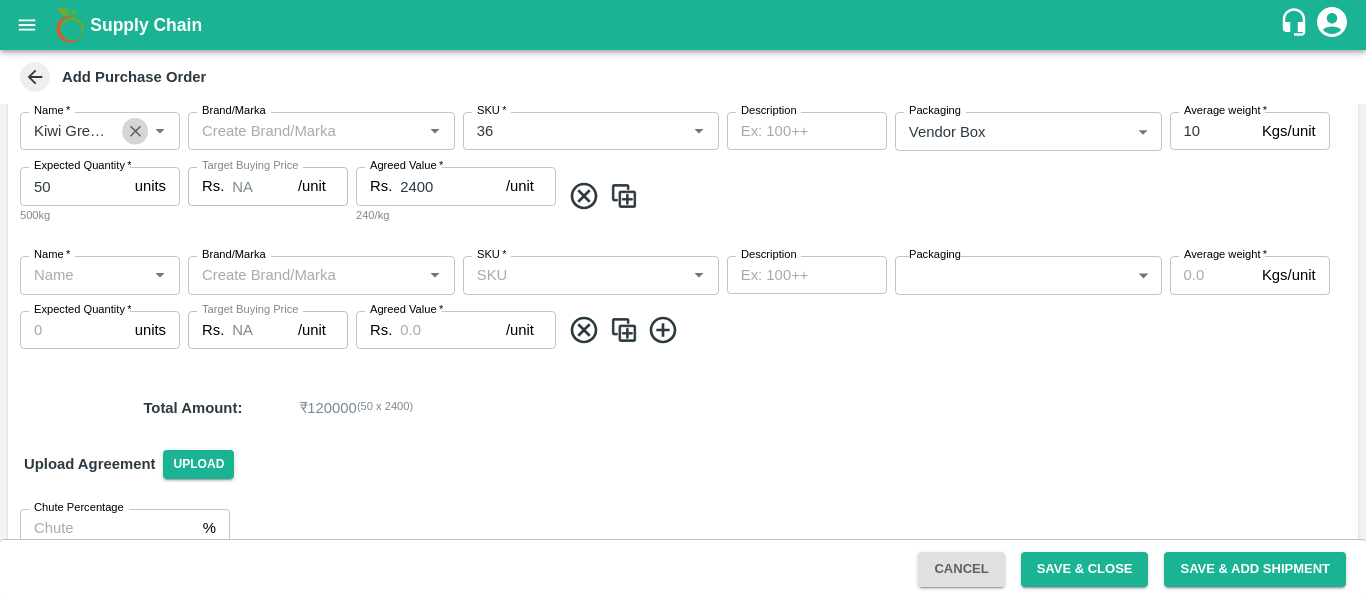 click 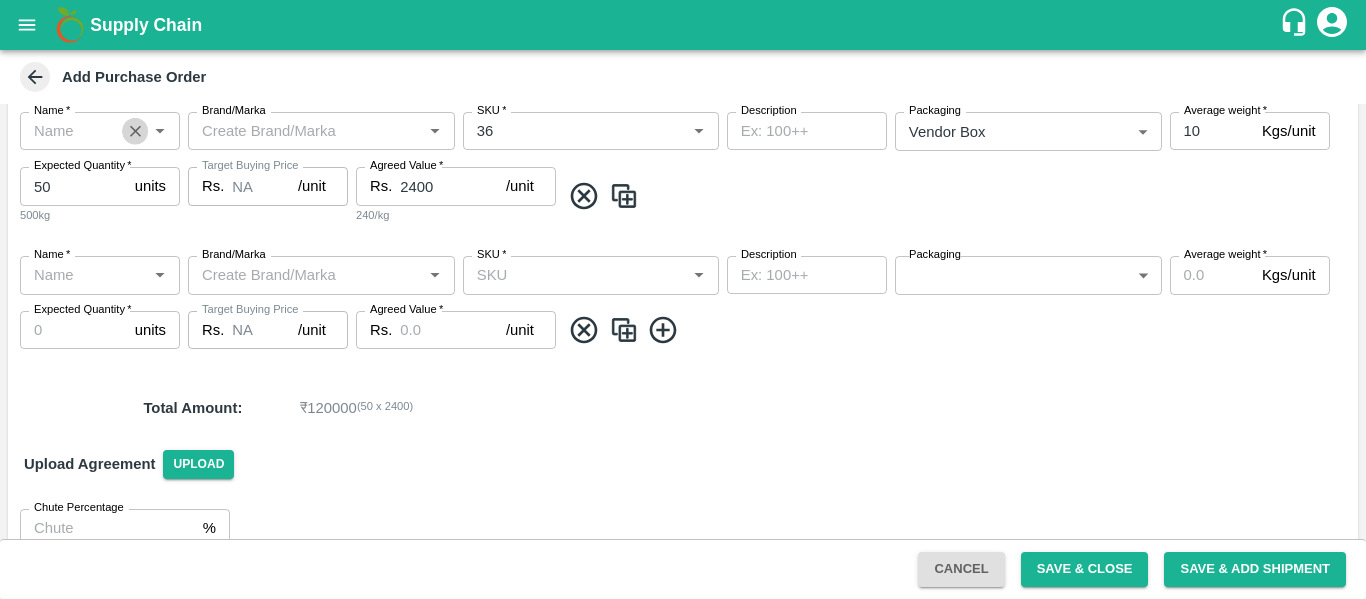 type 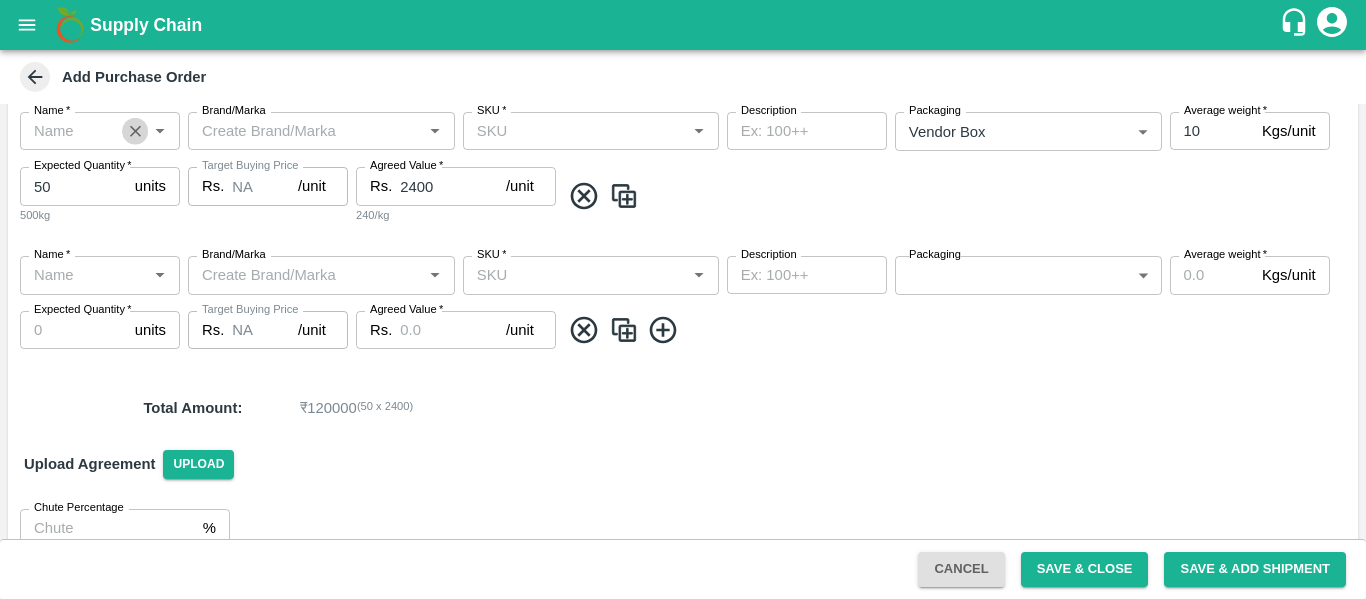 scroll, scrollTop: 0, scrollLeft: 0, axis: both 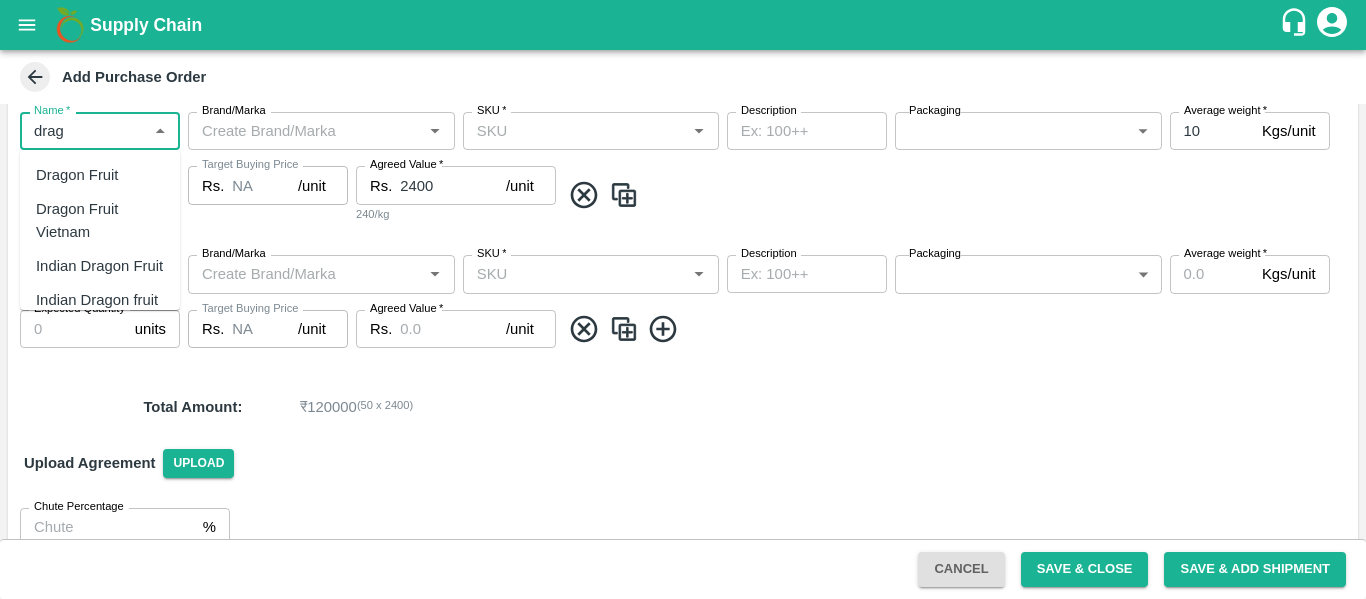 click on "Dragon Fruit Vietnam" at bounding box center (100, 220) 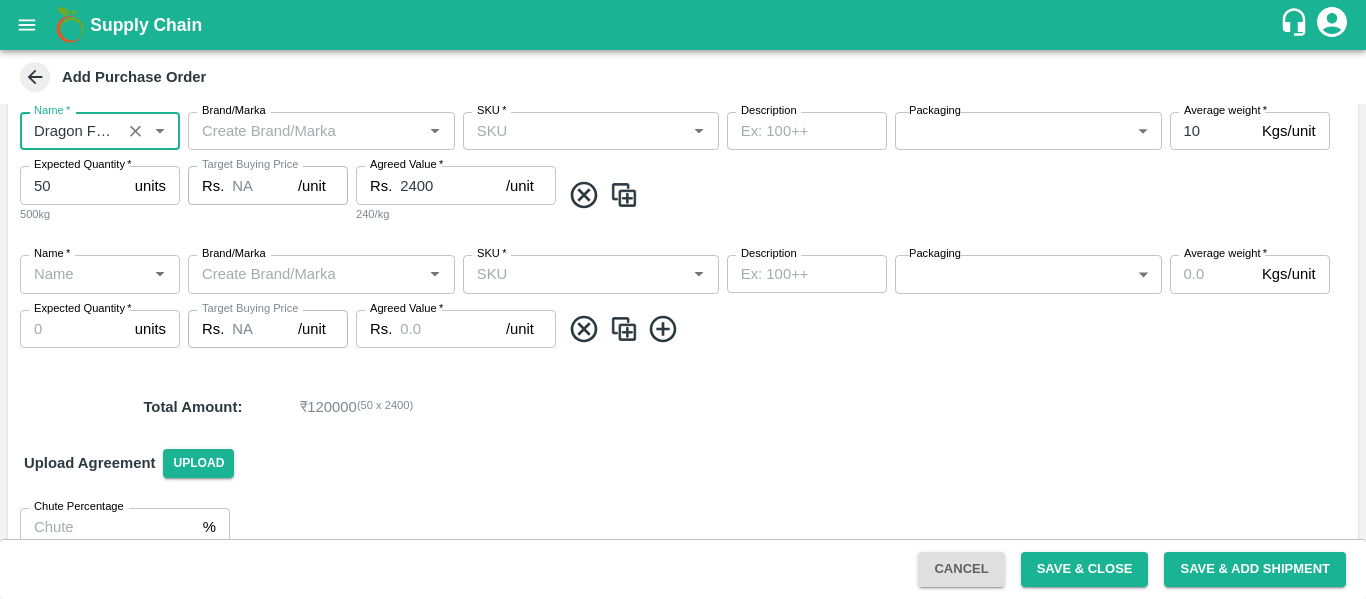 type on "Dragon Fruit Vietnam" 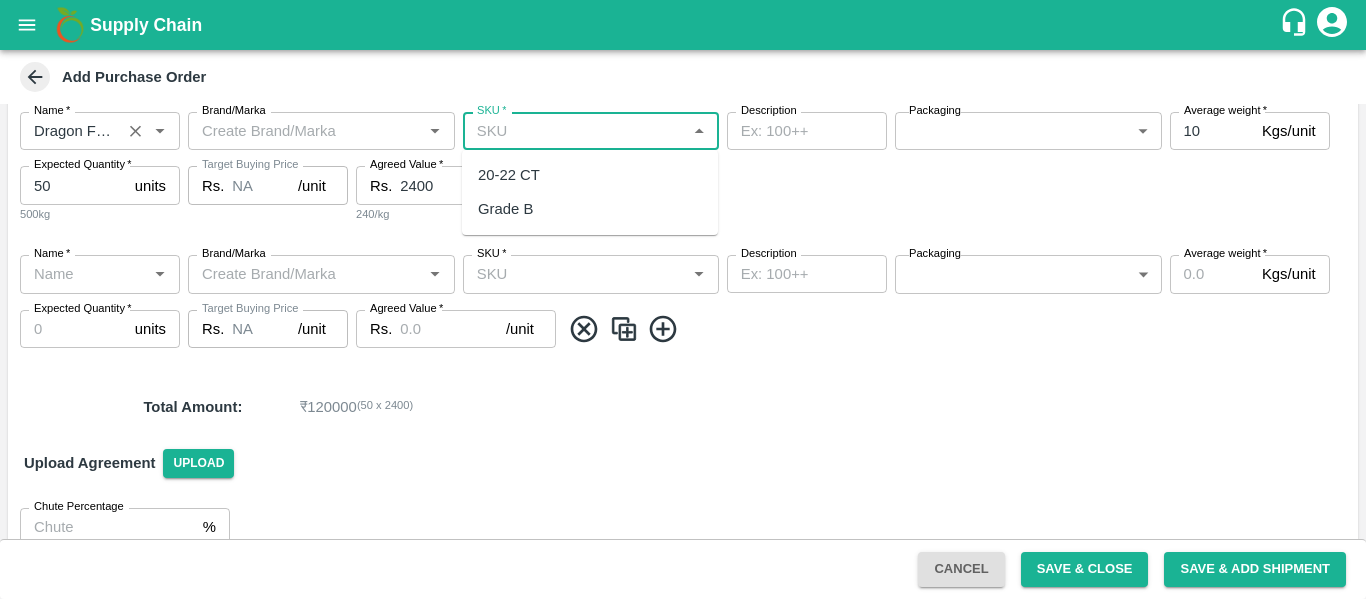click on "SKU   *" at bounding box center (574, 131) 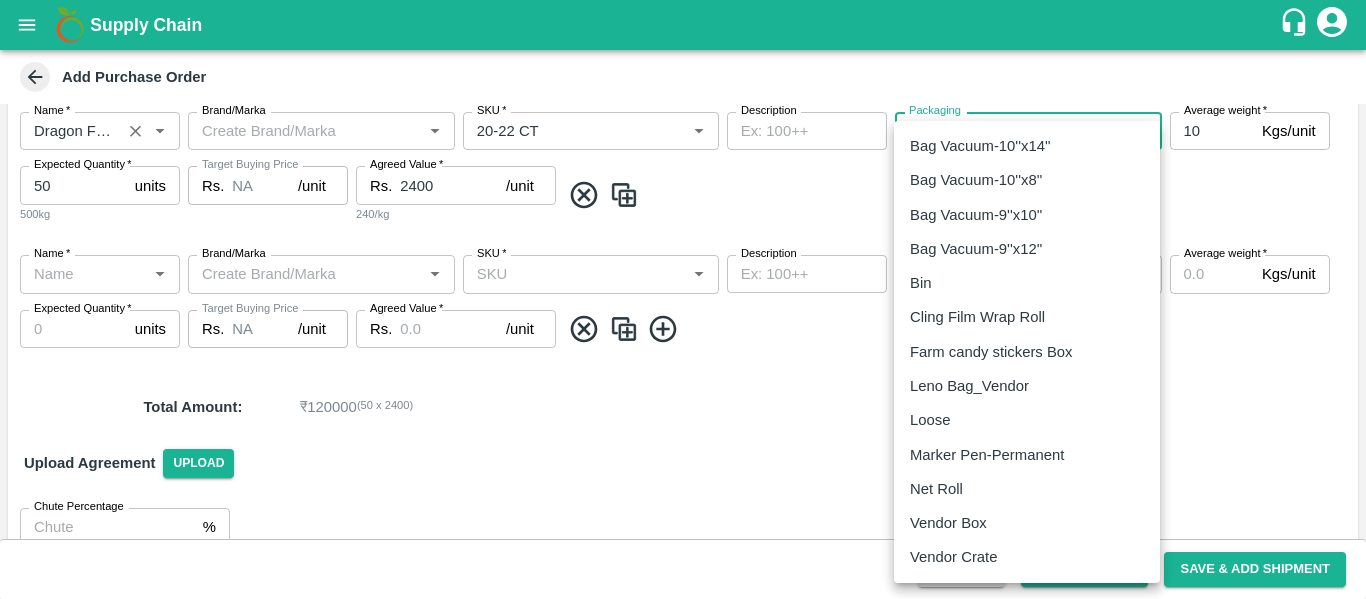 click on "Supply Chain Add Purchase Order PO Cloned Please update Supplier and Purchase Date before saving. PO Type   * Vendor Purchase 2 PO Type Buyers   * Chetan S Buyers   * Supplier   * Supplier   * Add Vendor Add Farmer Address   * , Mumbai, , Maharashtra Address Micropocket   * Micropocket   * Purchase Date   * 01/08/2025 Purchase Date Incharge Field Executive   * Nanda Kumar L Incharge Field Executive   * Model   * Fixed Fixed Model Vendor Type ​ Vendor Type Velens Assessment ID FA Velens Assessment ID Expected Purchase Items Buying In Kgs Units Name   * Name   * Brand/Marka Brand/Marka SKU   * SKU   * Description x Description Packaging ​ Packaging Average weight   * 10 Kgs/unit Average weight Expected Quantity   * 50 units Expected Quantity 500kg Target Buying Price Rs. NA /unit Target Buying Price Agreed Value   * Rs. 2400 /unit Agreed Value 240/kg Name   * Name   * Brand/Marka Brand/Marka SKU   * SKU   * Description x Description Packaging ​ Packaging   *" at bounding box center [683, 299] 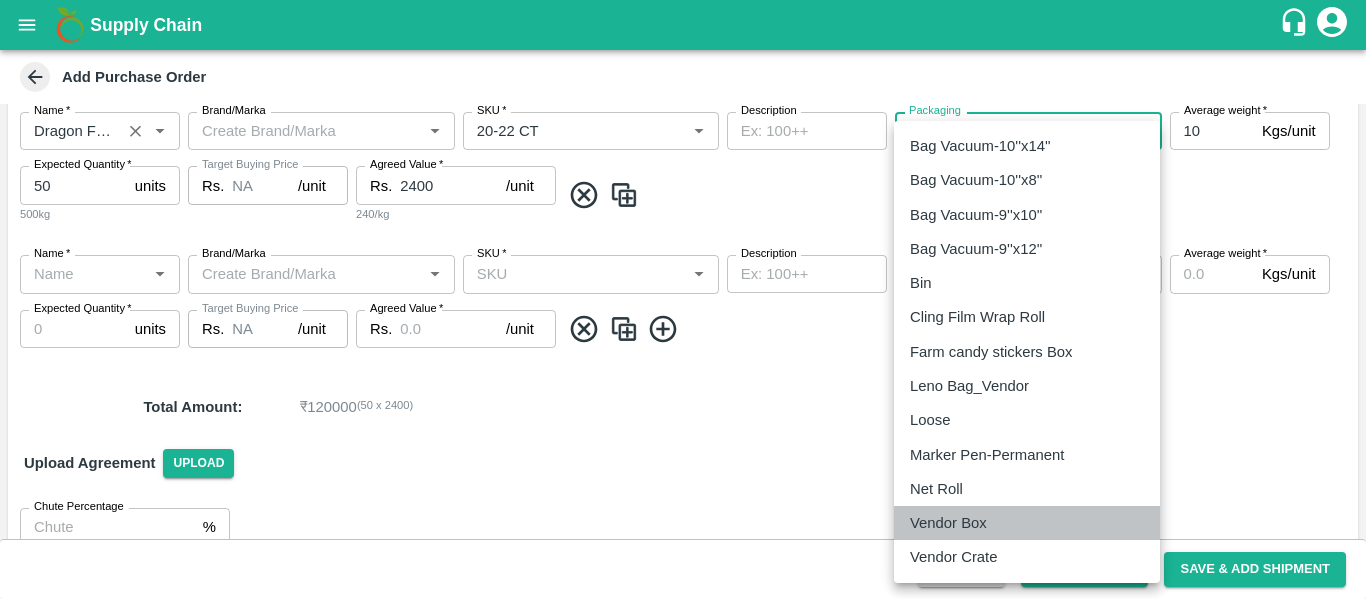 click on "Vendor Box" at bounding box center [948, 523] 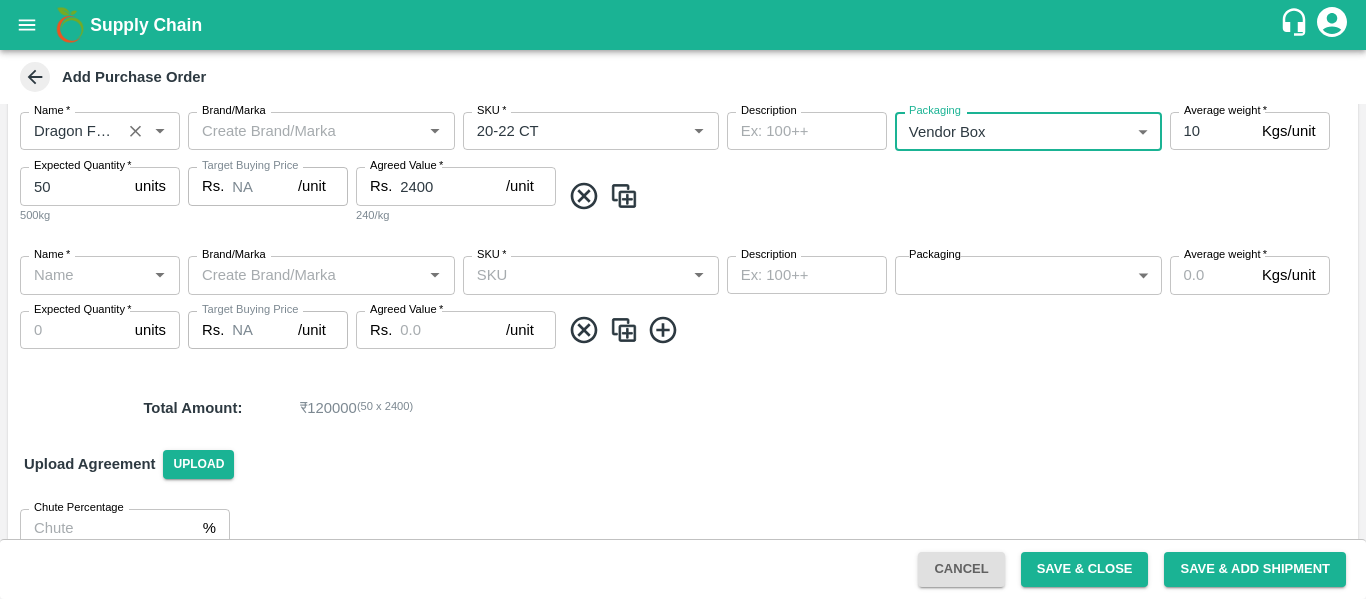 click on "50" at bounding box center (73, 186) 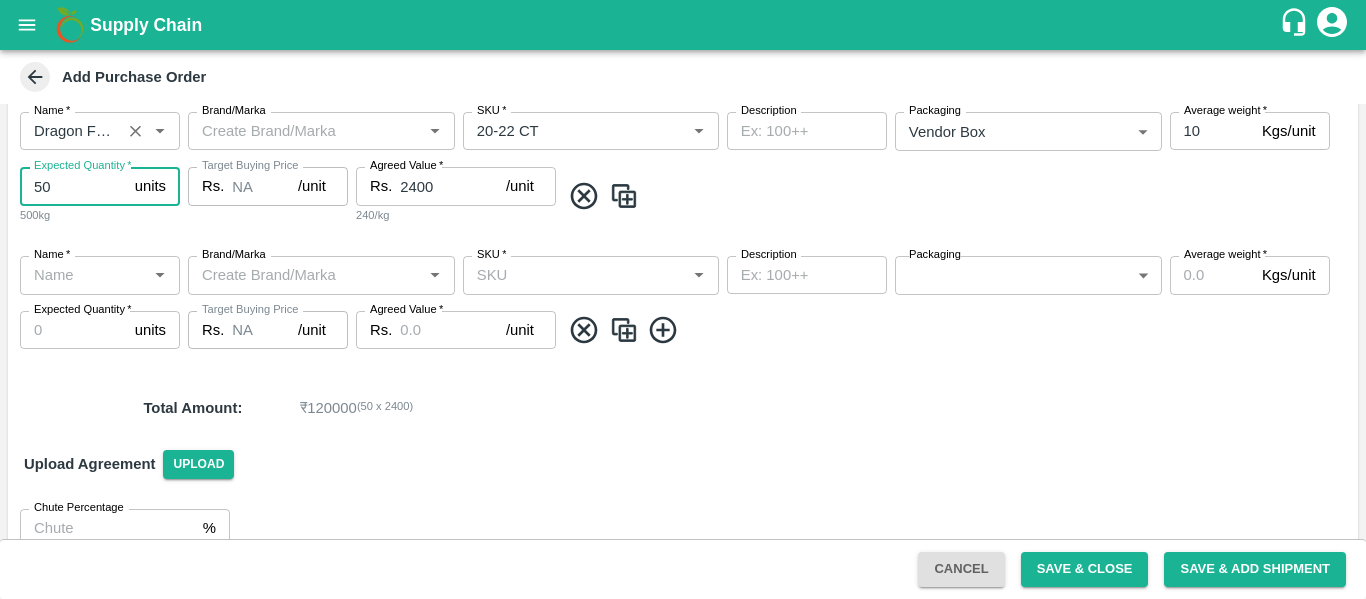 type on "5" 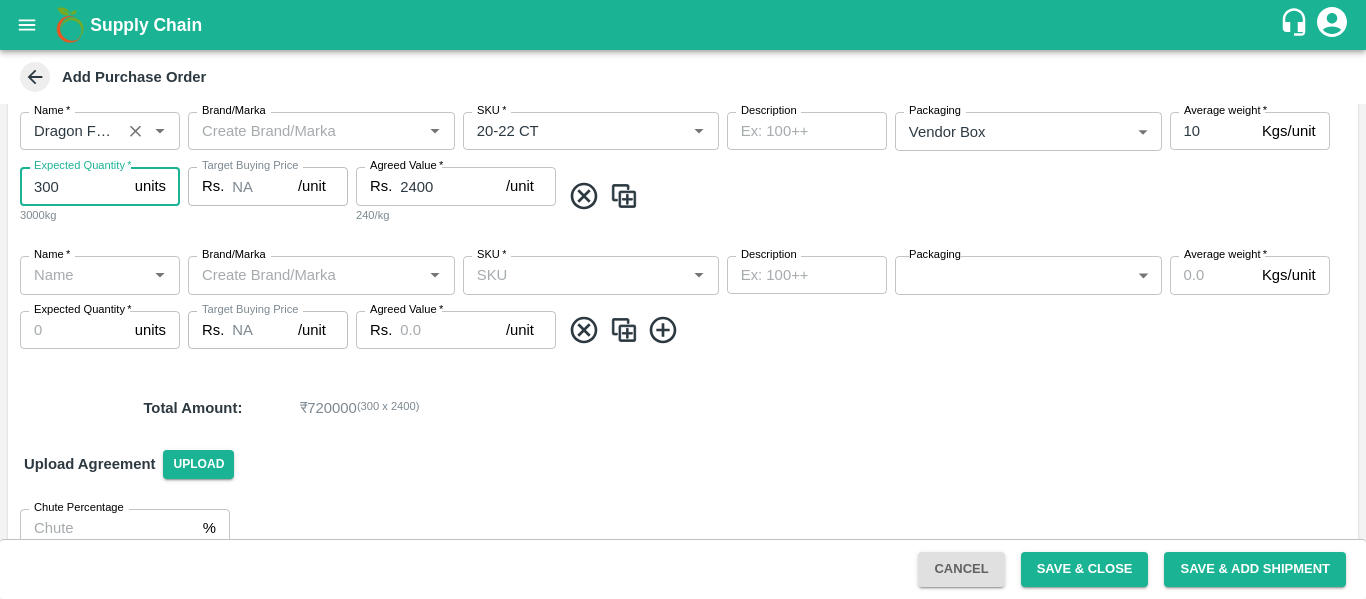 type on "300" 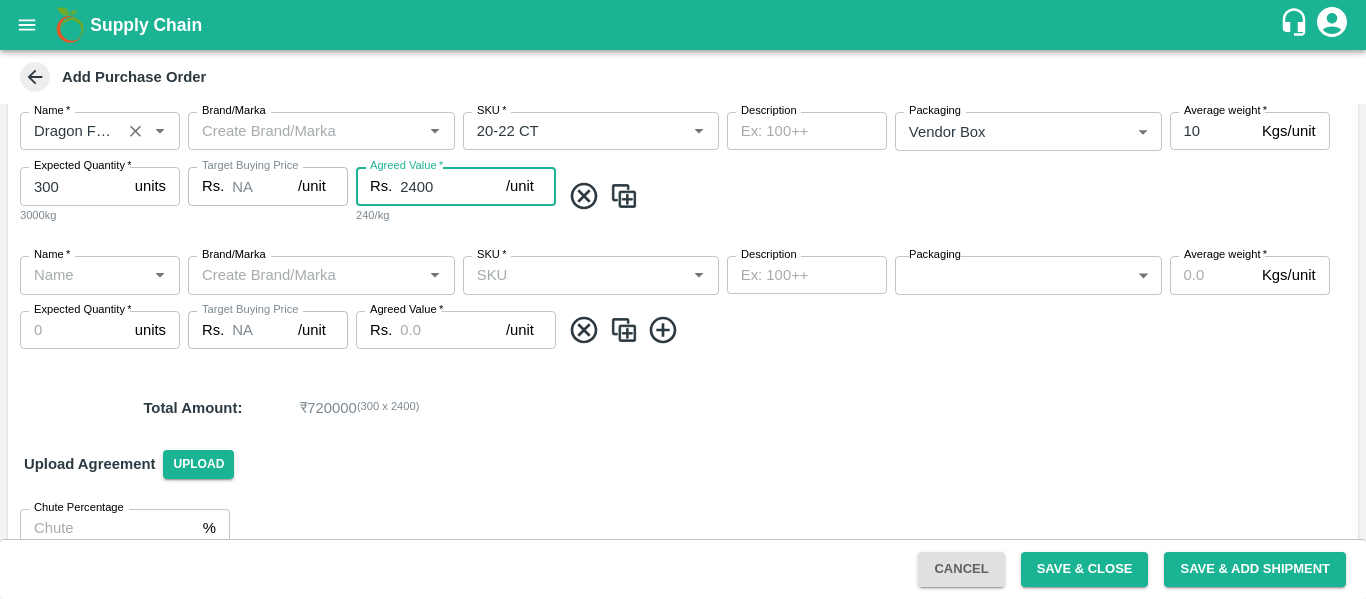 click on "2400" at bounding box center (453, 186) 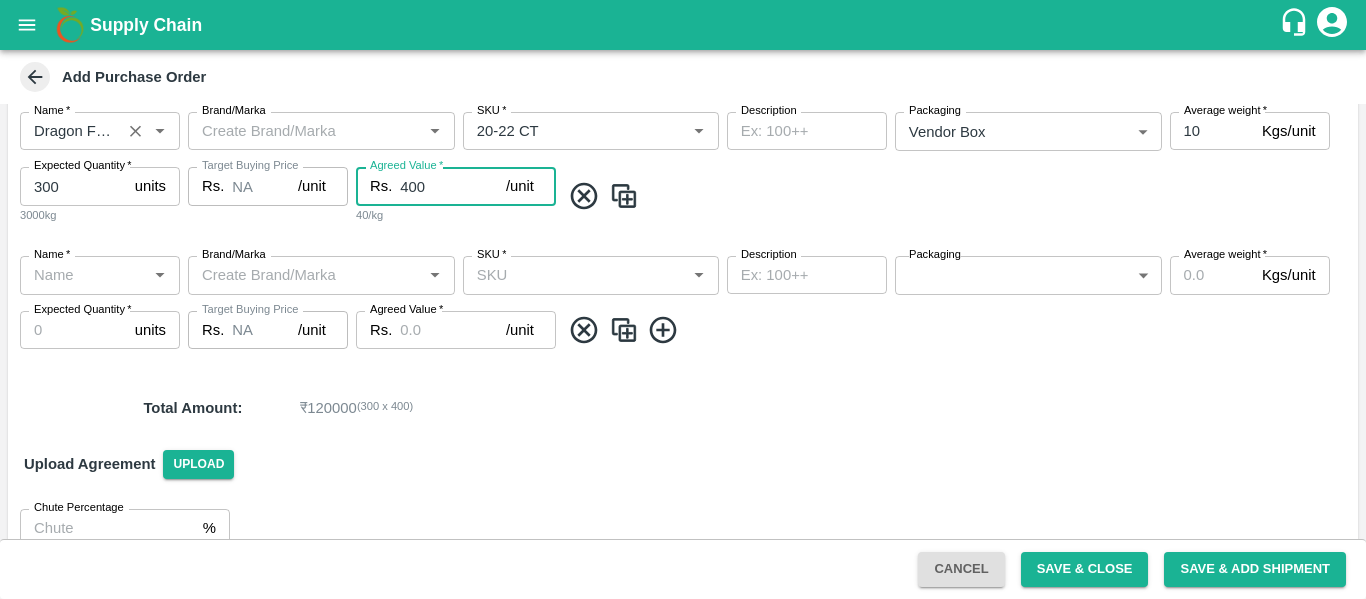 type on "400" 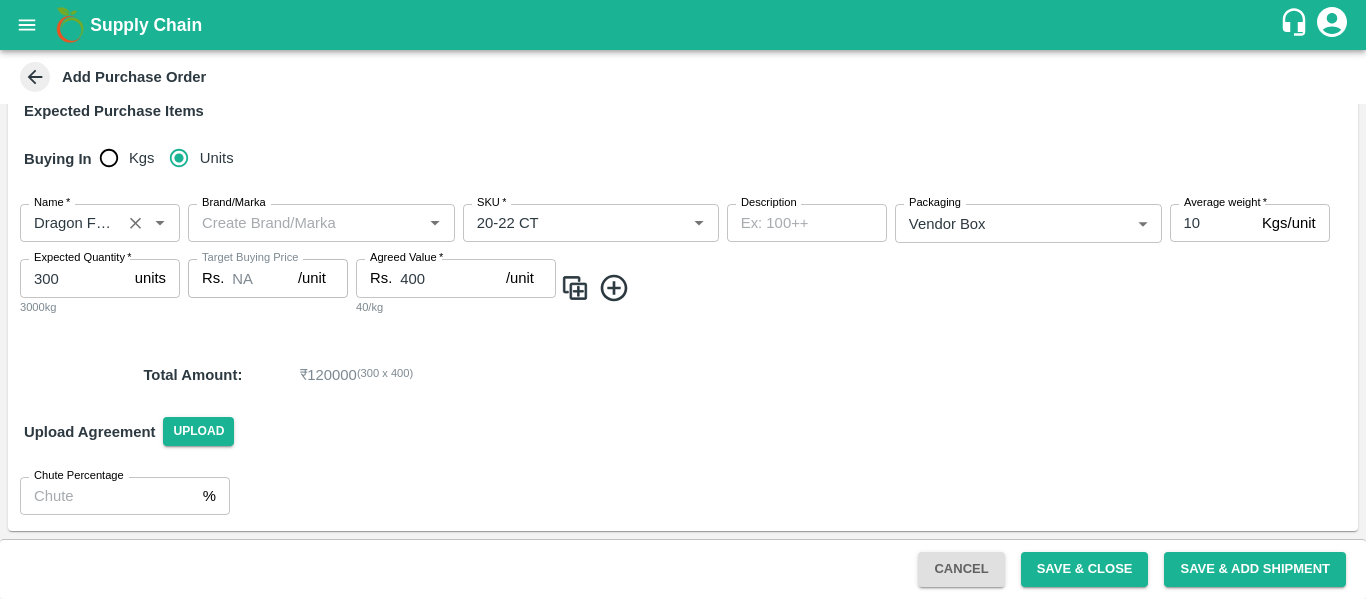 scroll, scrollTop: 374, scrollLeft: 0, axis: vertical 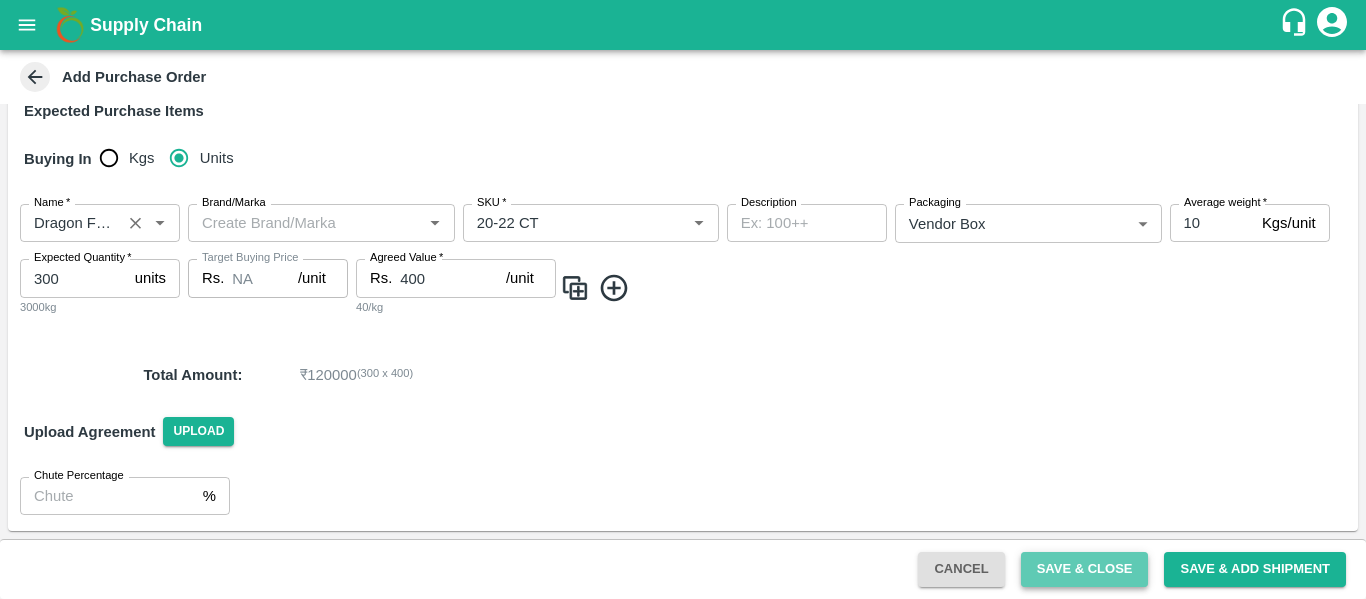 click on "Save & Close" at bounding box center [1085, 569] 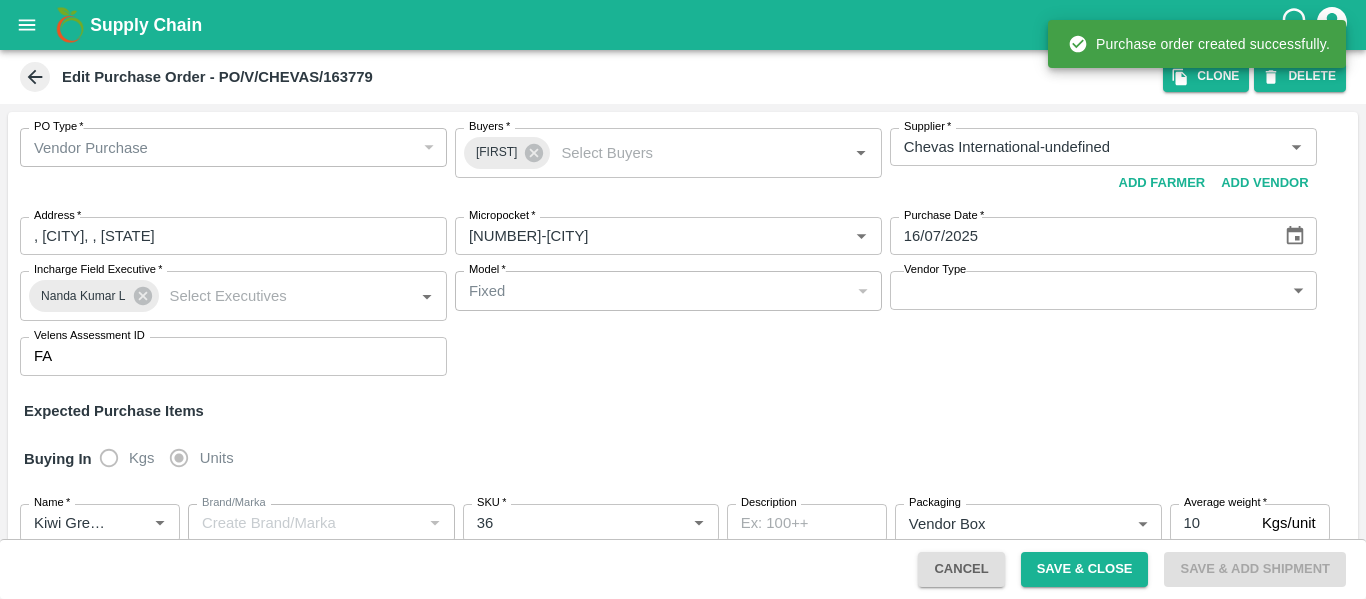 click at bounding box center [27, 25] 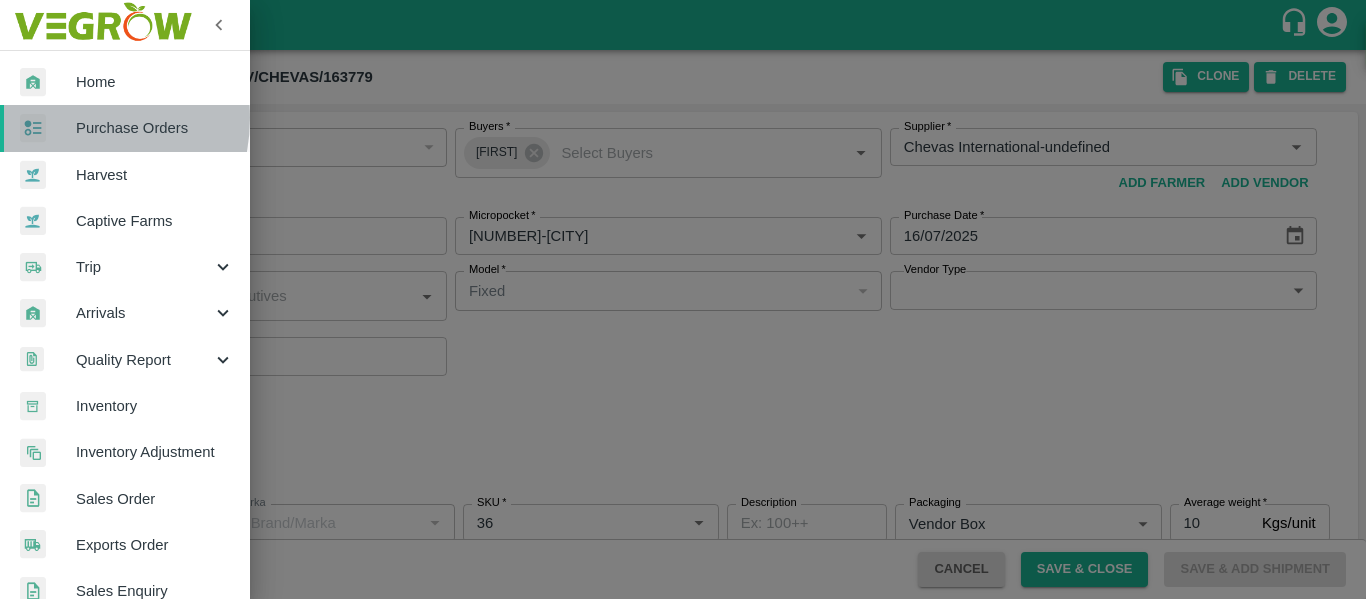 click at bounding box center (48, 128) 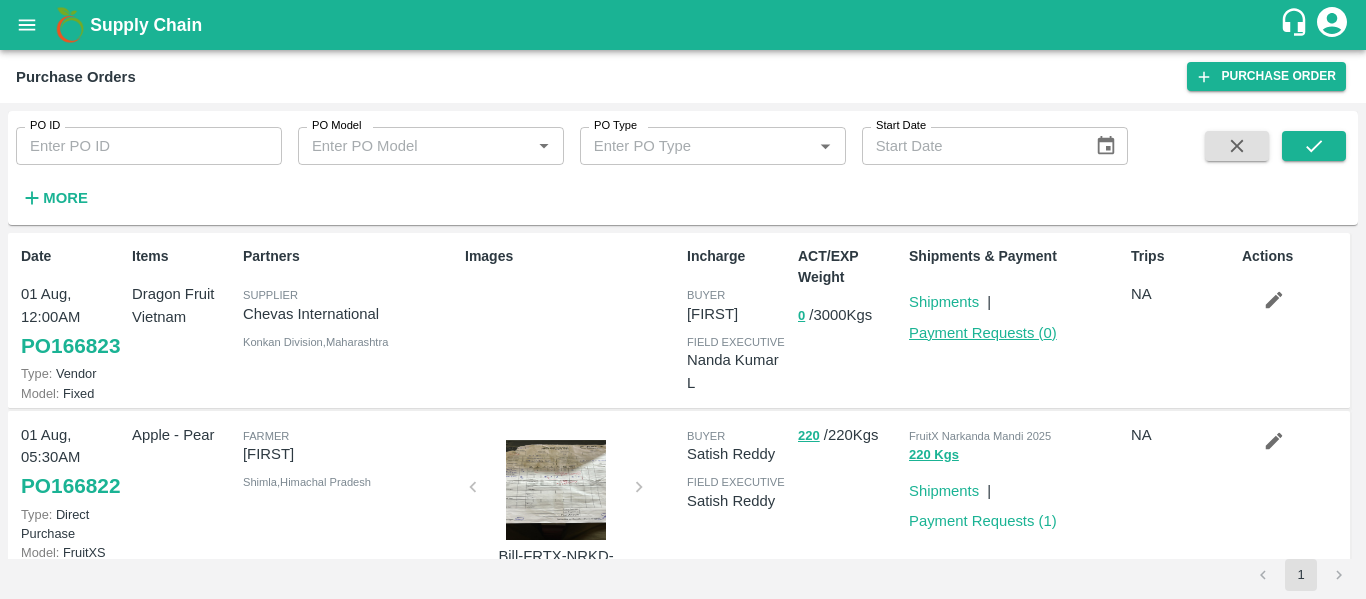 click on "Payment Requests ( 0 )" at bounding box center [983, 333] 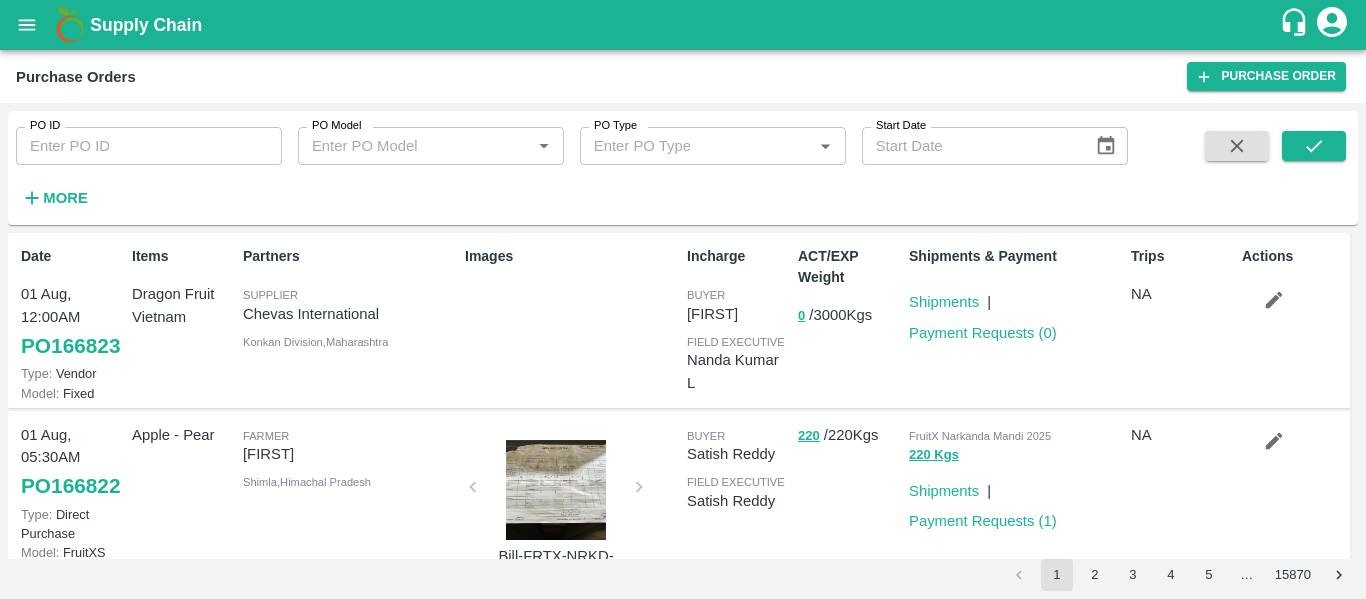 click on "Shipments" at bounding box center [944, 302] 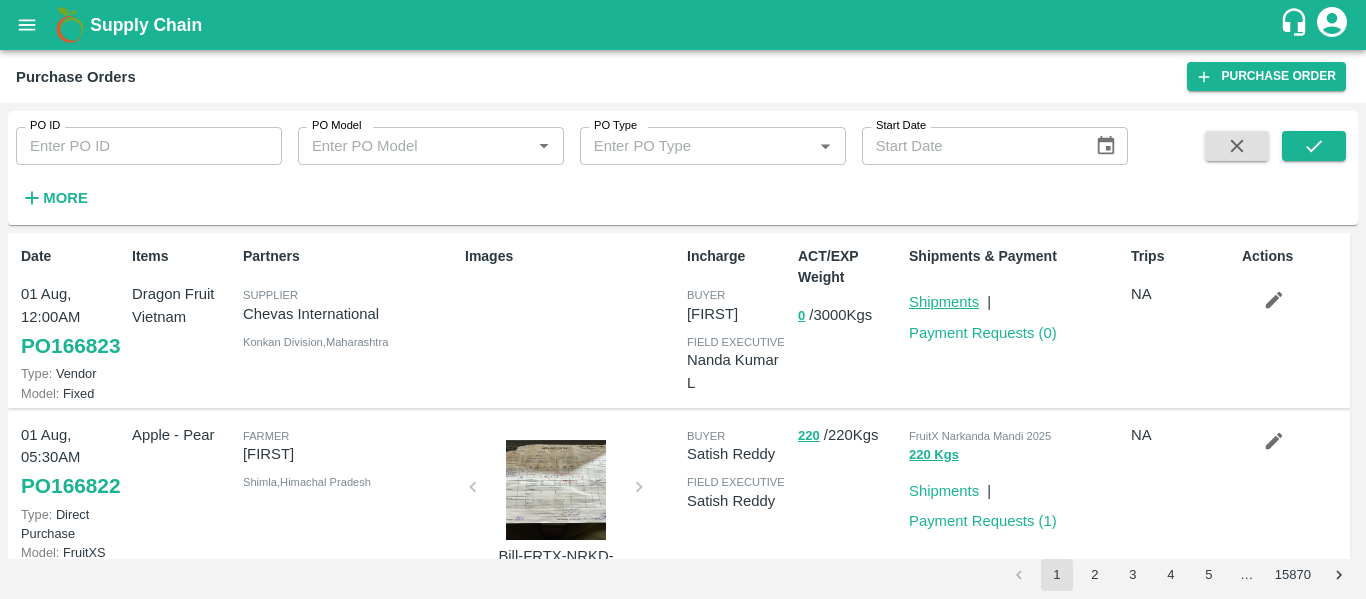 click on "Shipments" at bounding box center (944, 302) 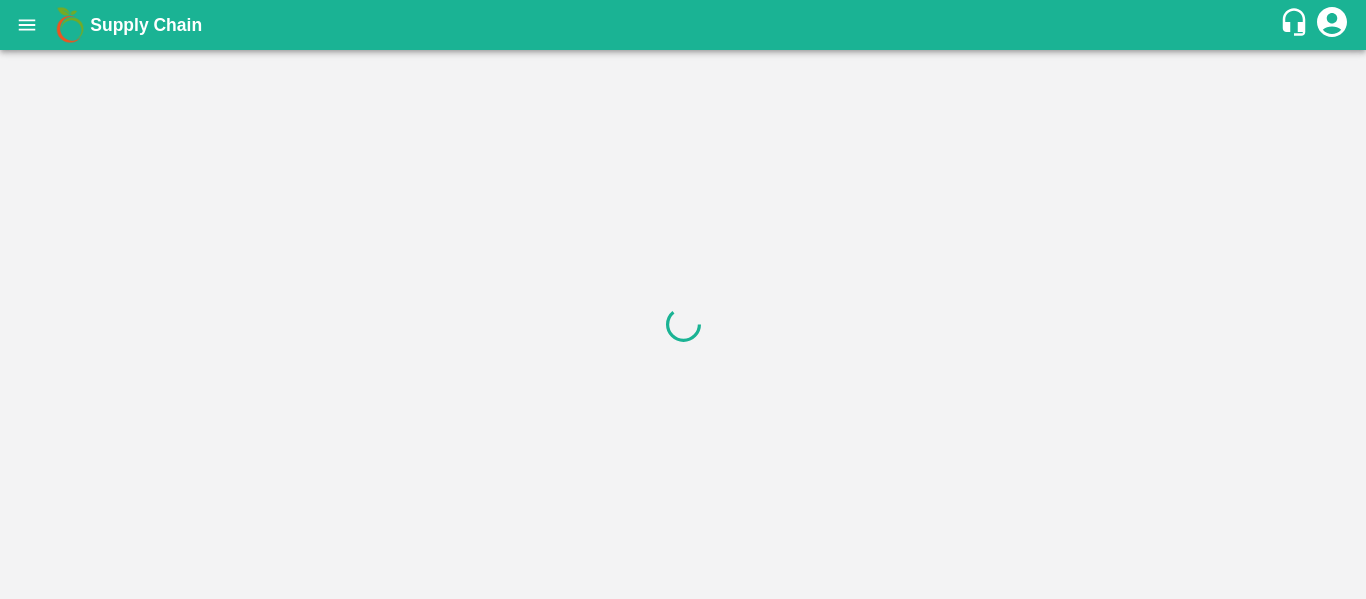 scroll, scrollTop: 0, scrollLeft: 0, axis: both 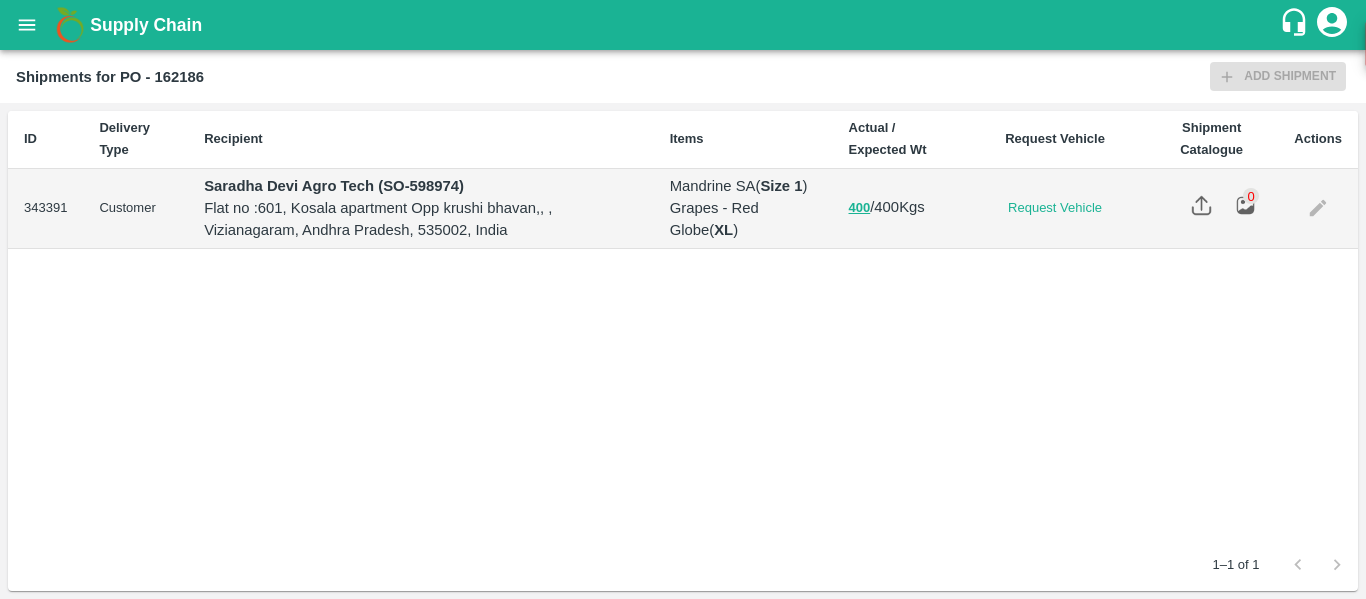 click on "Flat no :601, Kosala apartment Opp krushi bhavan,, , Vizianagaram, Andhra Pradesh, 535002, India" at bounding box center [420, 219] 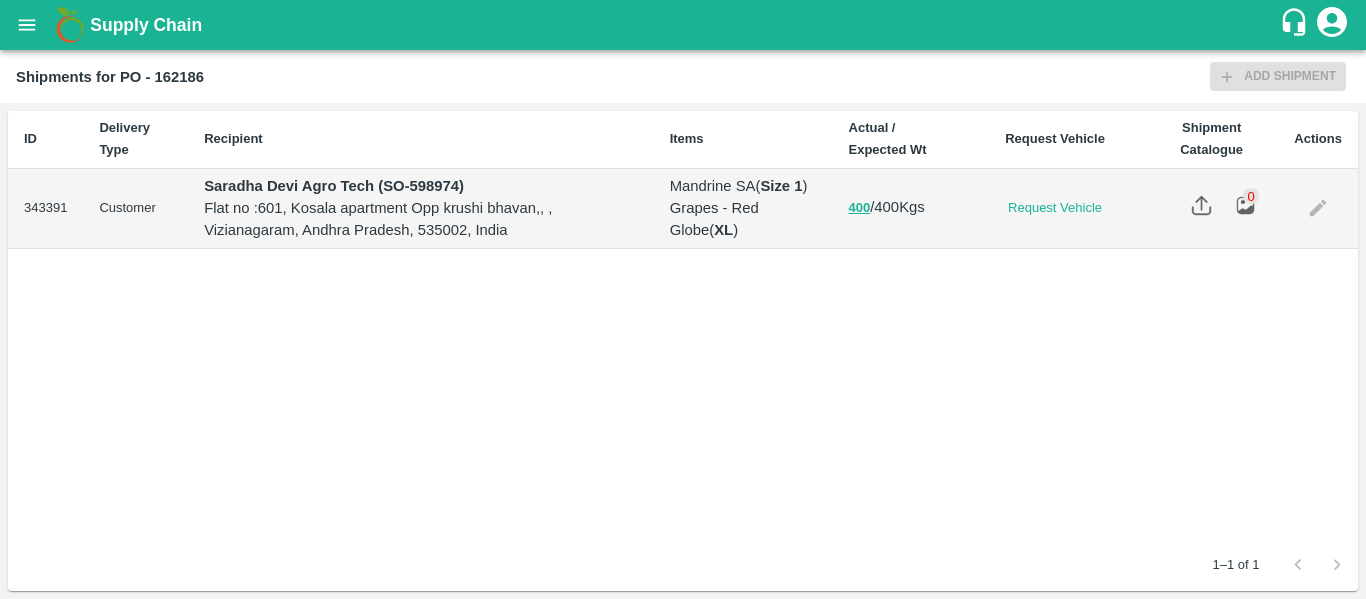 click at bounding box center [1318, 209] 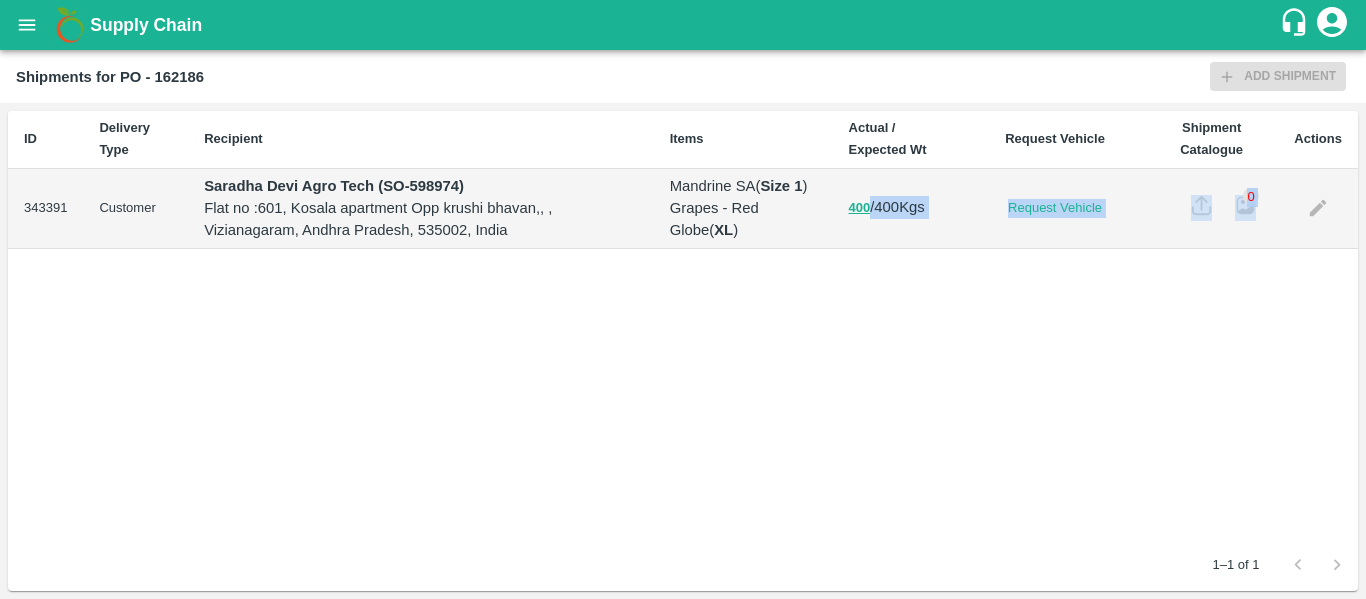 click at bounding box center (1318, 209) 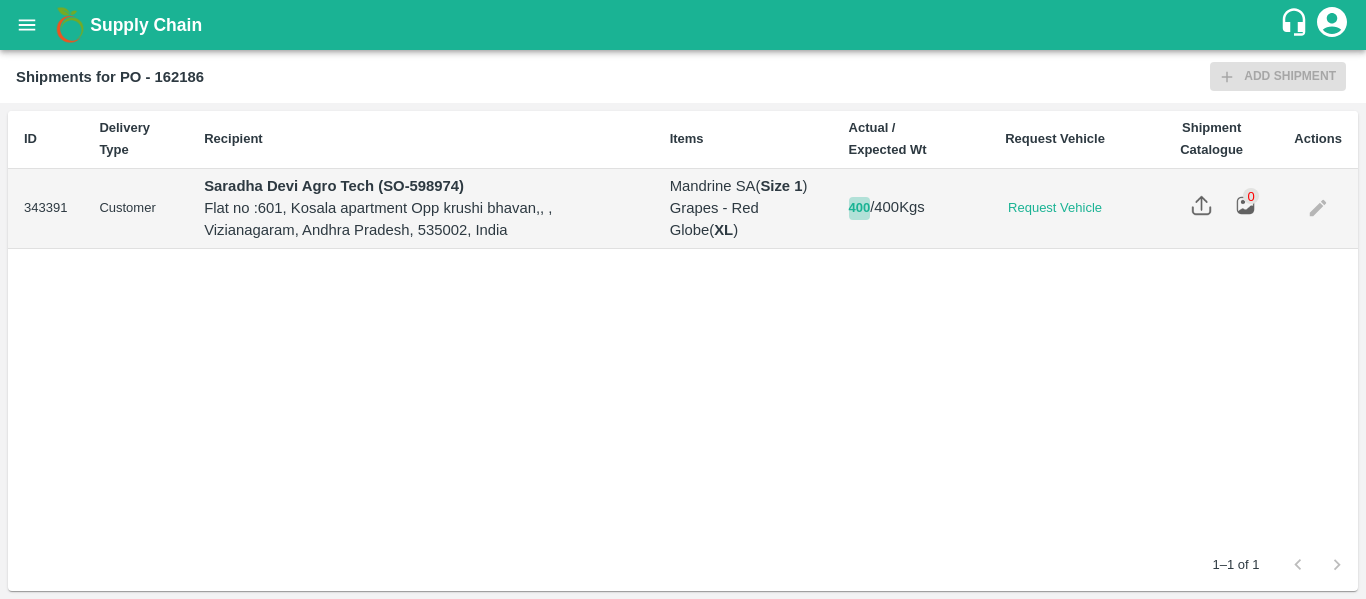 click on "400" at bounding box center (860, 208) 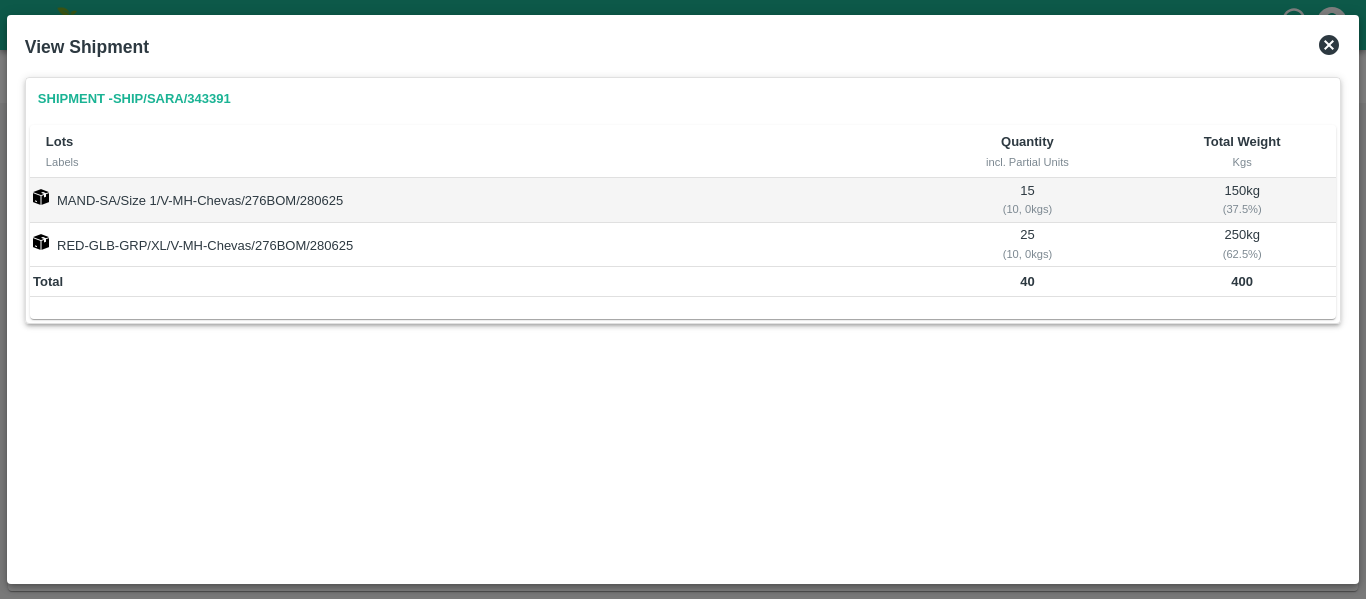 click 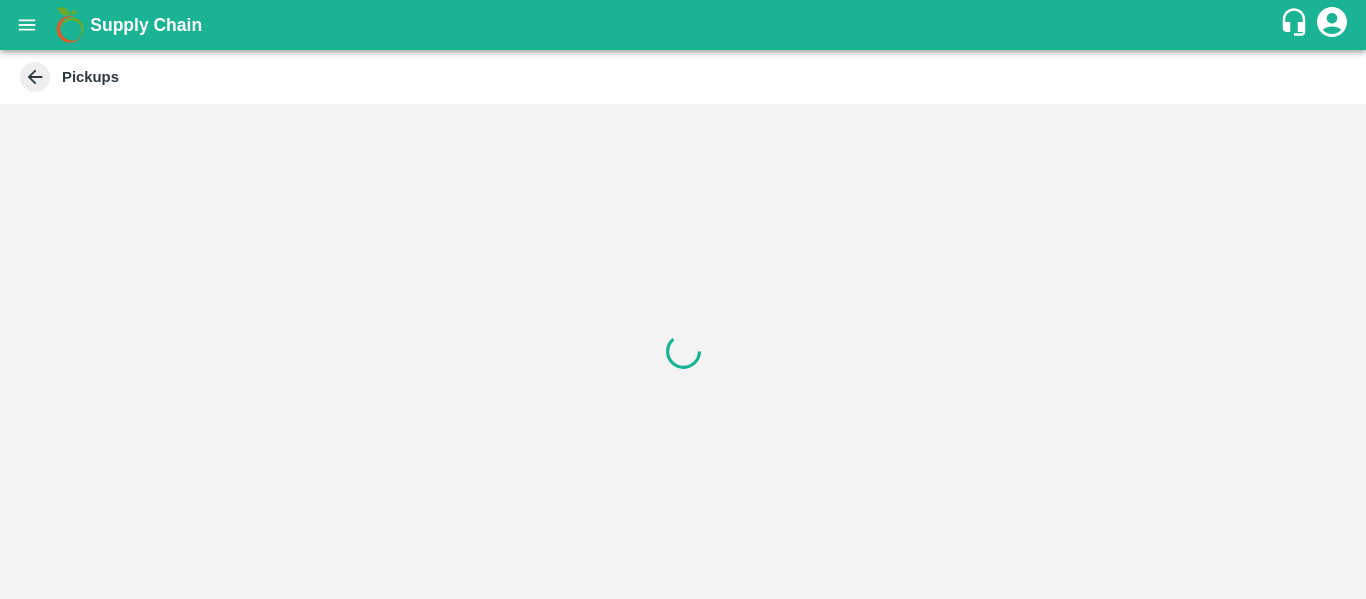 scroll, scrollTop: 0, scrollLeft: 0, axis: both 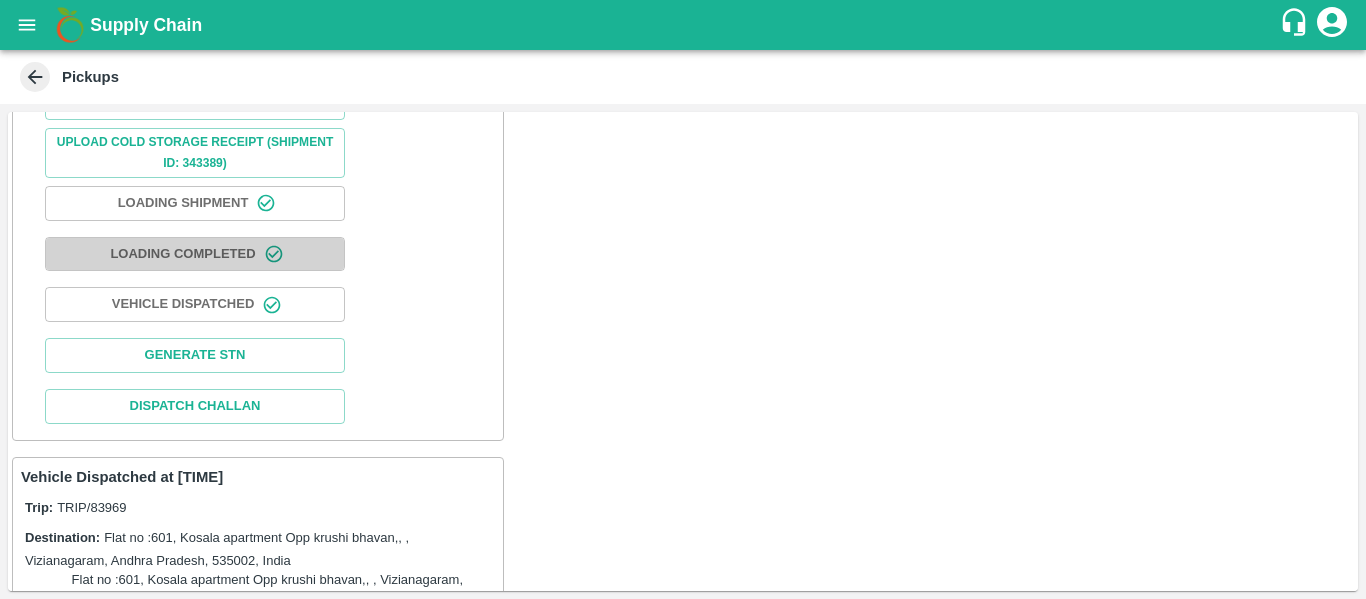 click on "Loading Completed" at bounding box center (195, 254) 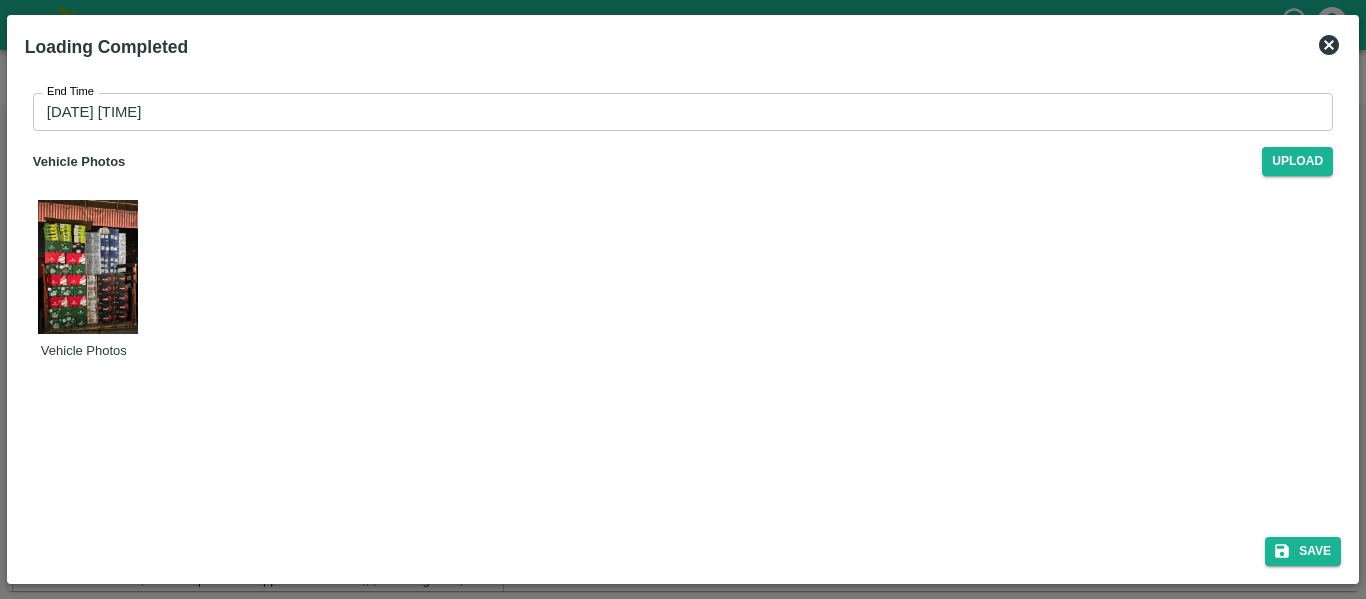 click 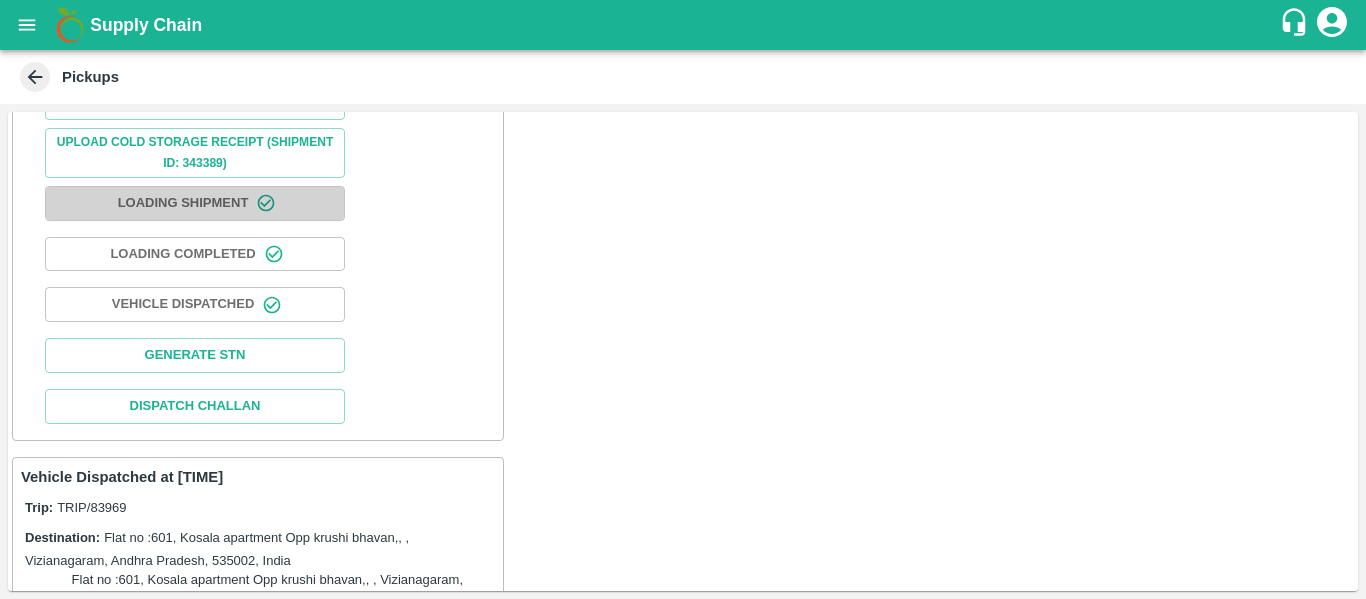 click on "Loading Shipment" at bounding box center [195, 203] 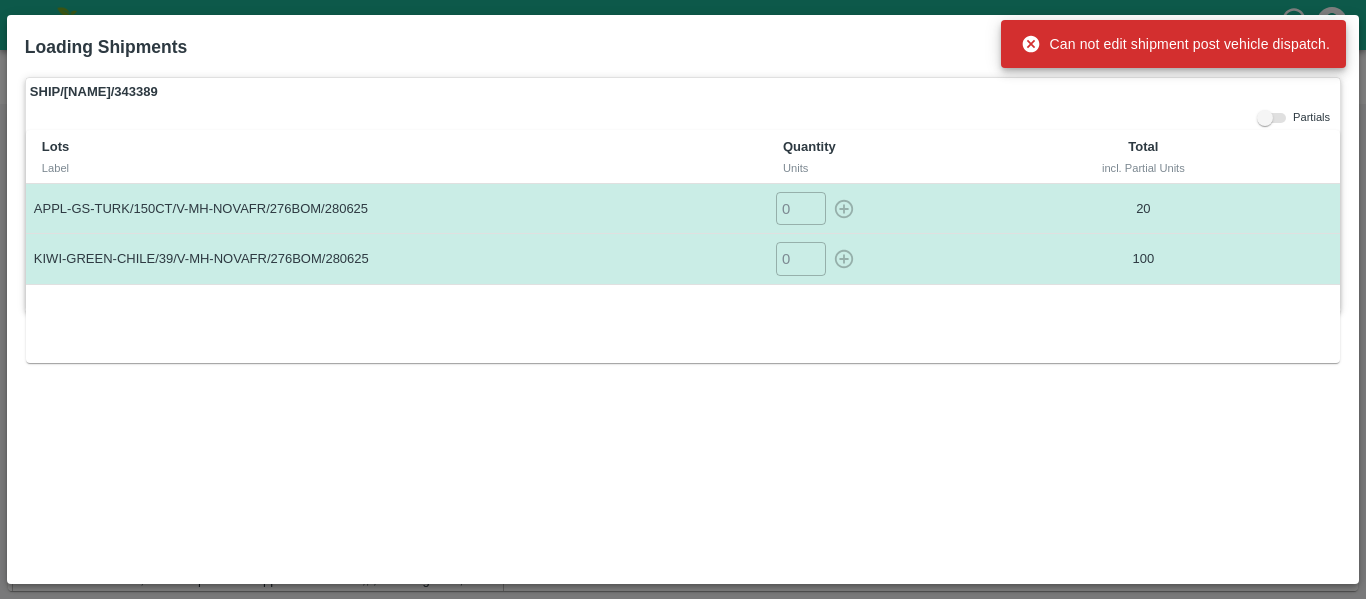 click on "Loading Shipments" at bounding box center [659, 43] 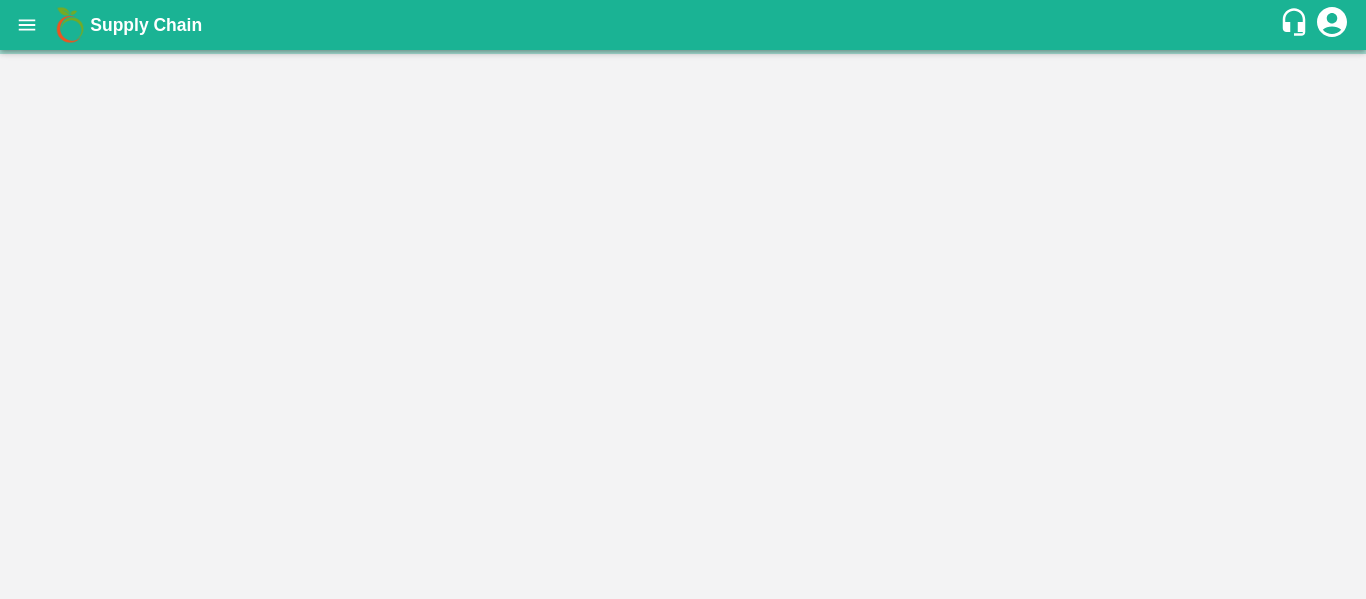 scroll, scrollTop: 0, scrollLeft: 0, axis: both 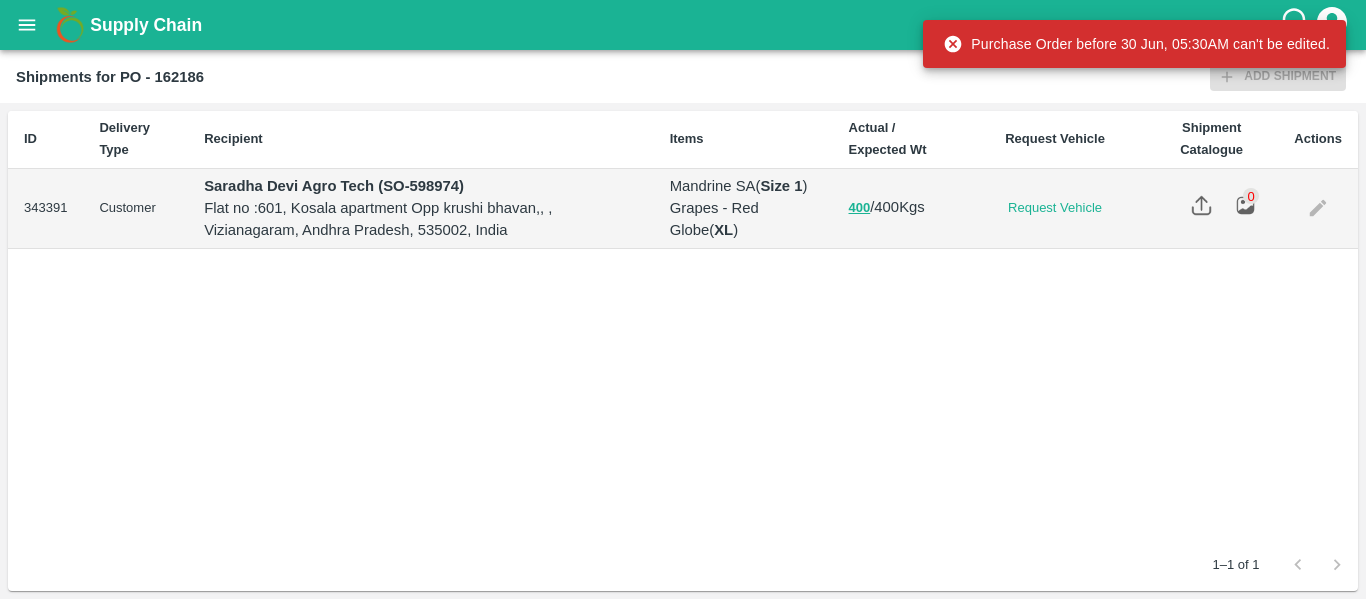 click at bounding box center [1318, 209] 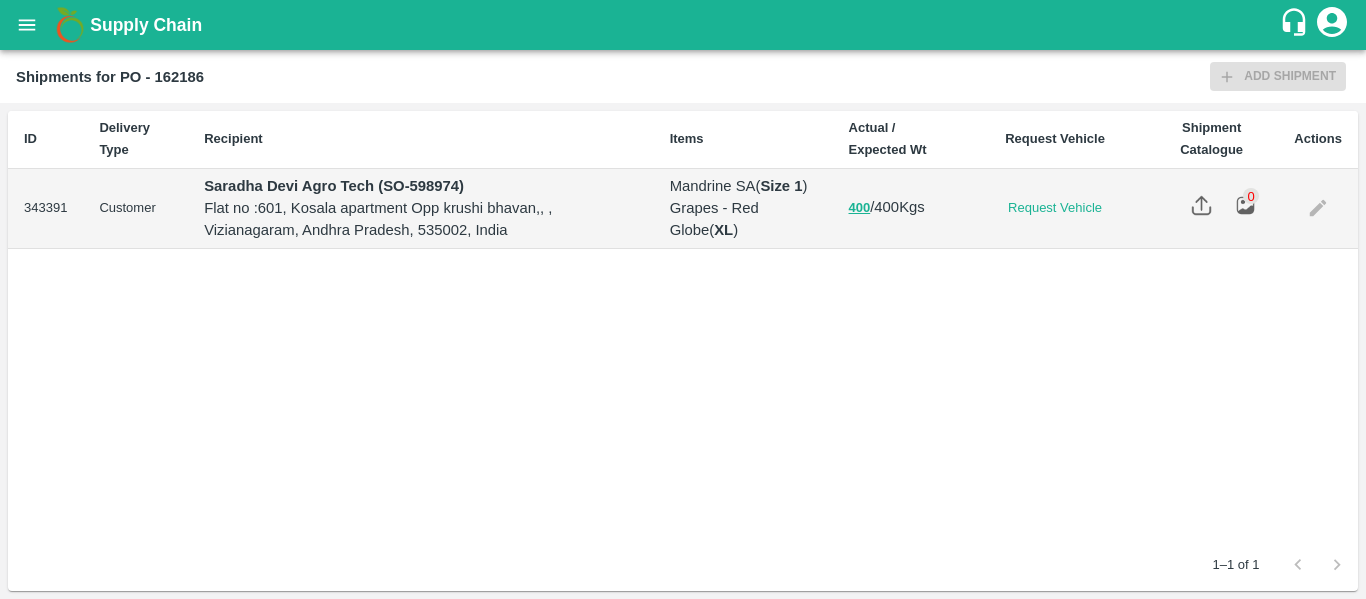 click on "400 / 400  Kgs" at bounding box center [899, 207] 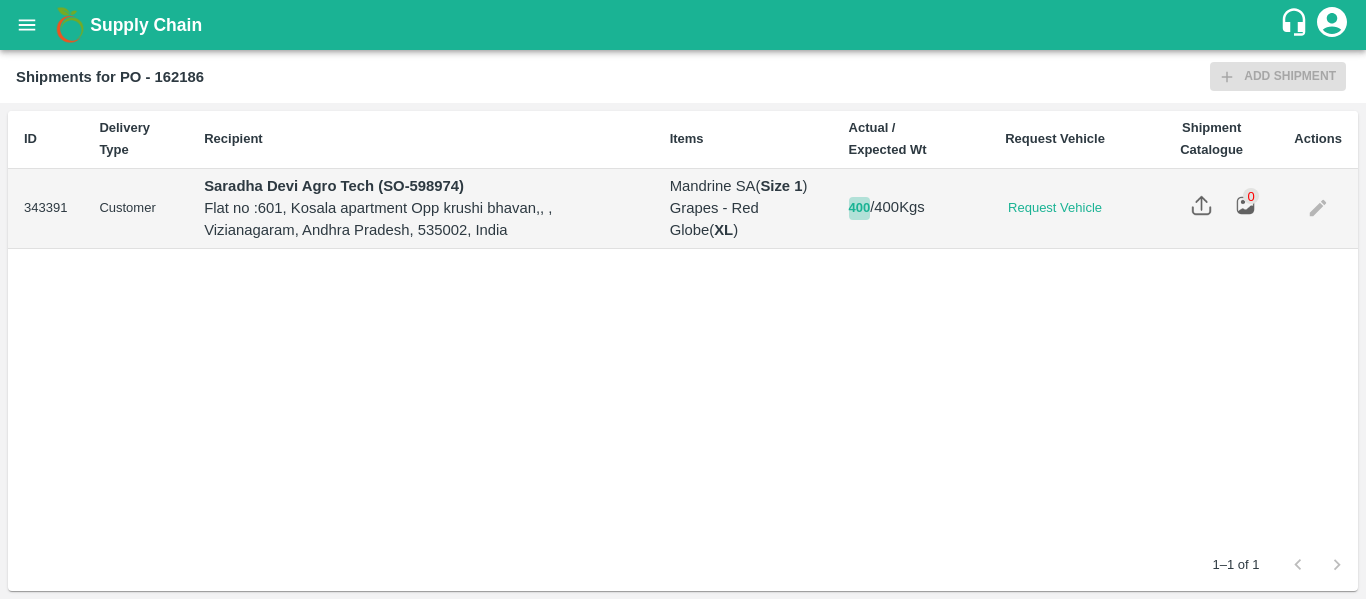 click on "400" at bounding box center (860, 208) 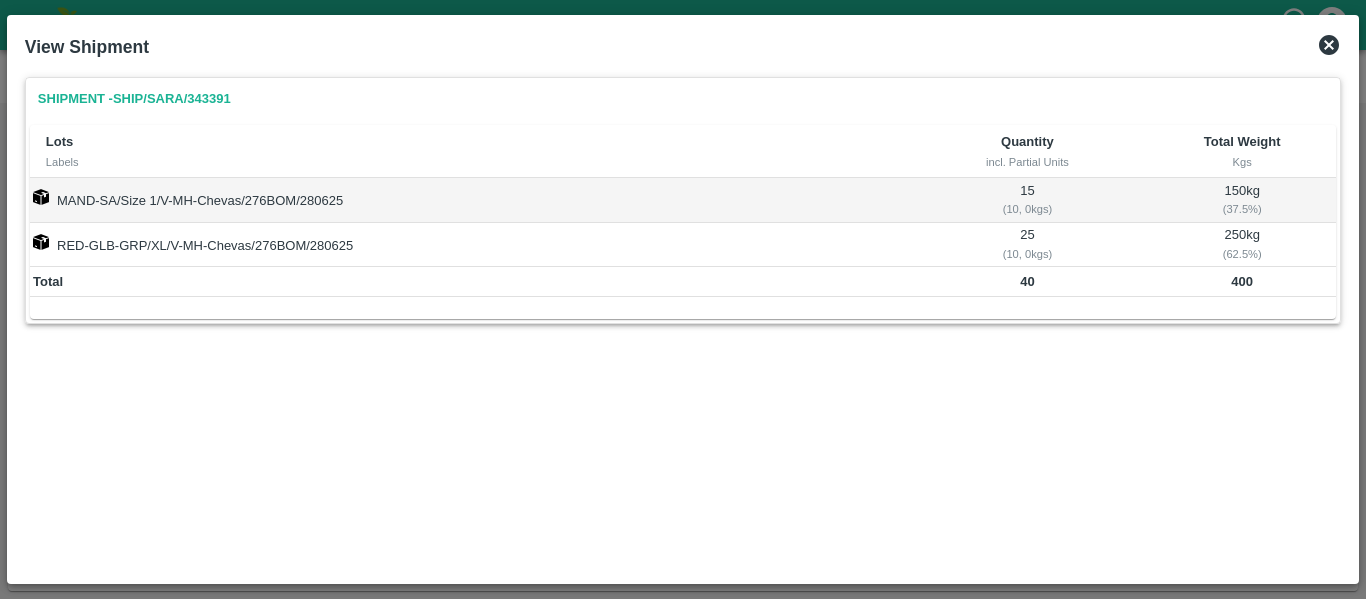 click 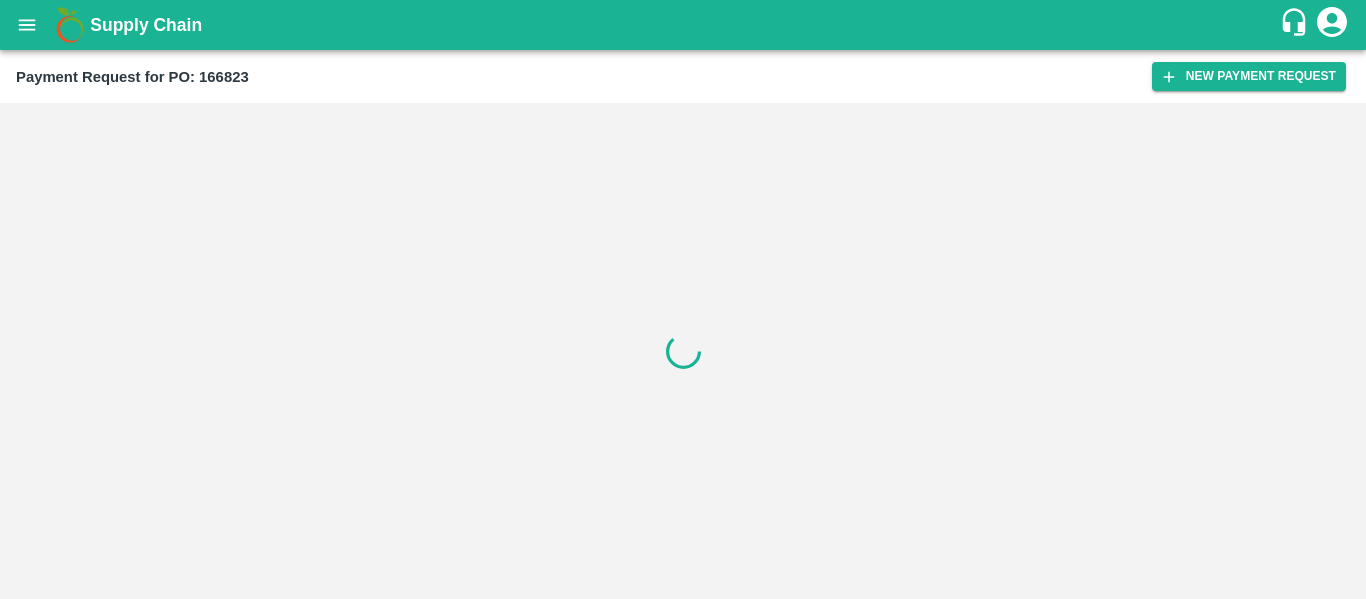 scroll, scrollTop: 0, scrollLeft: 0, axis: both 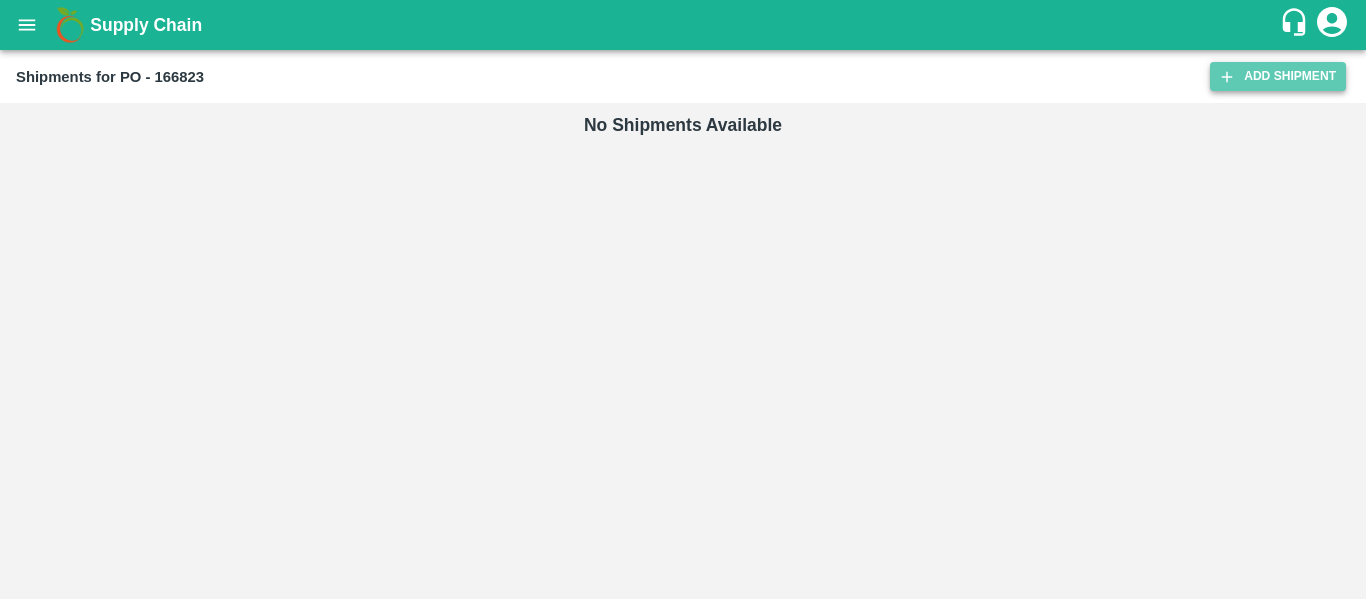 click on "Add Shipment" at bounding box center (1278, 76) 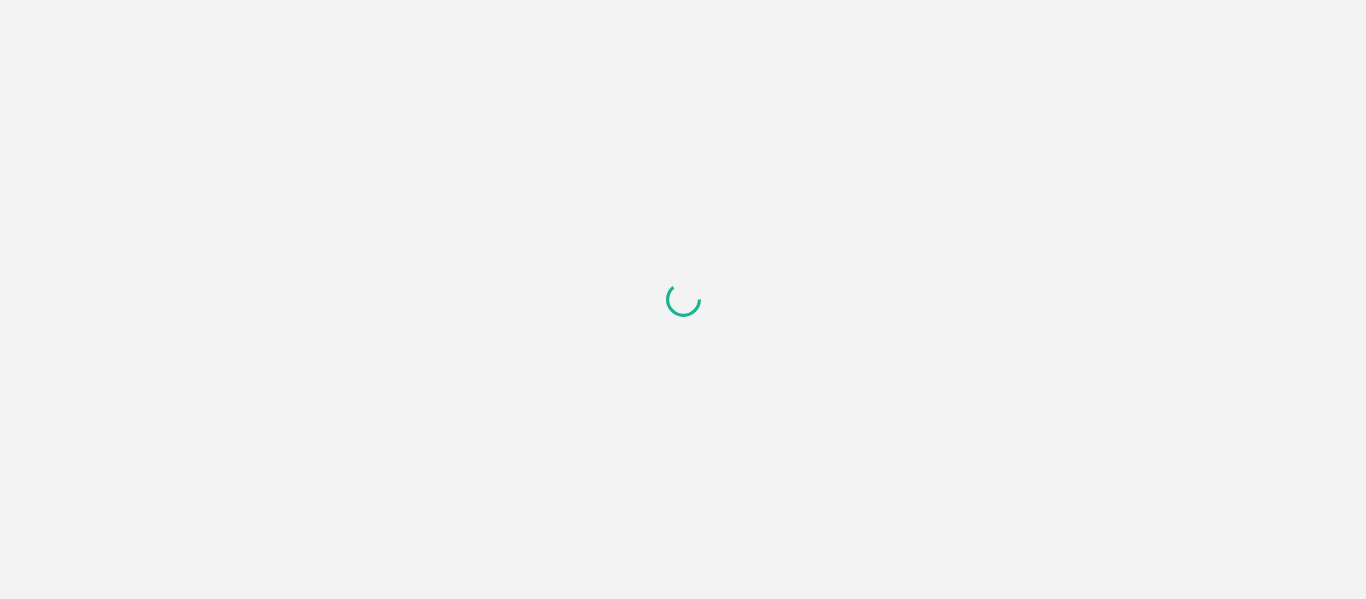 scroll, scrollTop: 0, scrollLeft: 0, axis: both 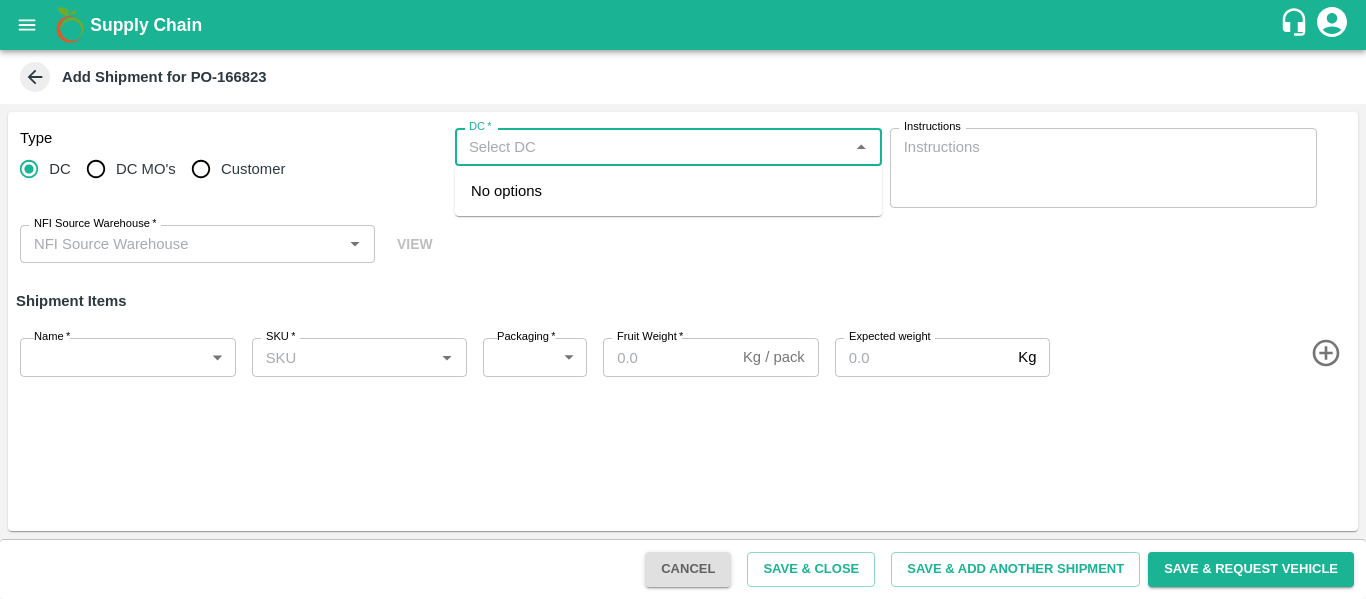 click on "DC   *" at bounding box center [652, 147] 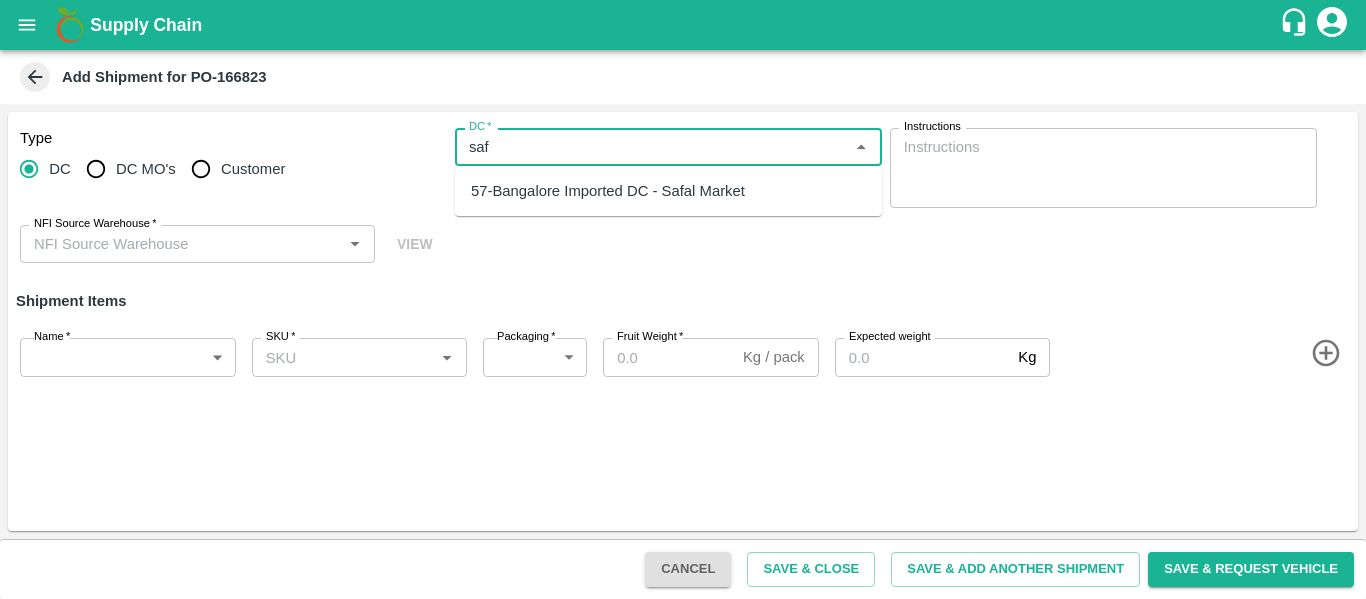 click on "57-Bangalore Imported DC - Safal Market" at bounding box center [668, 191] 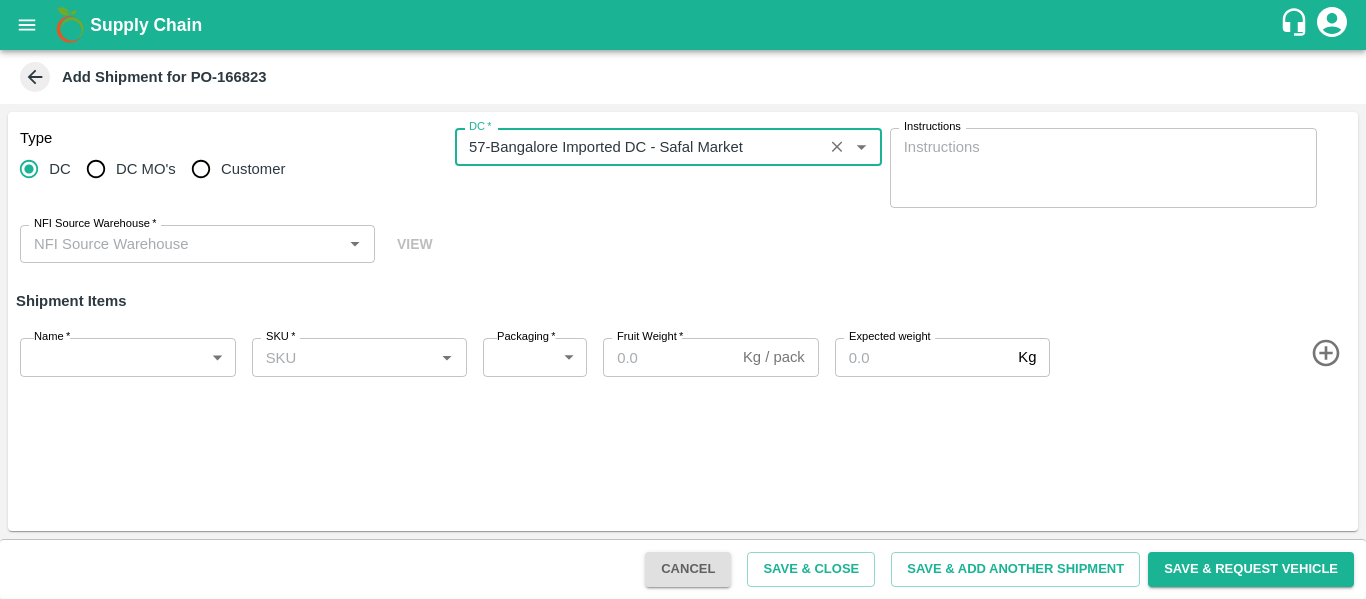 type on "57-Bangalore Imported DC - Safal Market" 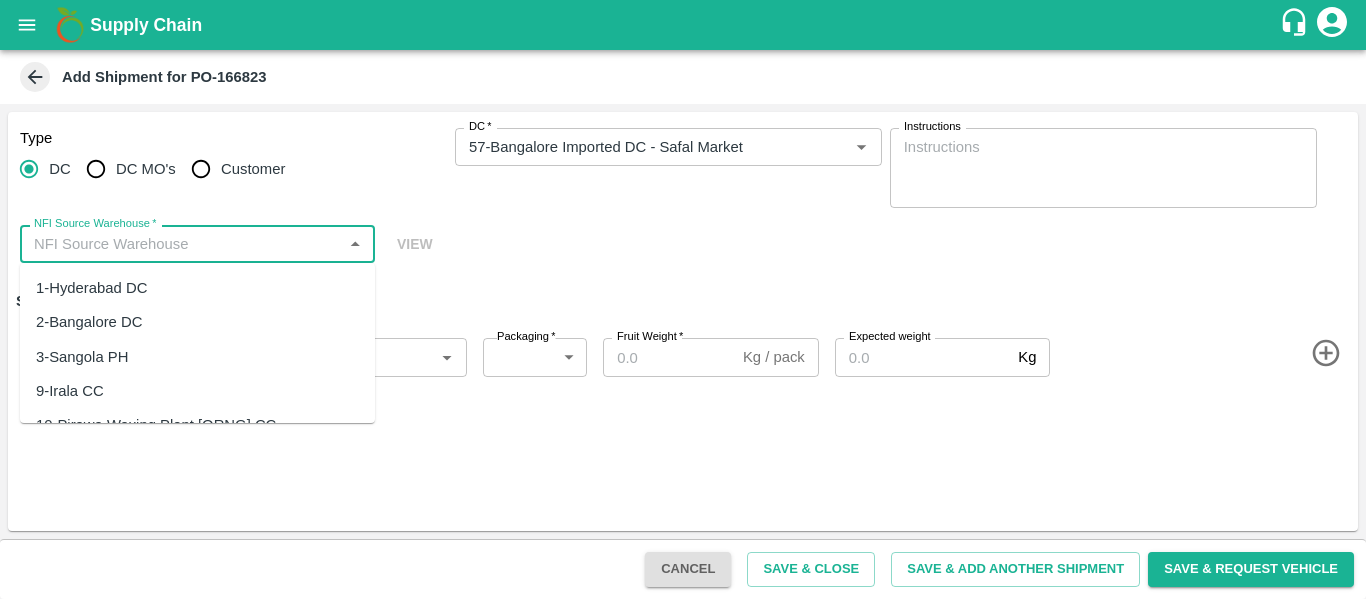 click on "NFI Source Warehouse   *" at bounding box center (181, 244) 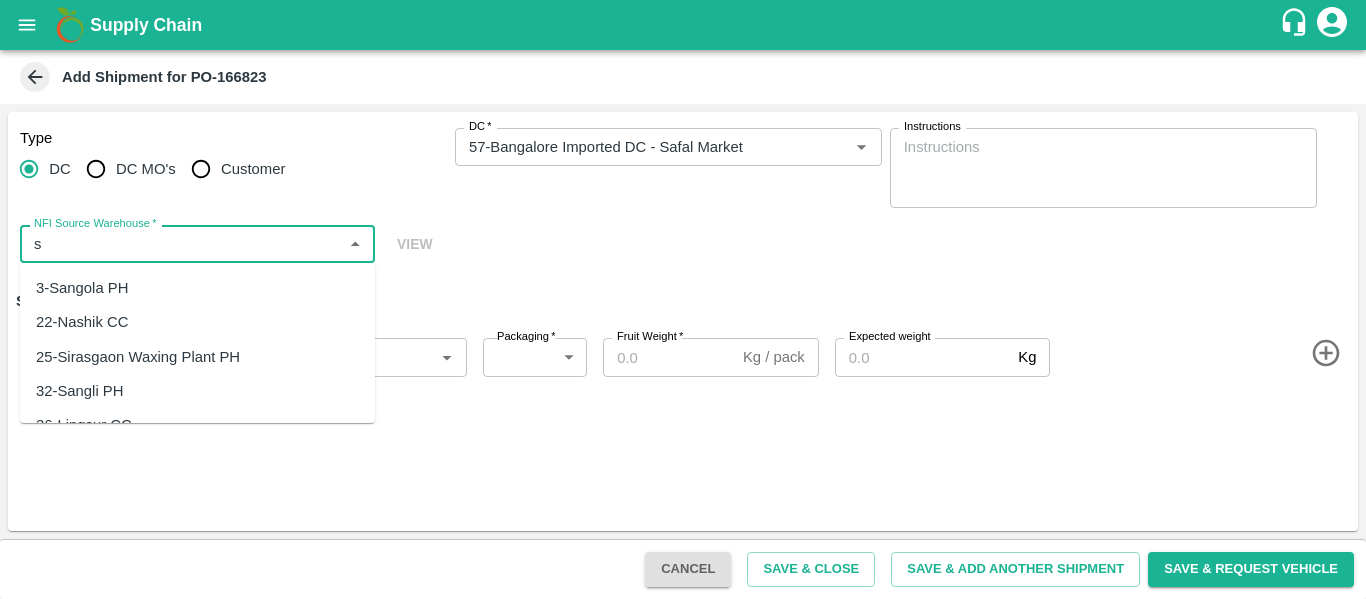 type on "sa" 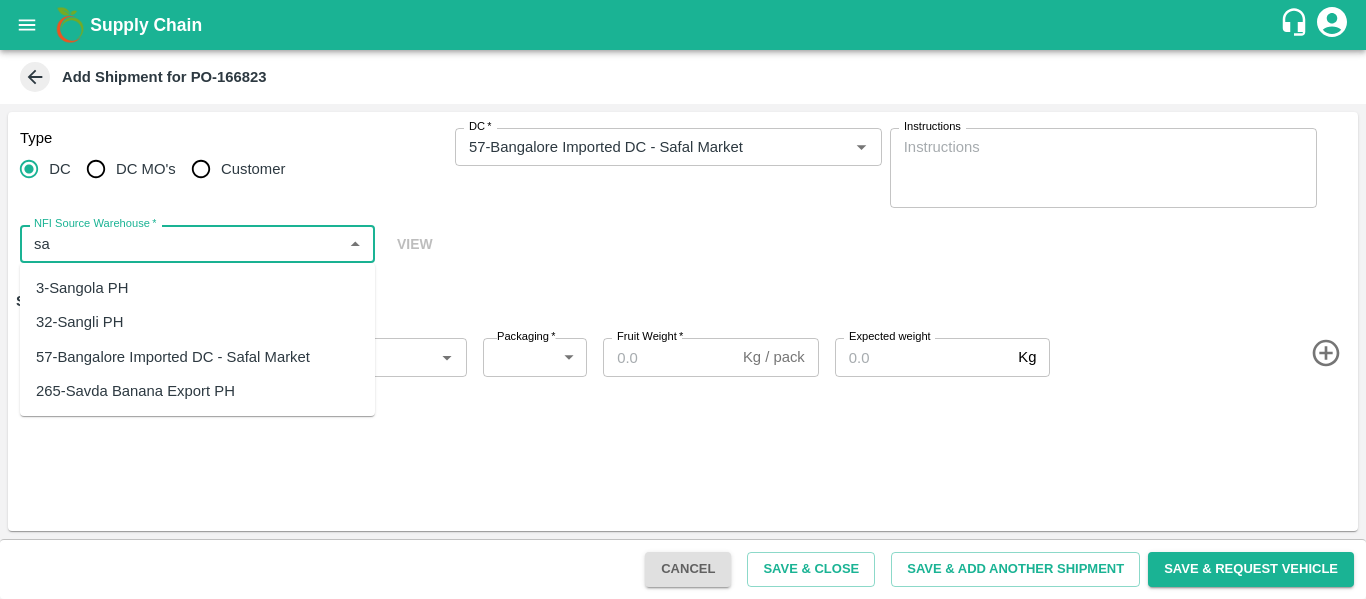 type 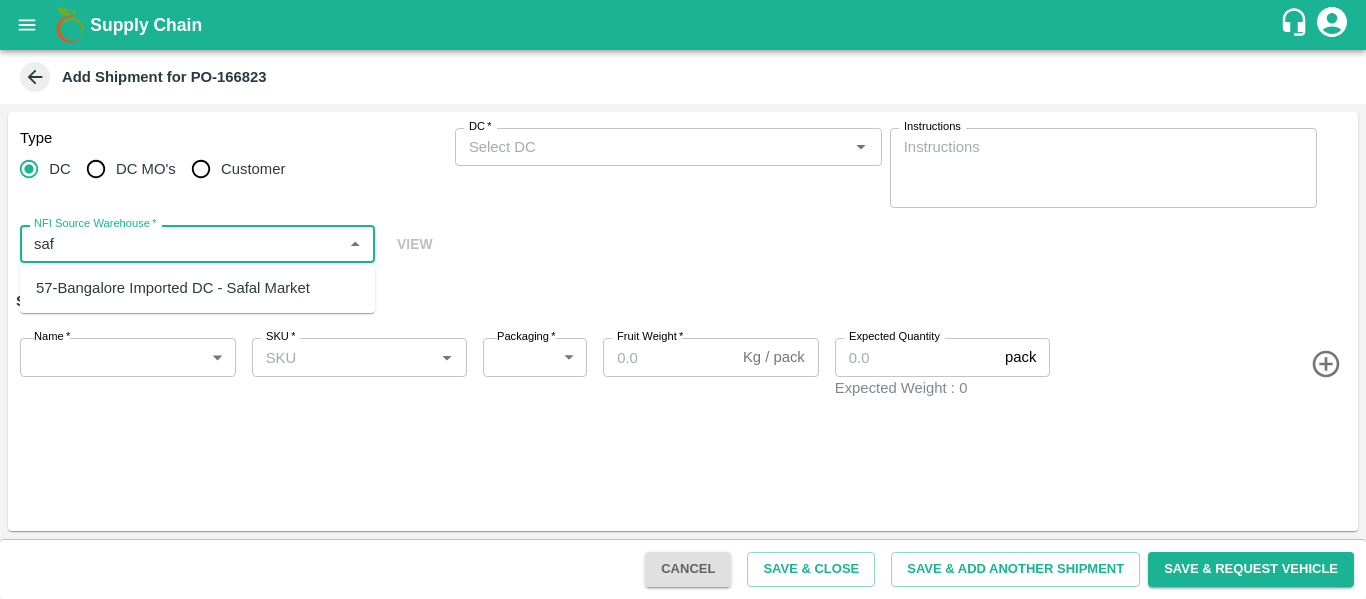 click on "57-Bangalore Imported DC - Safal Market" at bounding box center (173, 288) 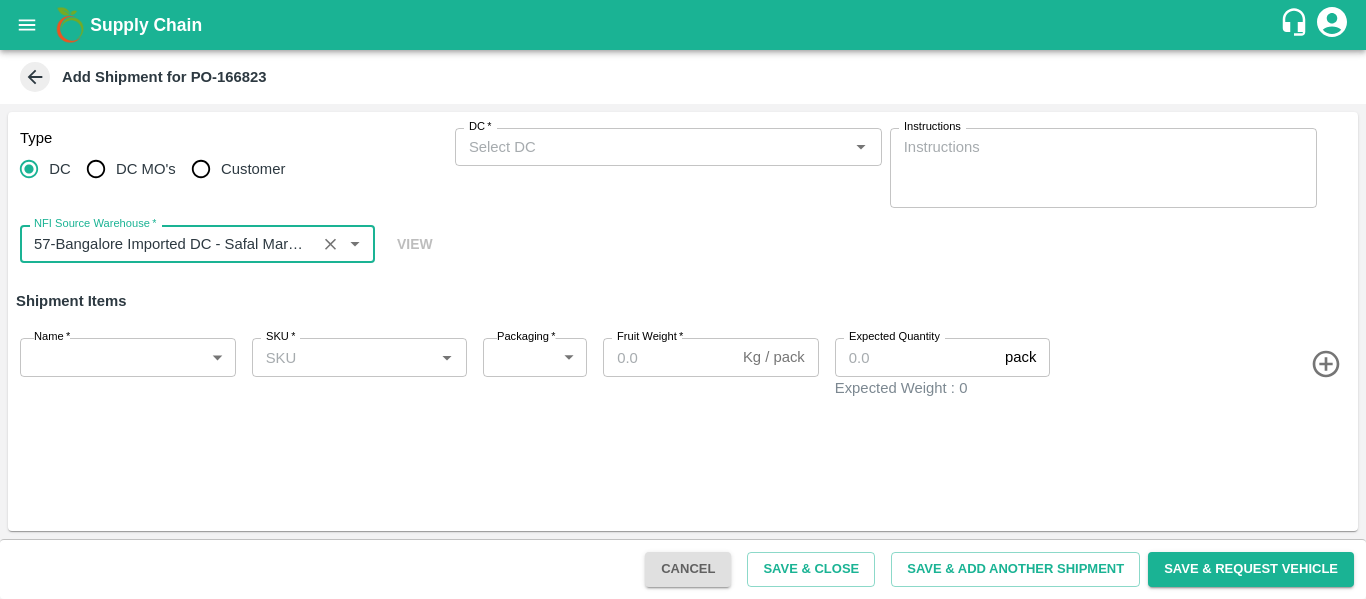 type on "57-Bangalore Imported DC - Safal Market" 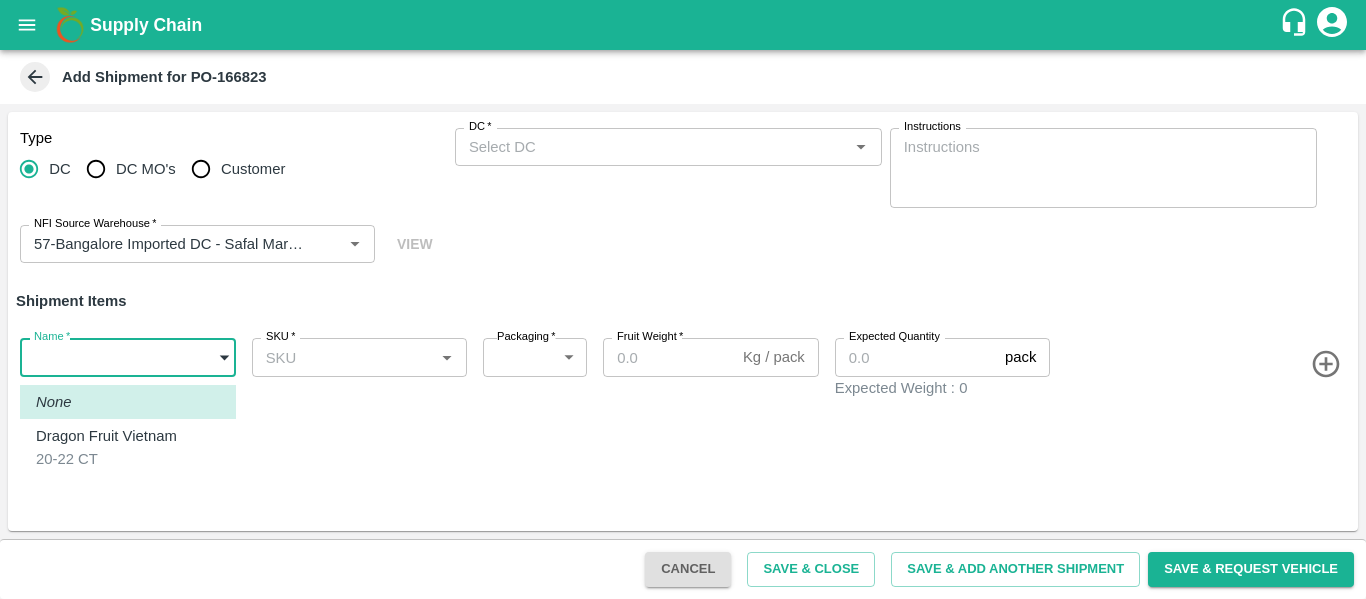 click on "Supply Chain Add Shipment for PO-166823 Type DC DC MO's Customer DC   * DC   * Instructions x Instructions NFI Source Warehouse   * NFI Source Warehouse   * VIEW Shipment Items Name   * ​ Name SKU   * SKU   * Packaging   * ​ Packaging Fruit Weight   * Kg /   pack Fruit Weight Expected Quantity pack Expected Quantity Expected Weight :   0 Cancel Save & Close Save & Add Another Shipment Save & Request Vehicle Mumbai Imported DC Bangalore Imported DC - Safal Market Delhi Imported DC MDC Bhubaneswar Bangalore DC MDC Cochin Modern Trade Bangalore DC Ahmedabad virtual imported DC Chennai DC Hyderabad DC B2R Bangalore  FruitX Delhi Direct Customer Hanshu Sharma Logout None Dragon Fruit Vietnam 20-22 CT" at bounding box center [683, 299] 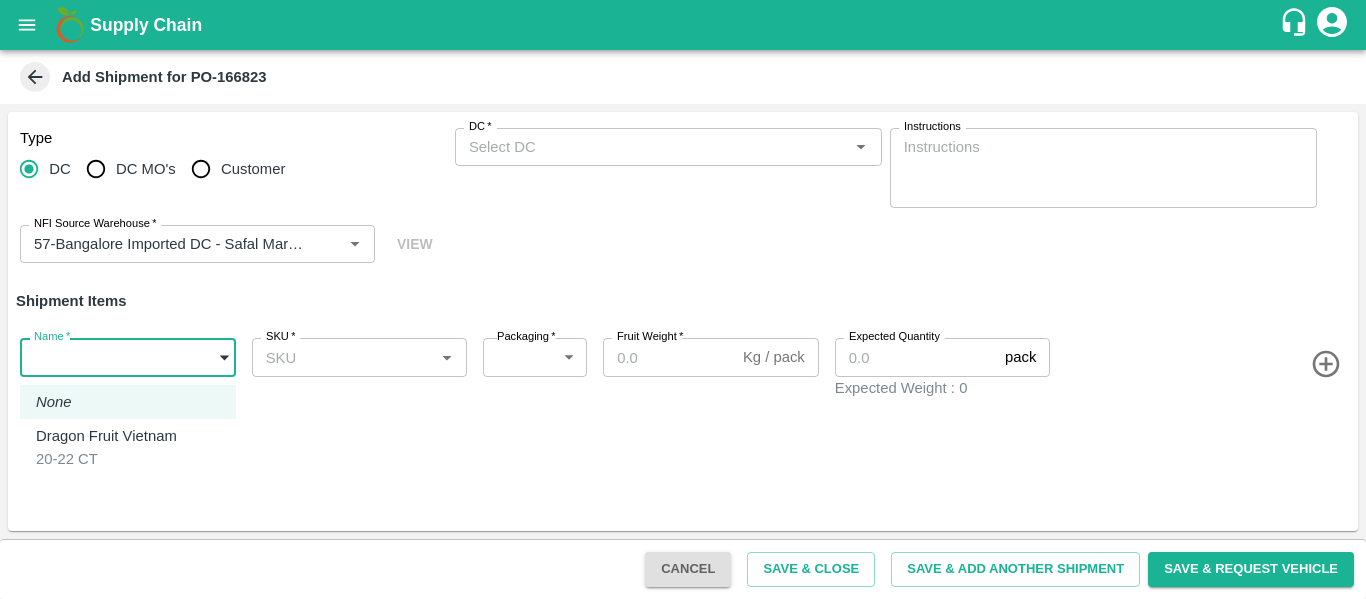 click on "Dragon Fruit Vietnam" at bounding box center [106, 436] 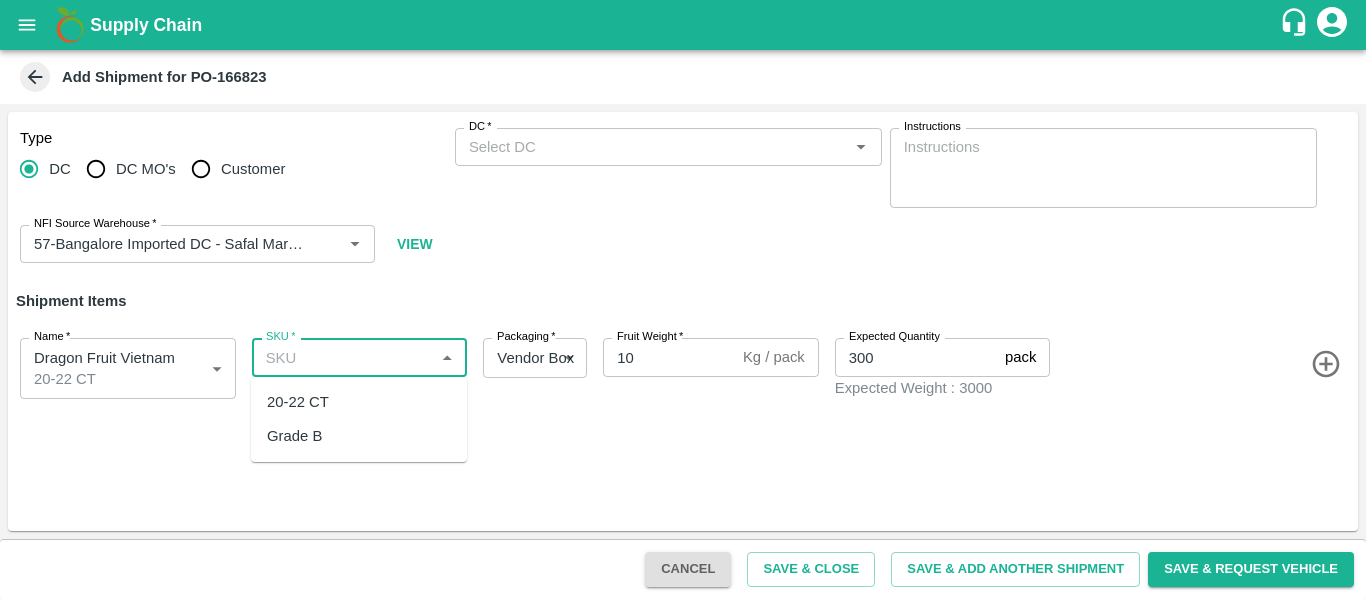 click on "SKU   *" at bounding box center [343, 357] 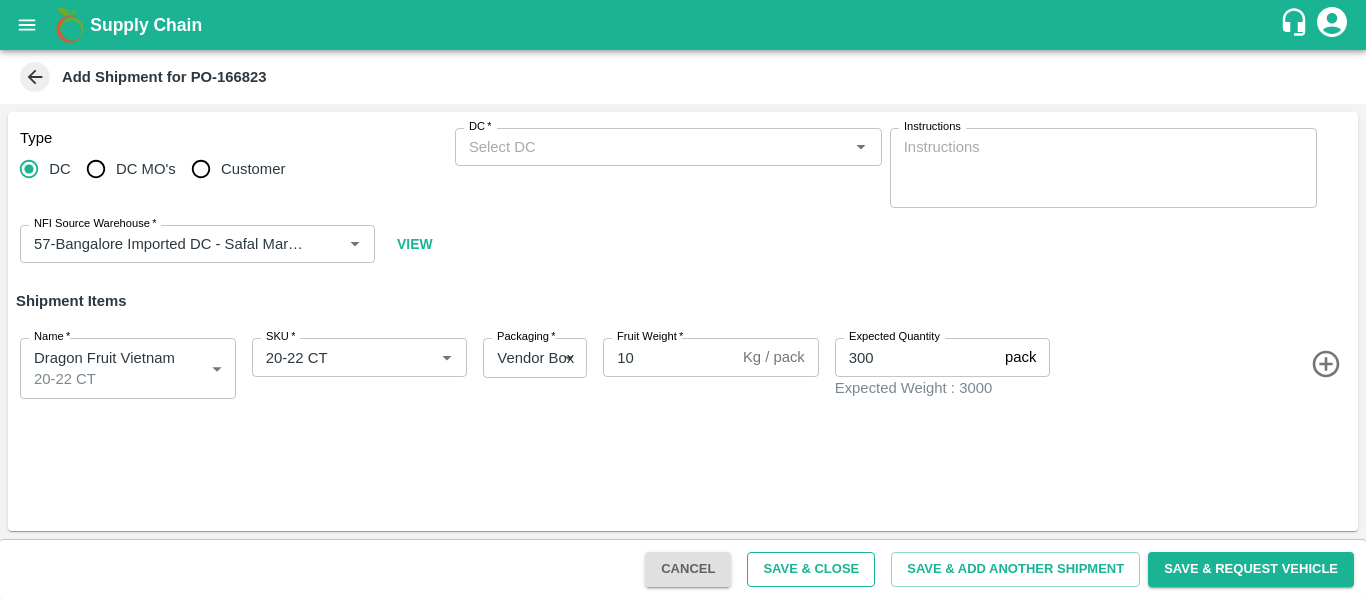 click on "Save & Close" at bounding box center [811, 569] 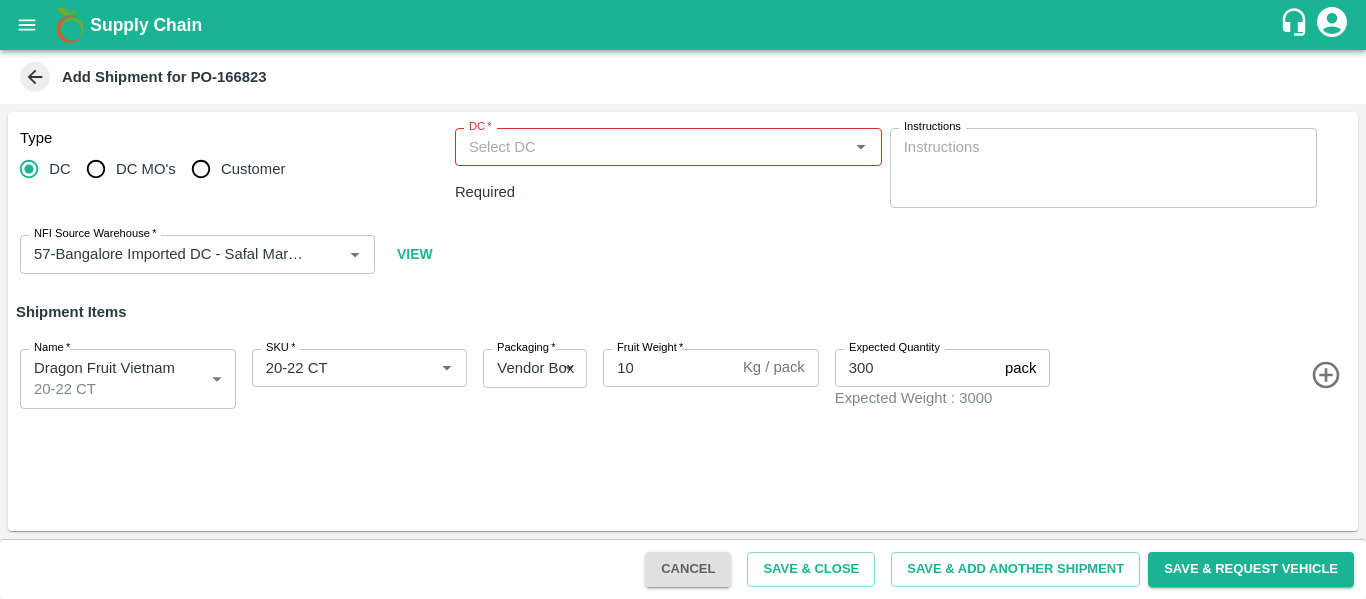 click on "DC   *" at bounding box center (652, 147) 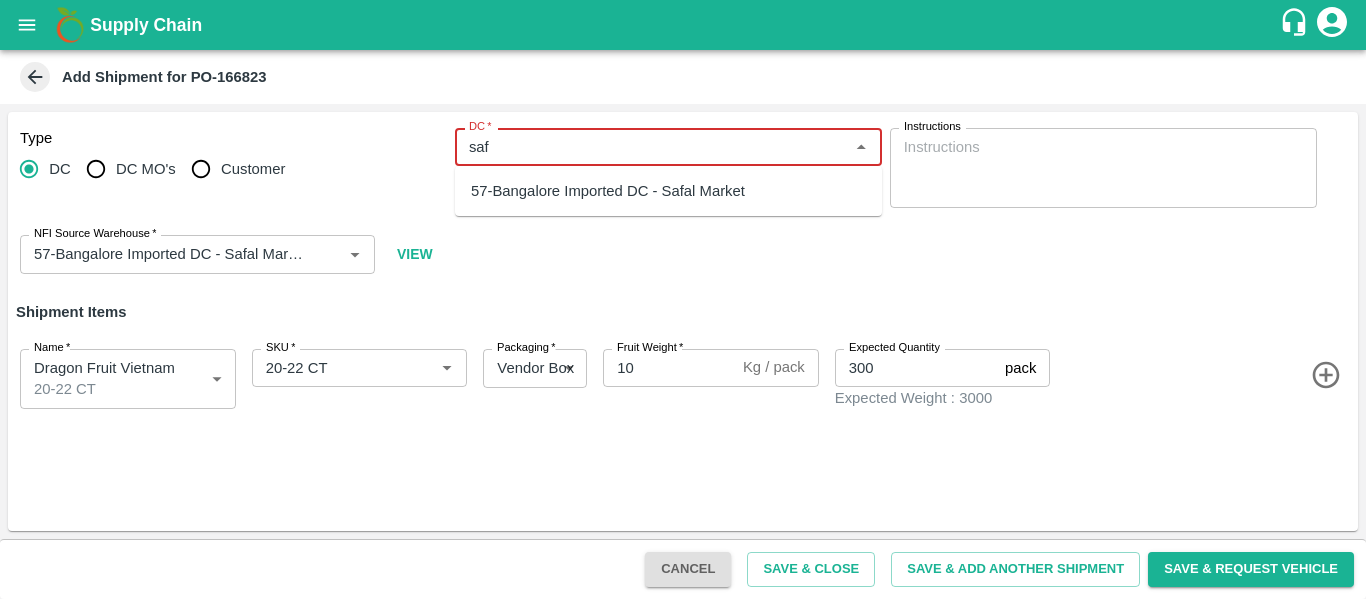 click on "57-Bangalore Imported DC - Safal Market" at bounding box center (608, 191) 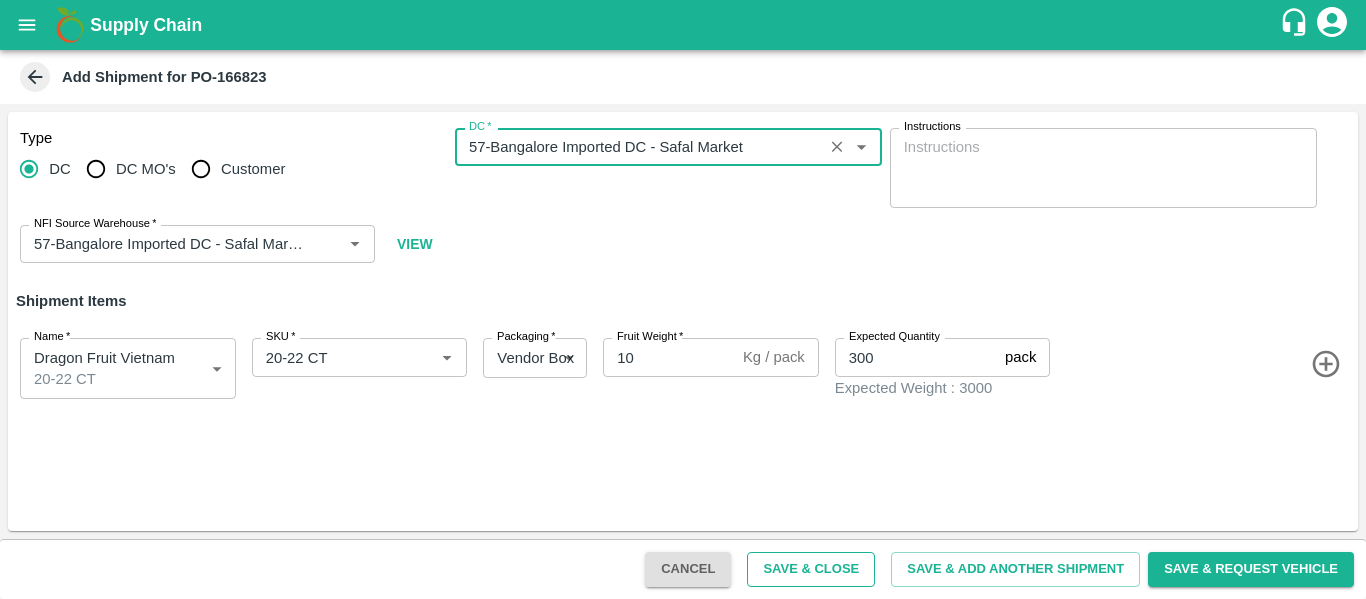 type on "57-Bangalore Imported DC - Safal Market" 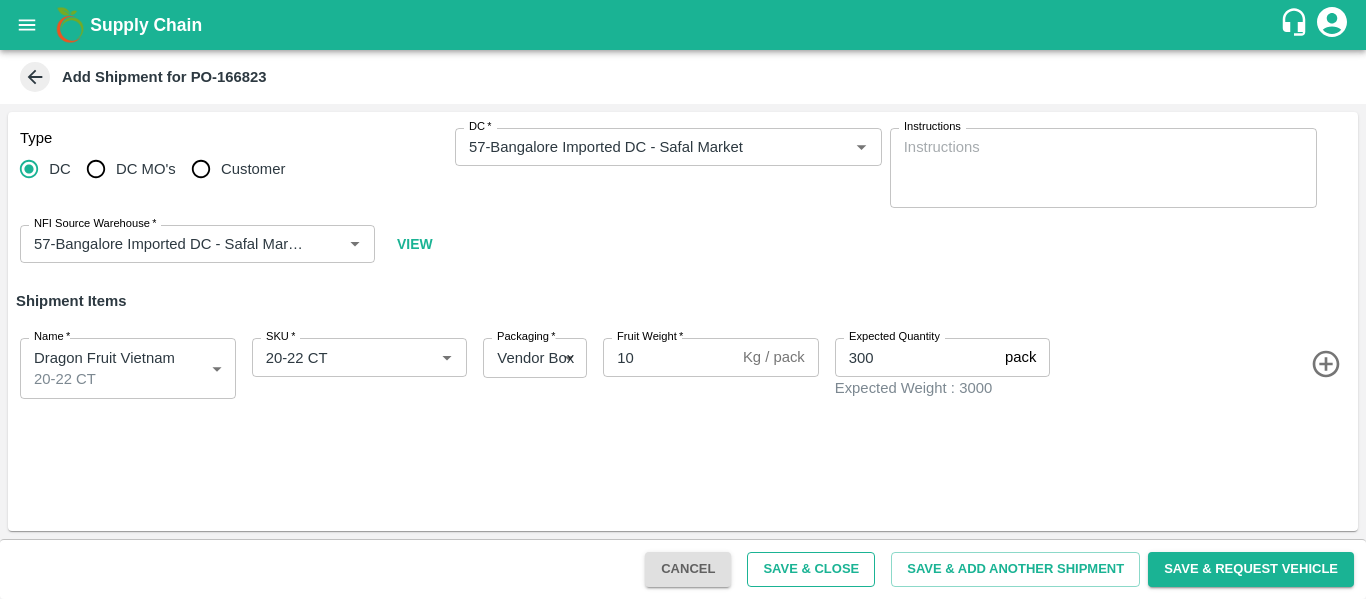 click on "Save & Close" at bounding box center [811, 569] 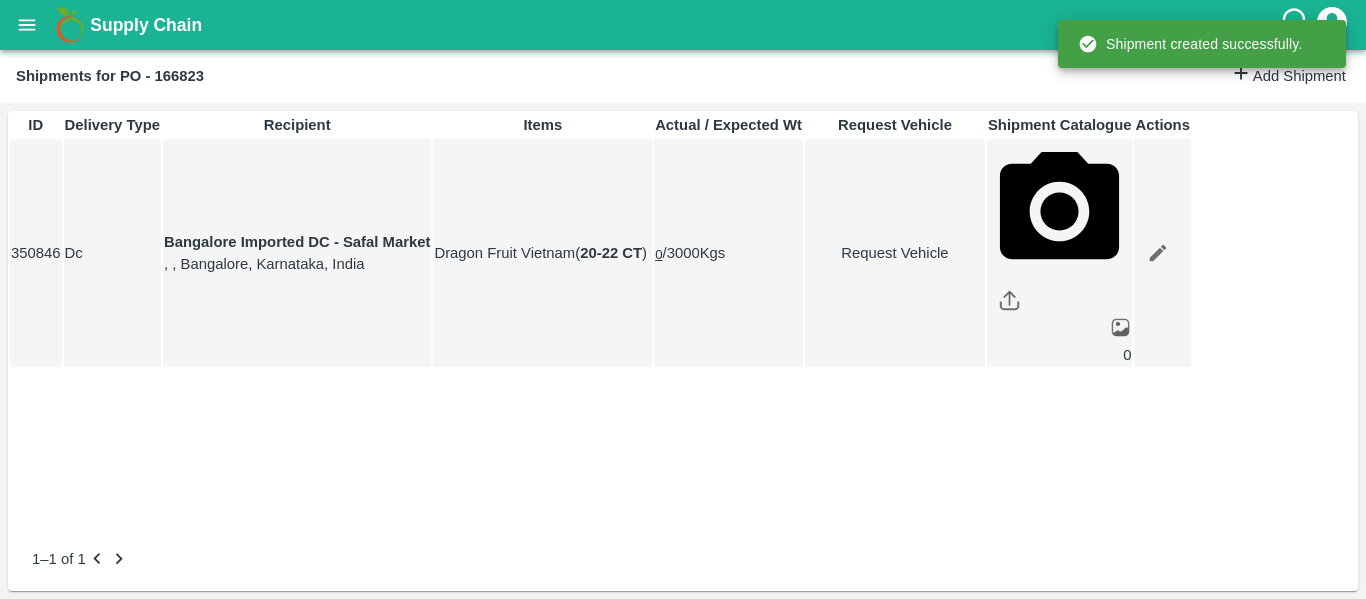 click 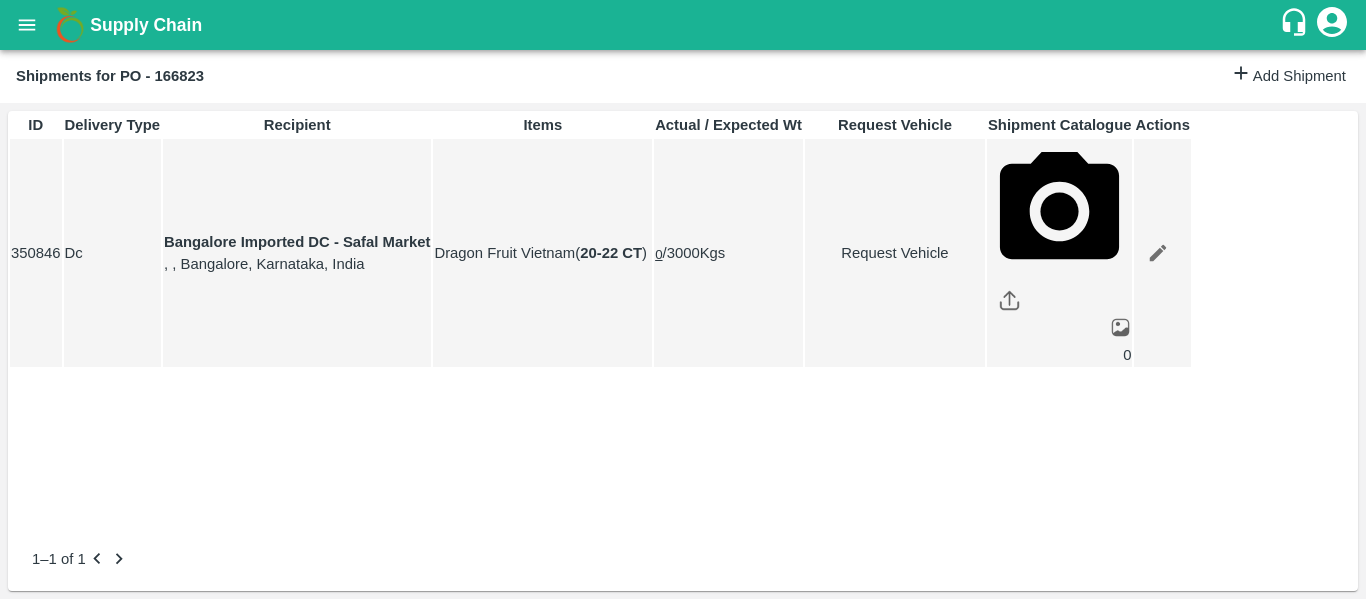 click on "Trip" at bounding box center (441, 704) 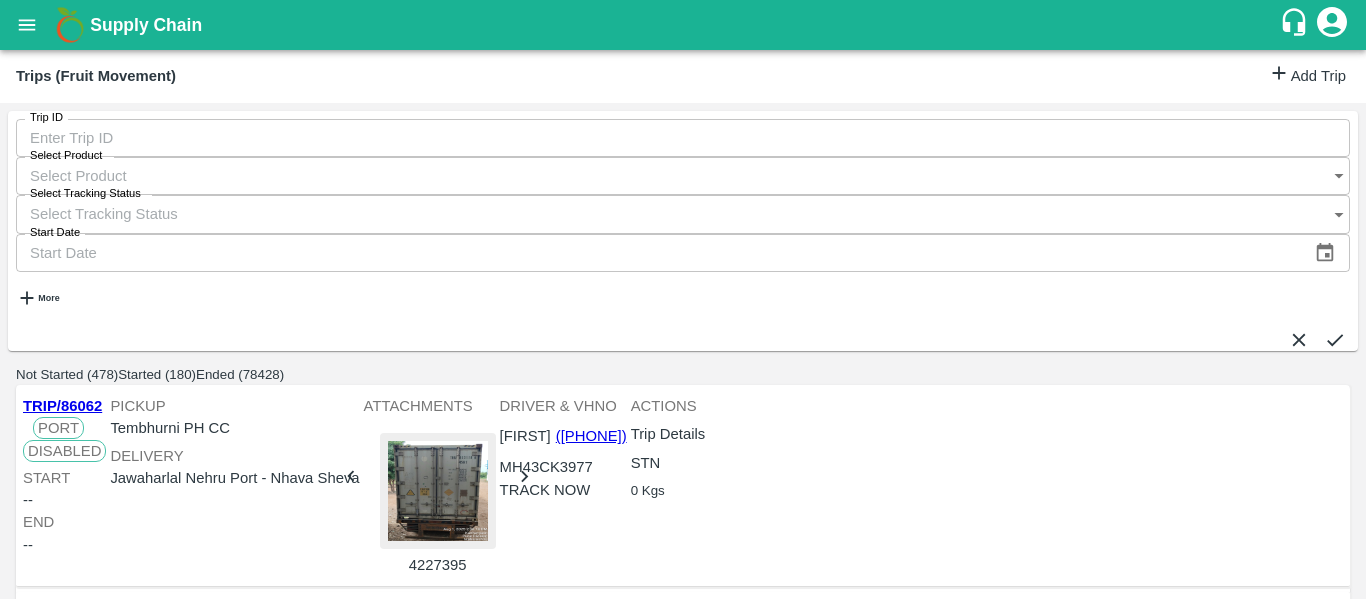 click on "Add Trip" at bounding box center [1307, 76] 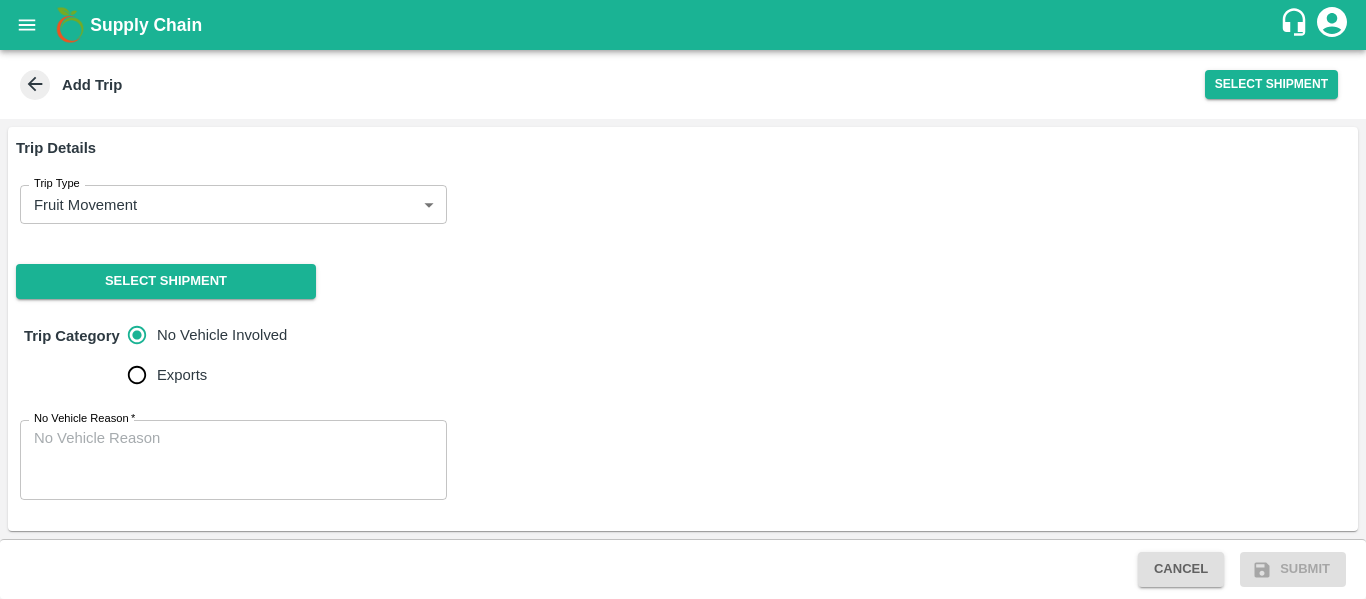 scroll, scrollTop: 0, scrollLeft: 0, axis: both 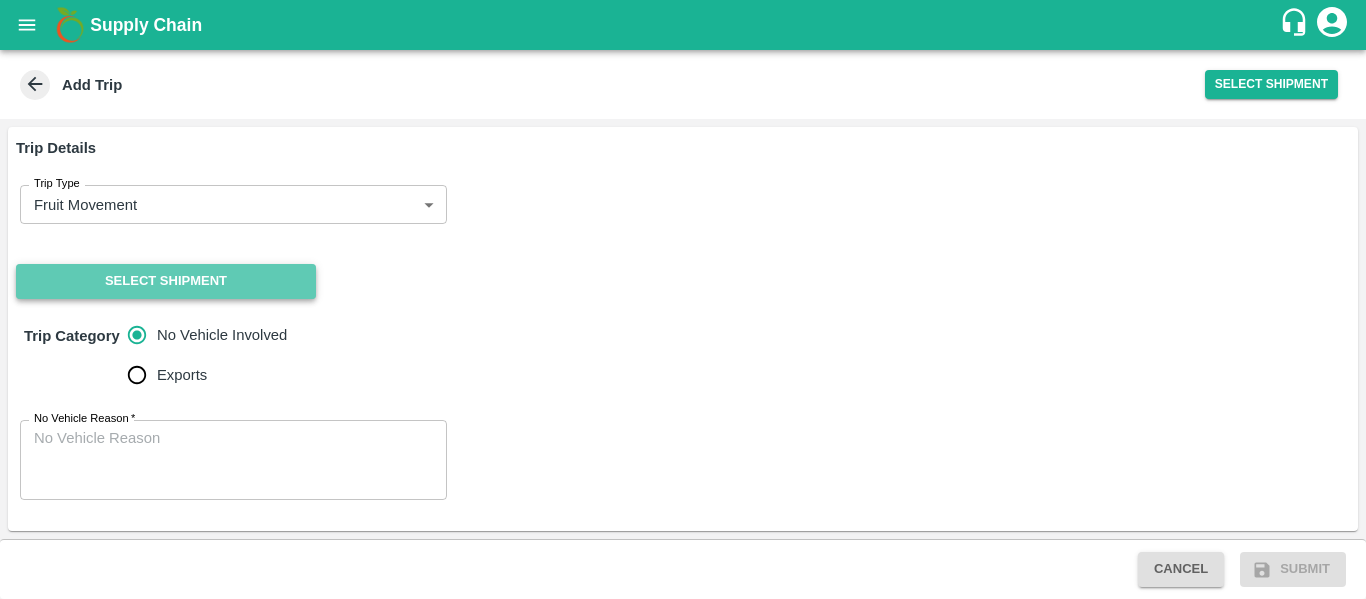 click on "Select Shipment" at bounding box center (166, 281) 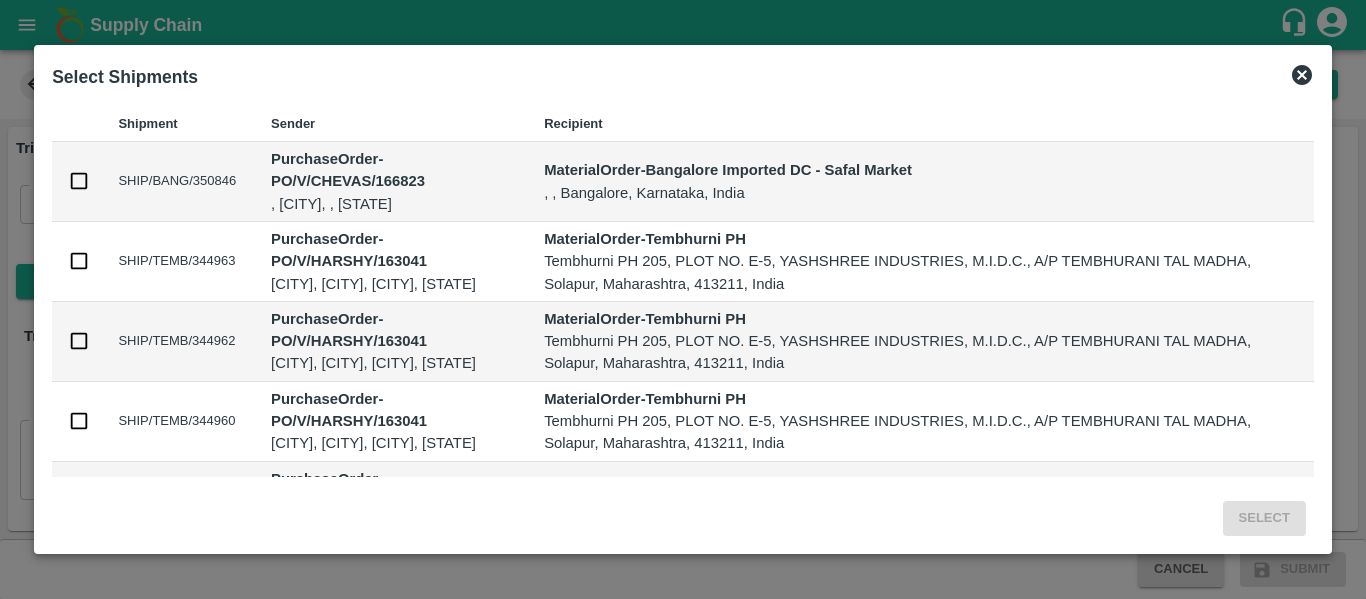 click at bounding box center (77, 182) 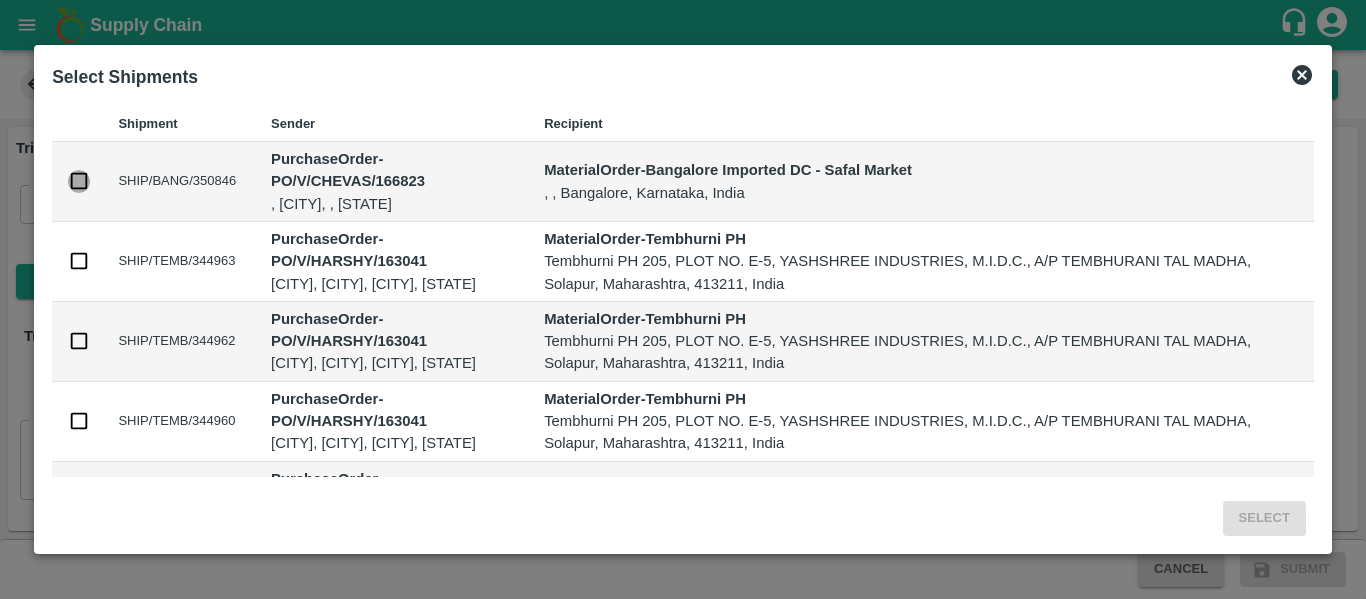 click at bounding box center (79, 181) 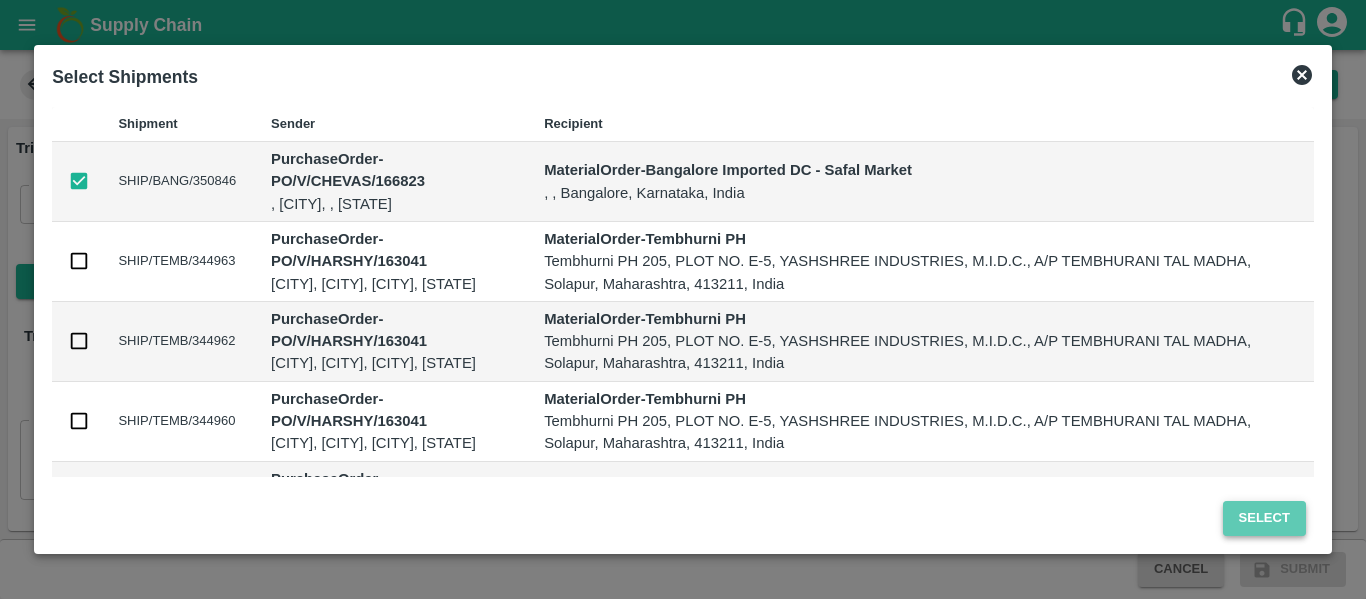 click on "Select" at bounding box center (1264, 518) 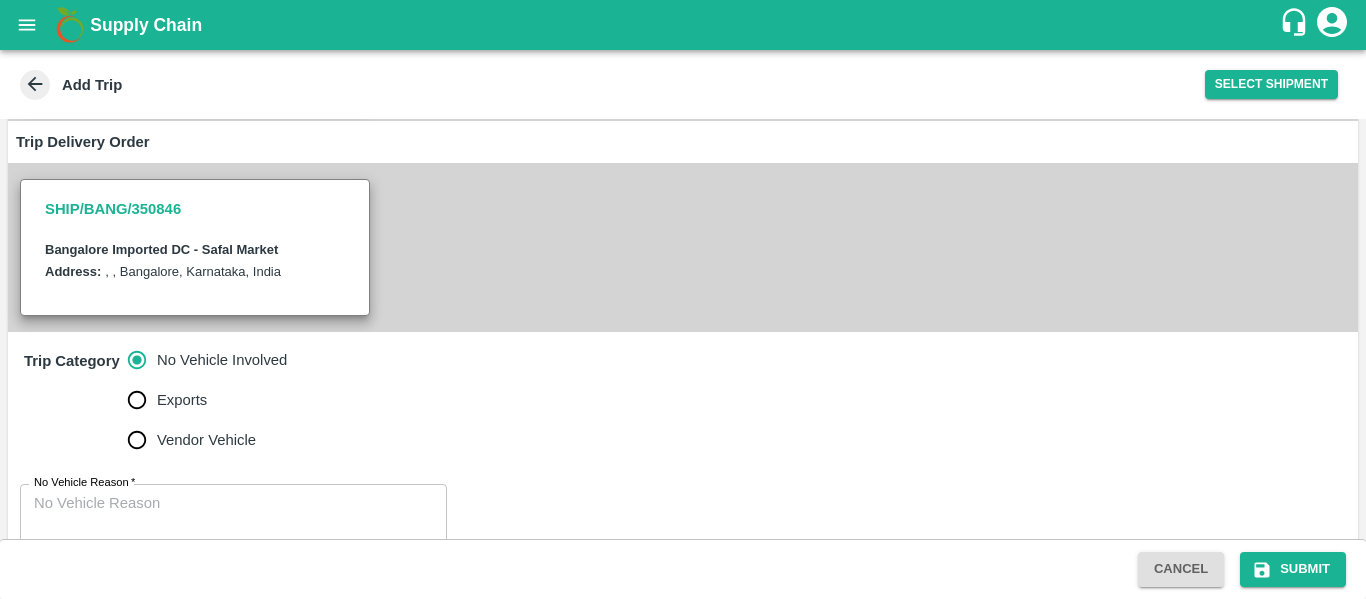 scroll, scrollTop: 395, scrollLeft: 0, axis: vertical 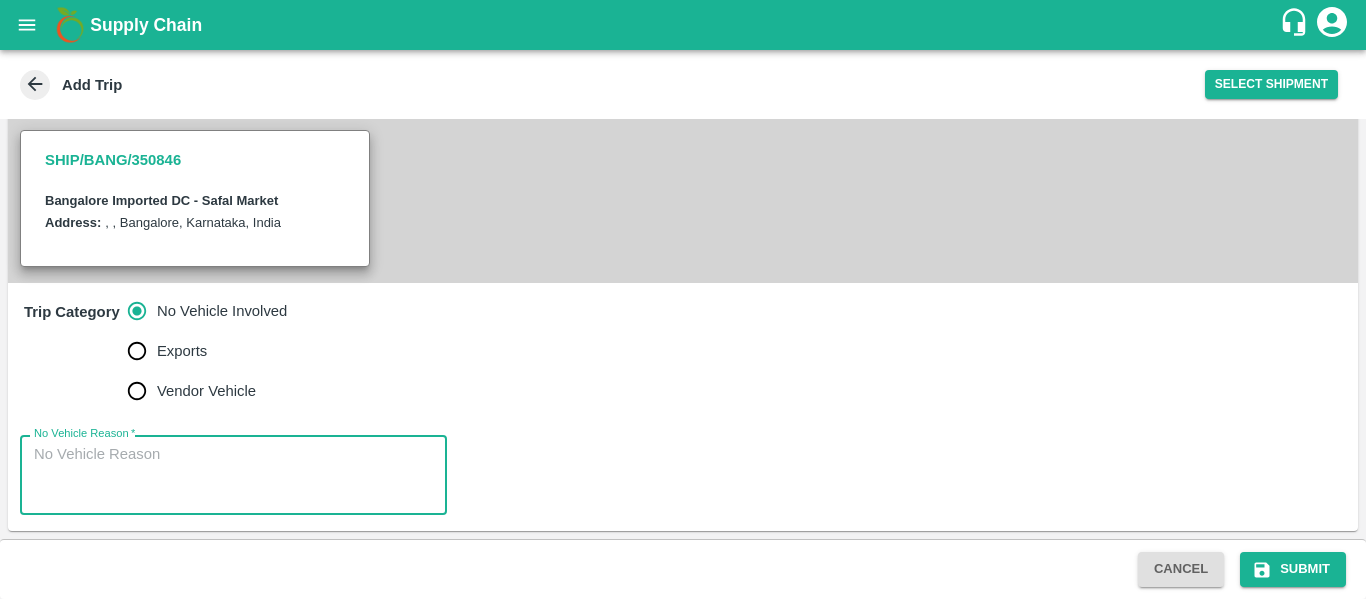 click on "No Vehicle Reason   *" at bounding box center [233, 475] 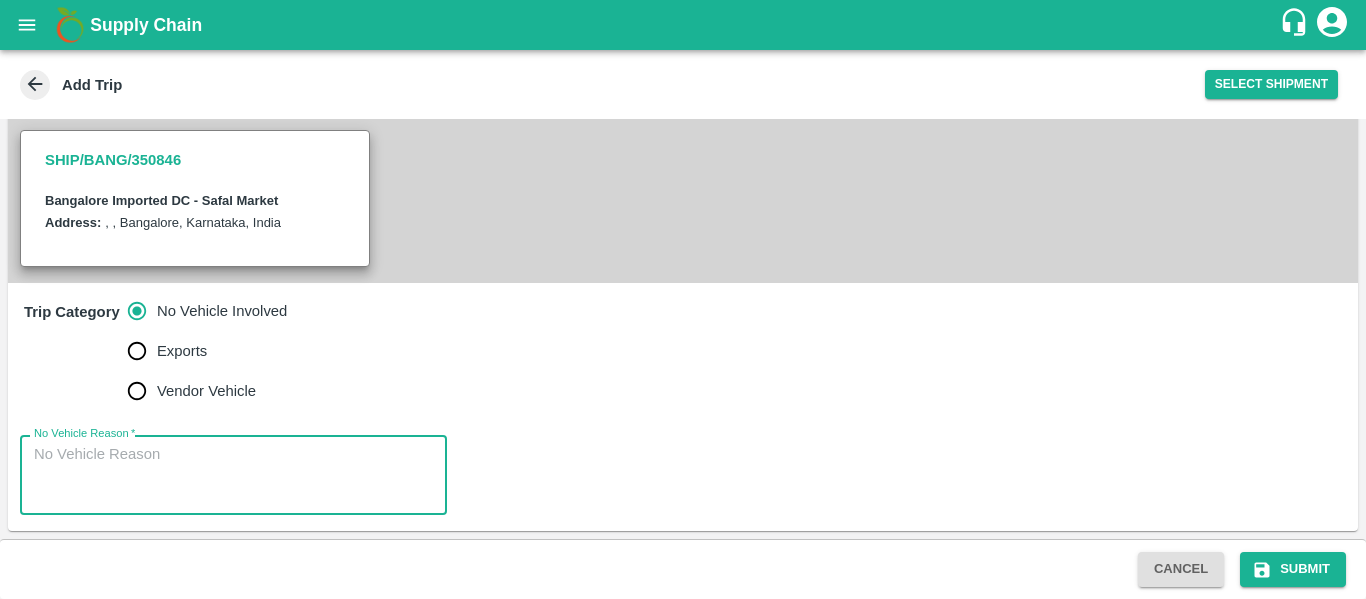 click on "No Vehicle Reason   *" at bounding box center [233, 475] 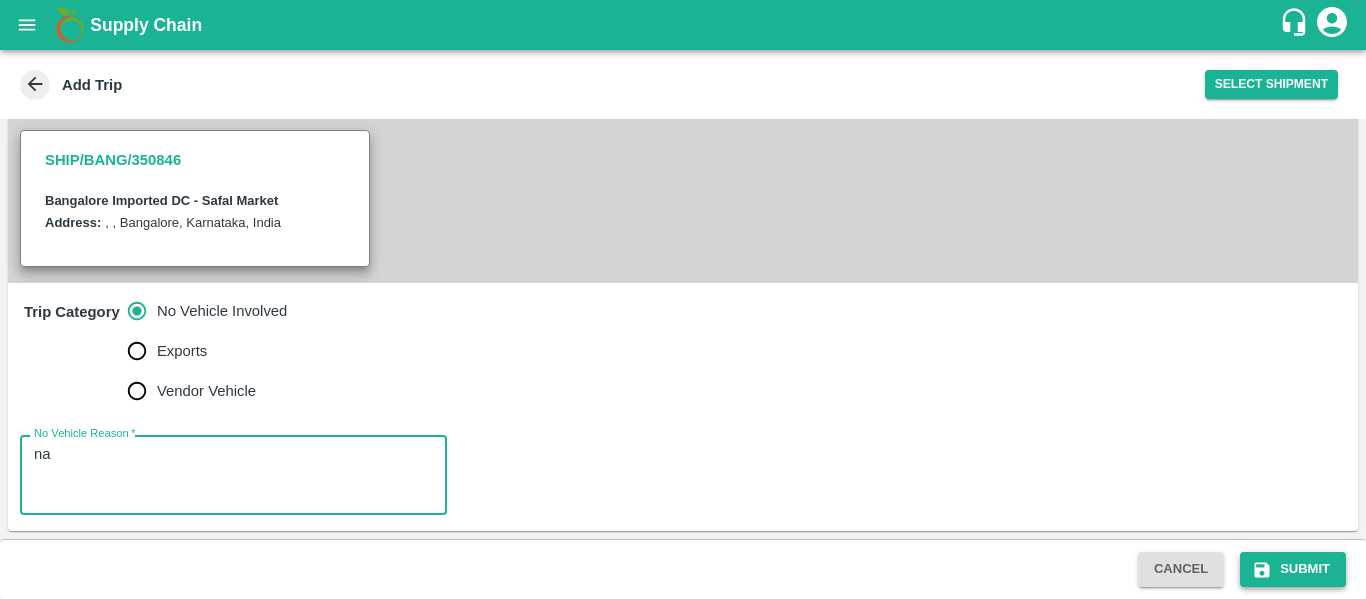 type on "na" 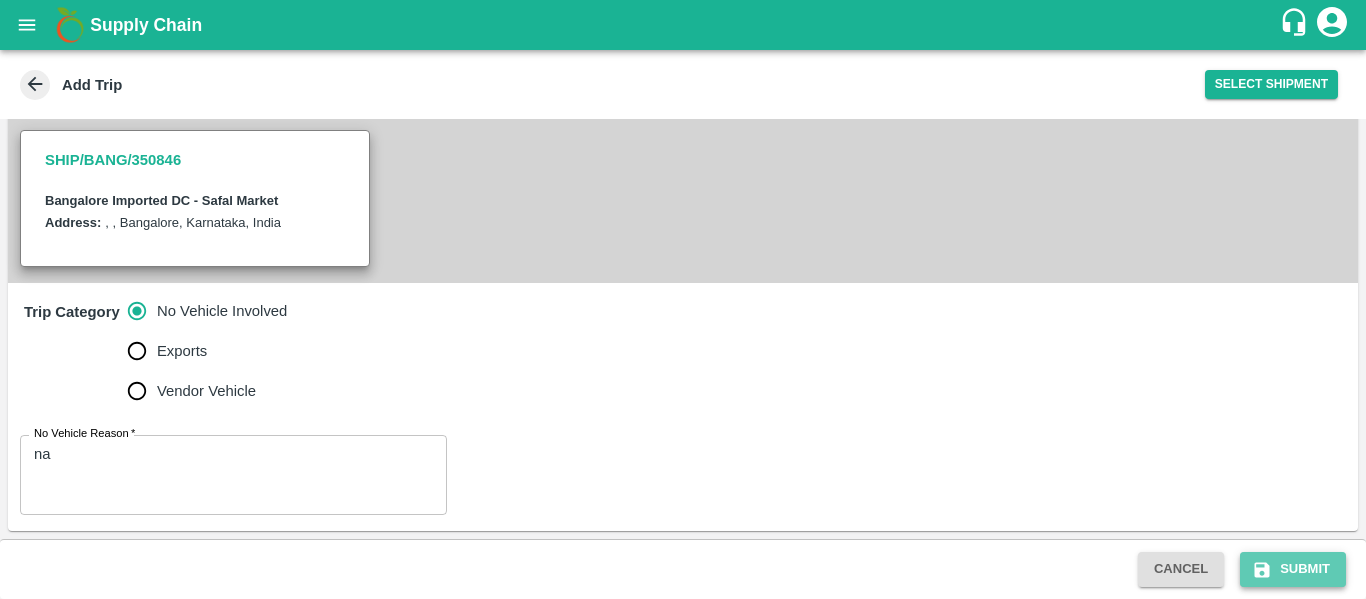 click on "Submit" at bounding box center [1293, 569] 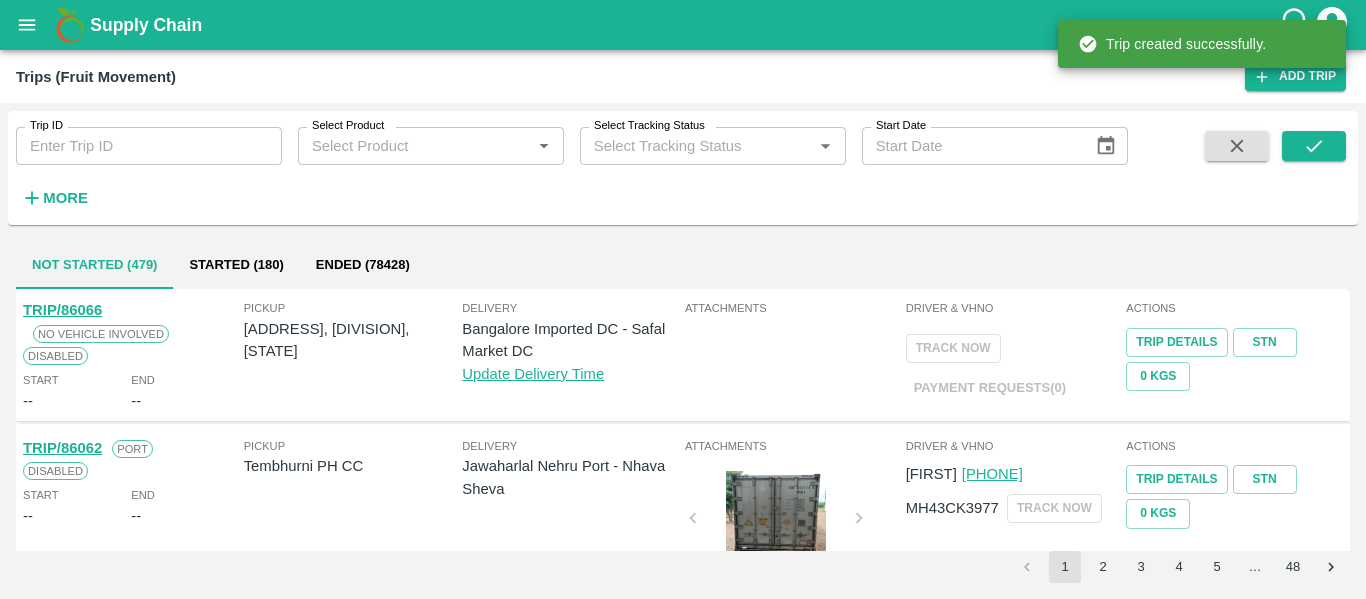 click on "[ADDRESS], [DIVISION], [STATE]" at bounding box center [353, 340] 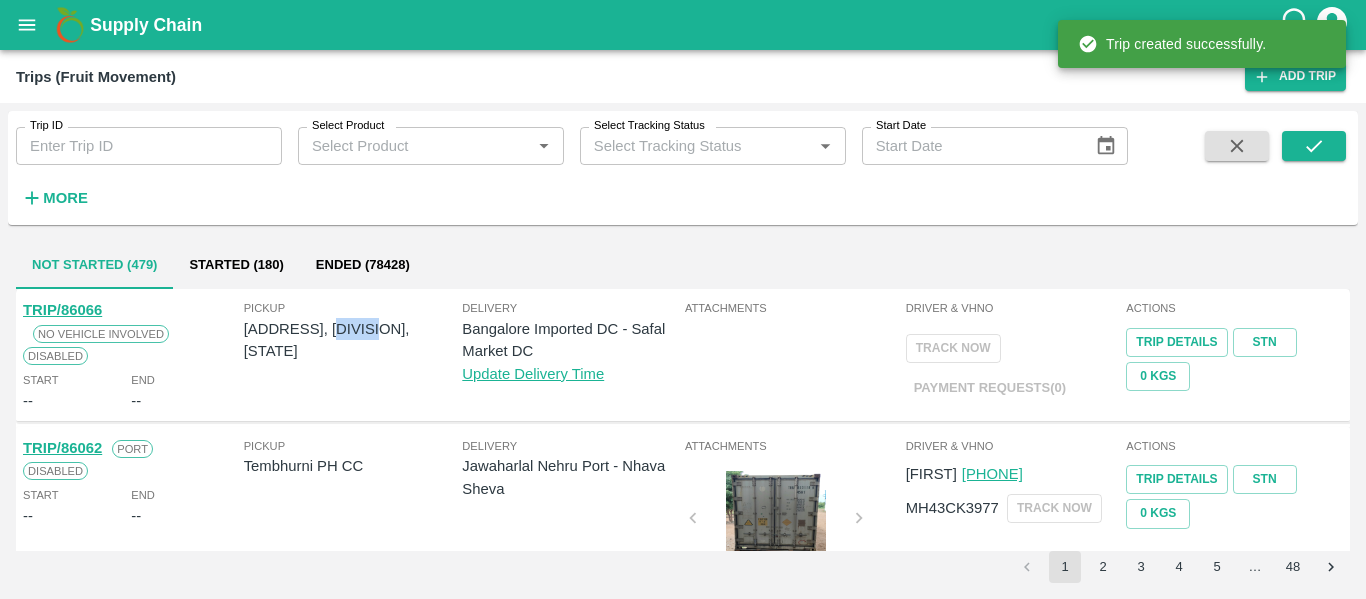click on "[ADDRESS], [DIVISION], [STATE]" at bounding box center (353, 340) 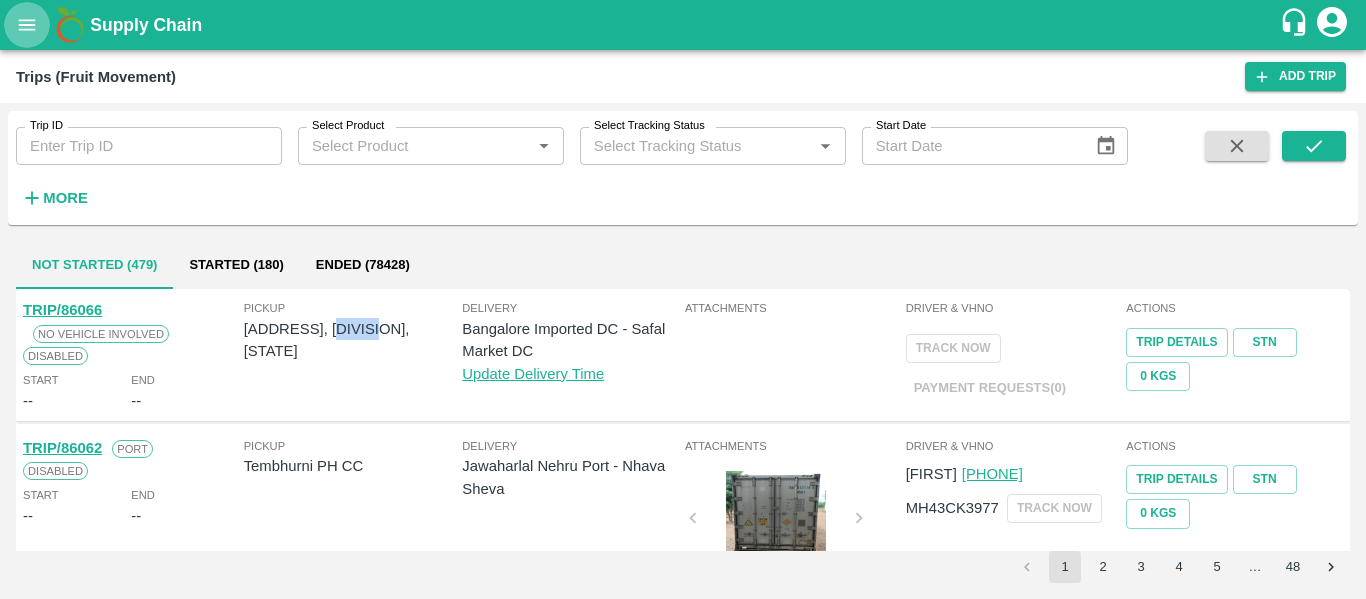 click at bounding box center [27, 25] 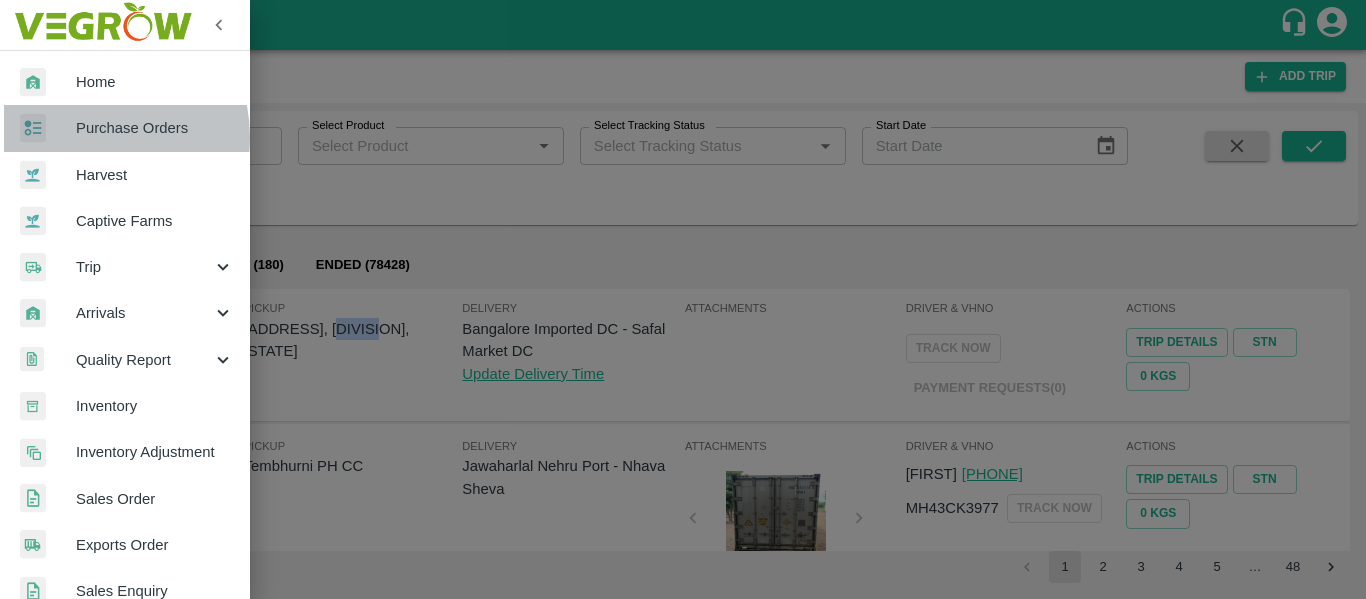 click on "Purchase Orders" at bounding box center (155, 128) 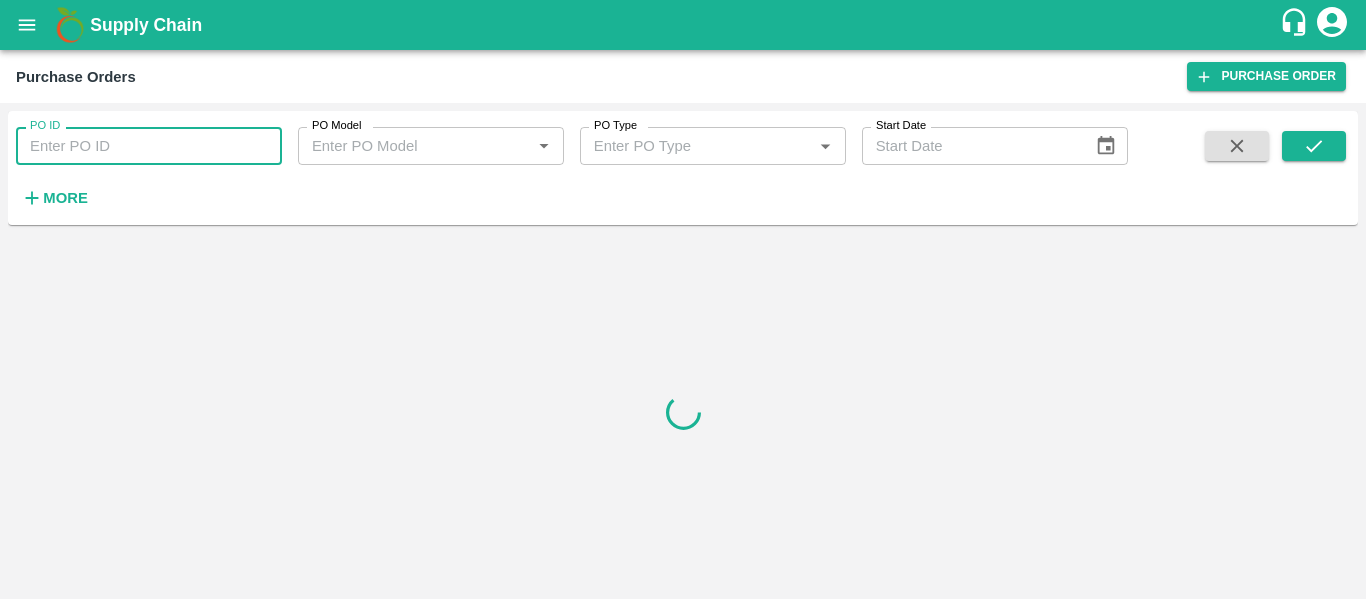 click on "PO ID" at bounding box center (149, 146) 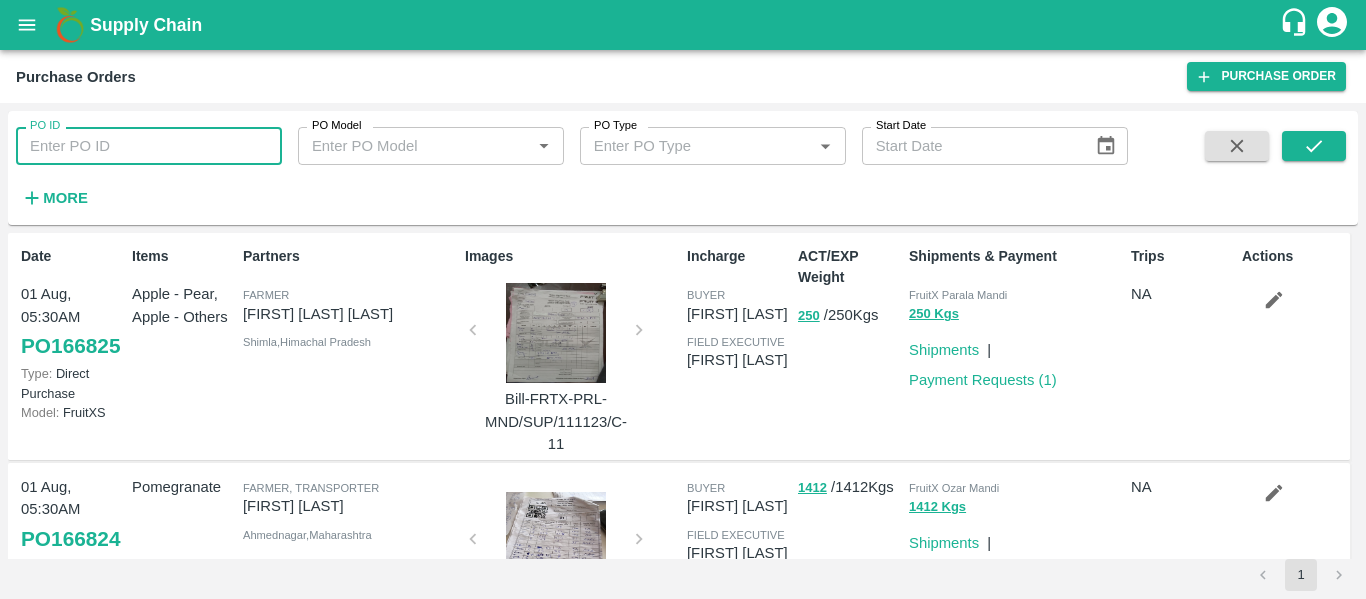 paste on "166823" 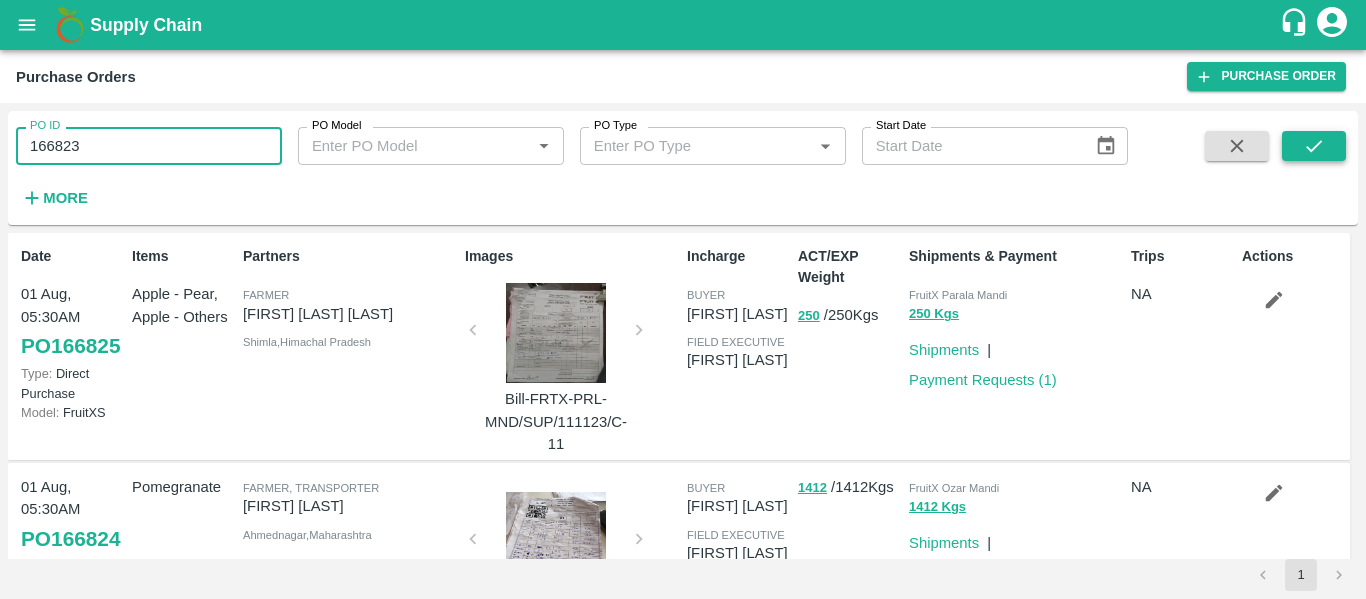 type on "166823" 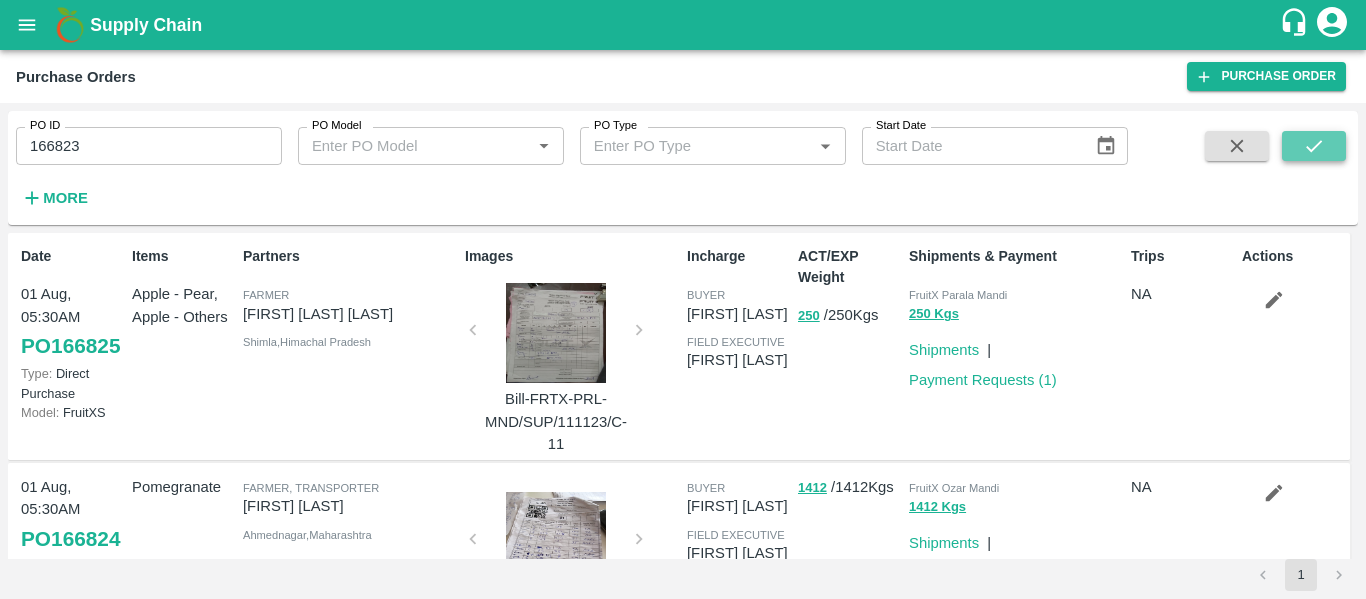click 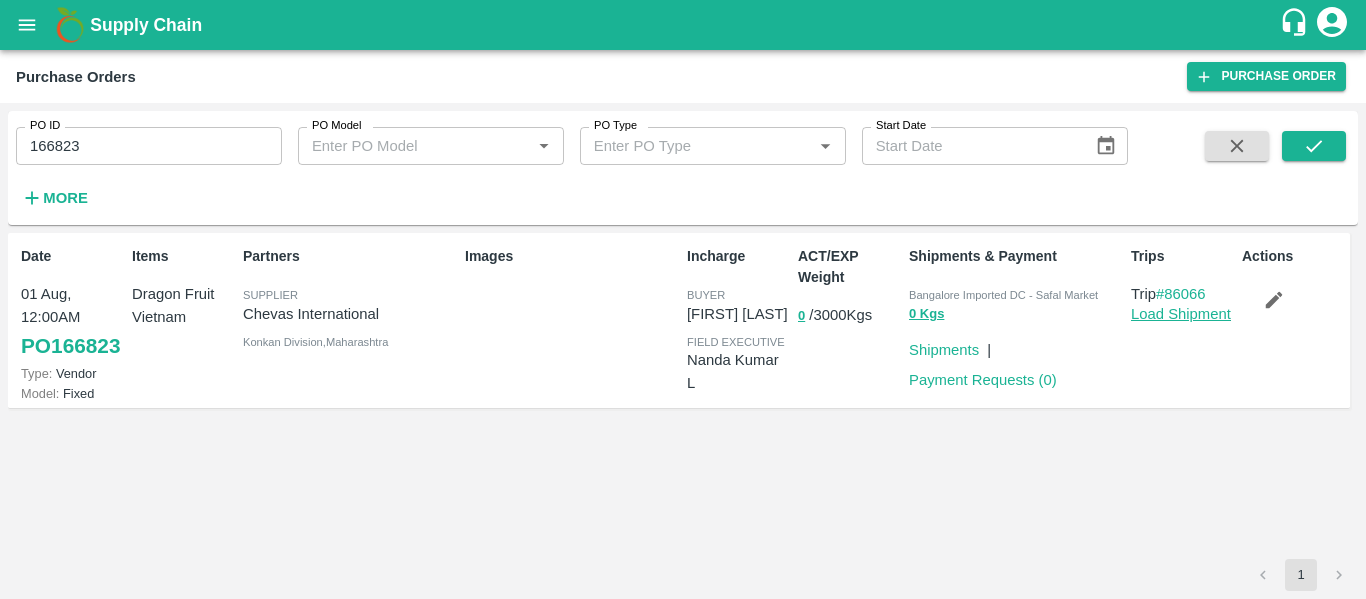 click on "Load Shipment" at bounding box center [1181, 314] 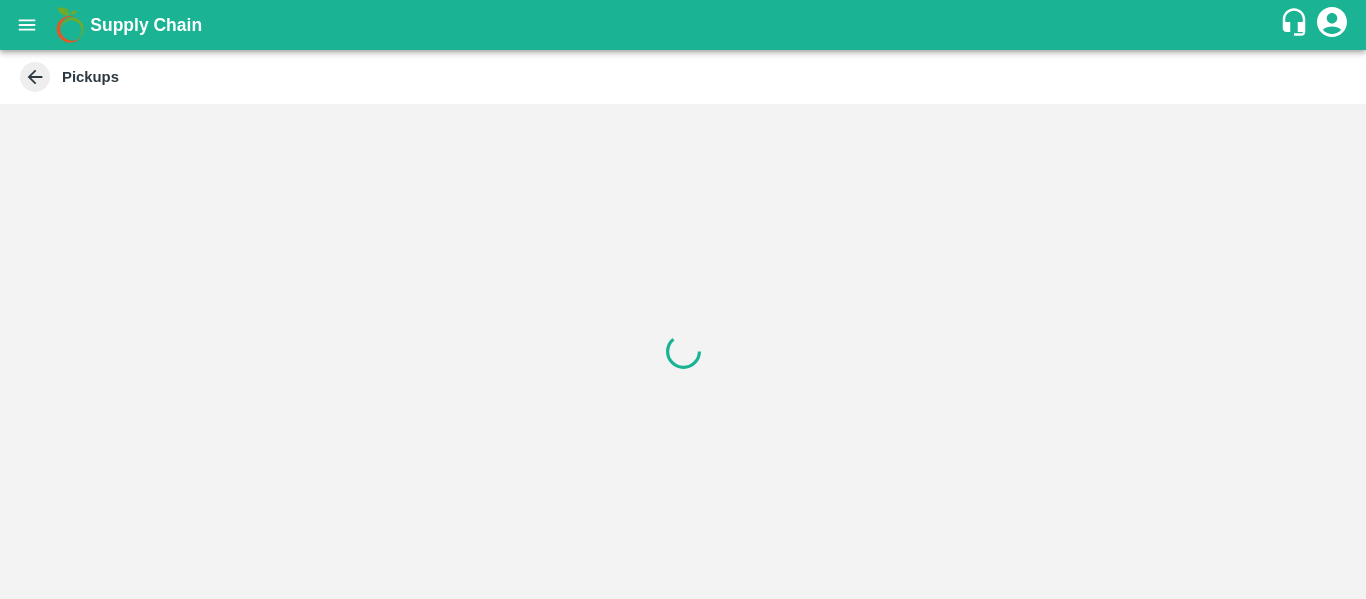 scroll, scrollTop: 0, scrollLeft: 0, axis: both 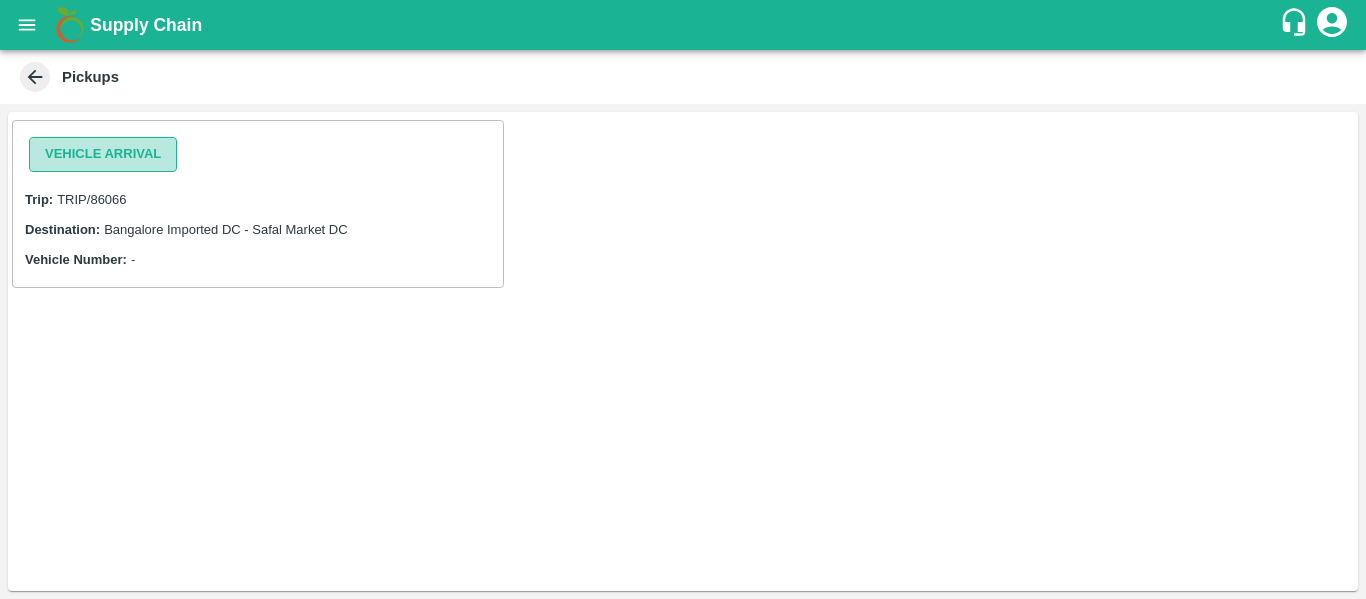 click on "Vehicle Arrival" at bounding box center [103, 154] 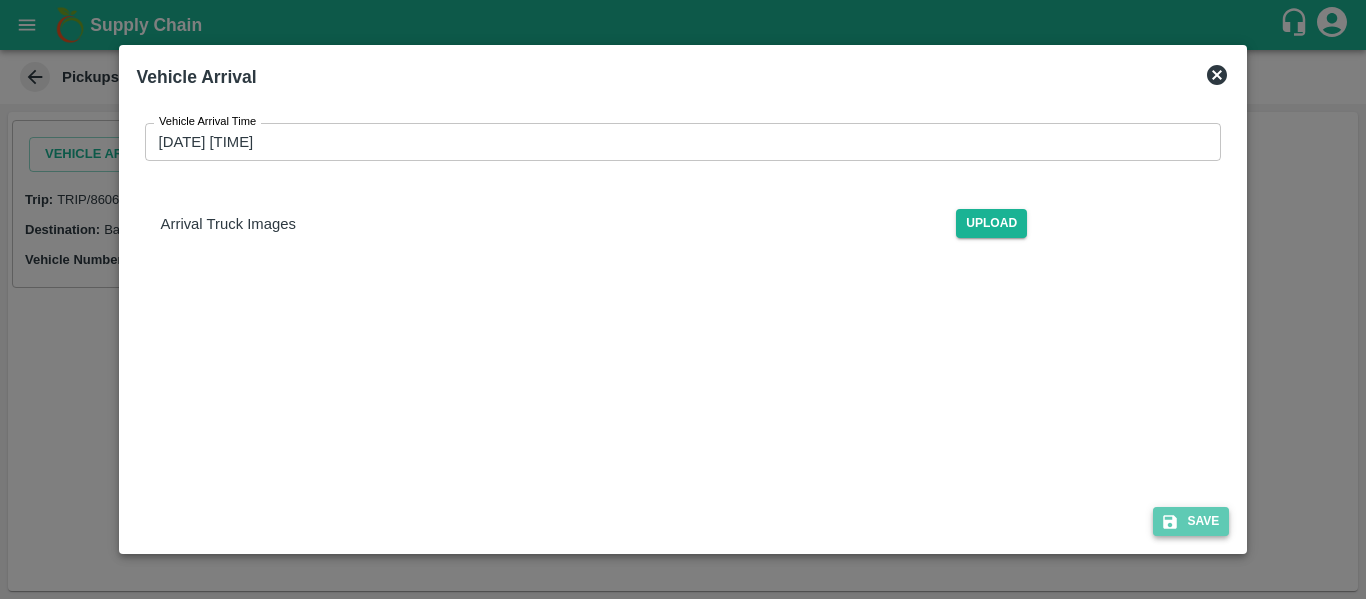 click on "Save" at bounding box center (1191, 521) 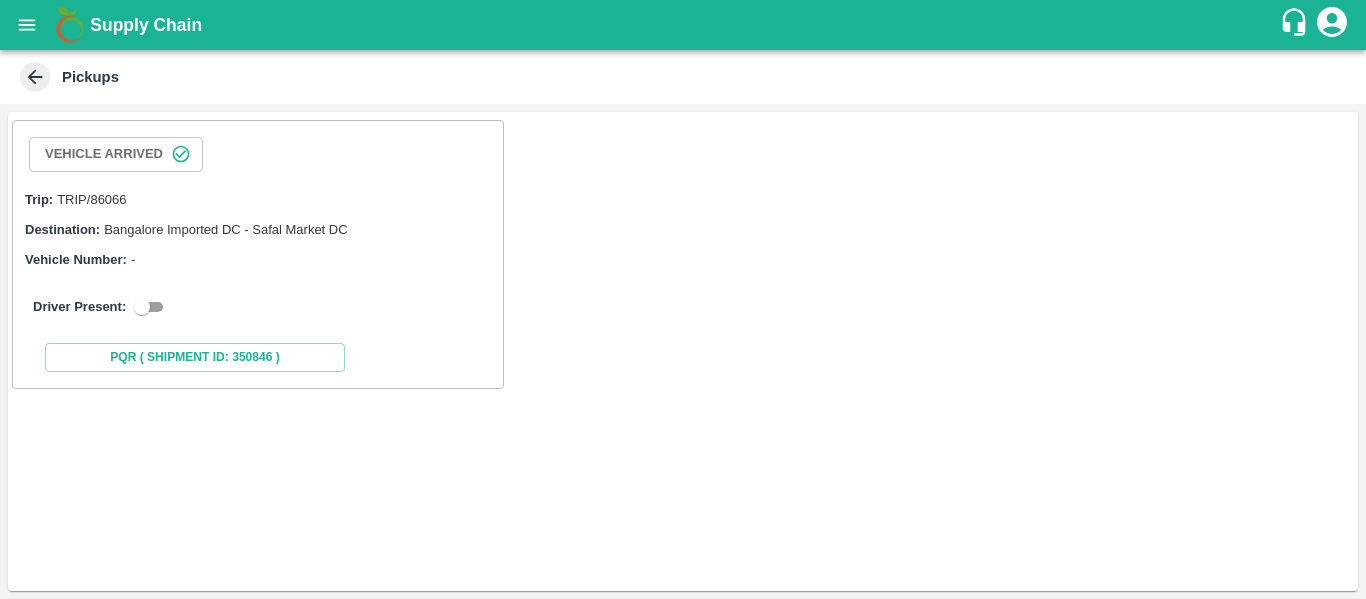 click on "Driver Present:" at bounding box center (258, 307) 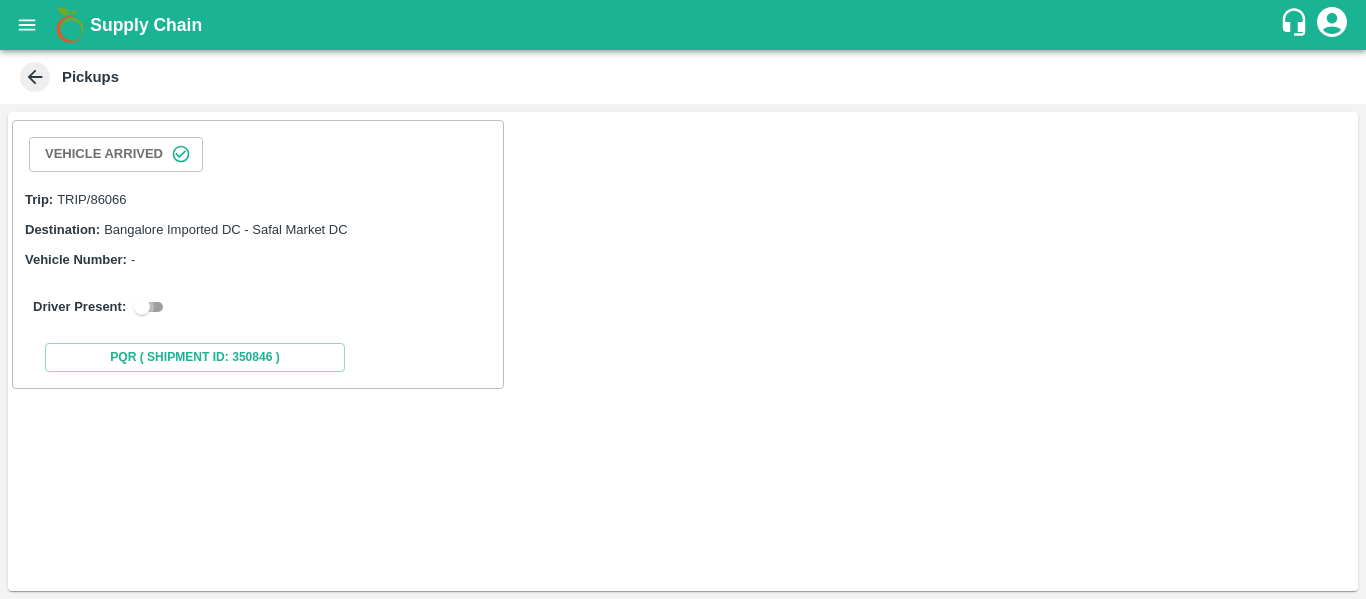 click at bounding box center (142, 307) 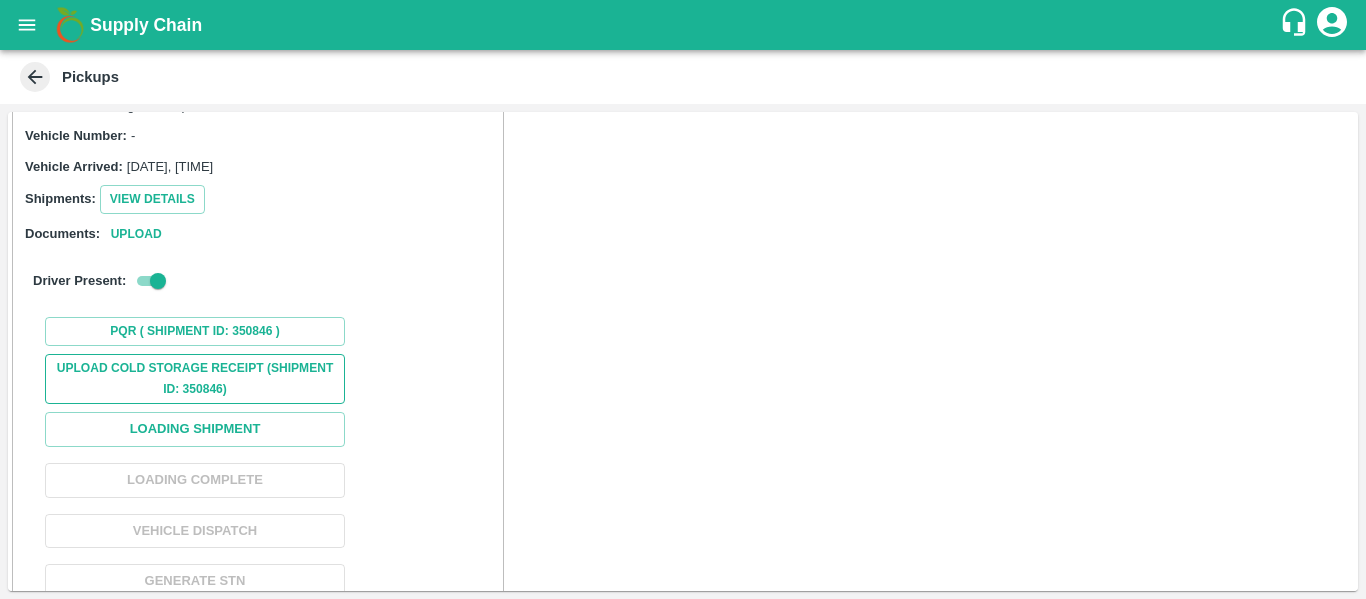 scroll, scrollTop: 128, scrollLeft: 0, axis: vertical 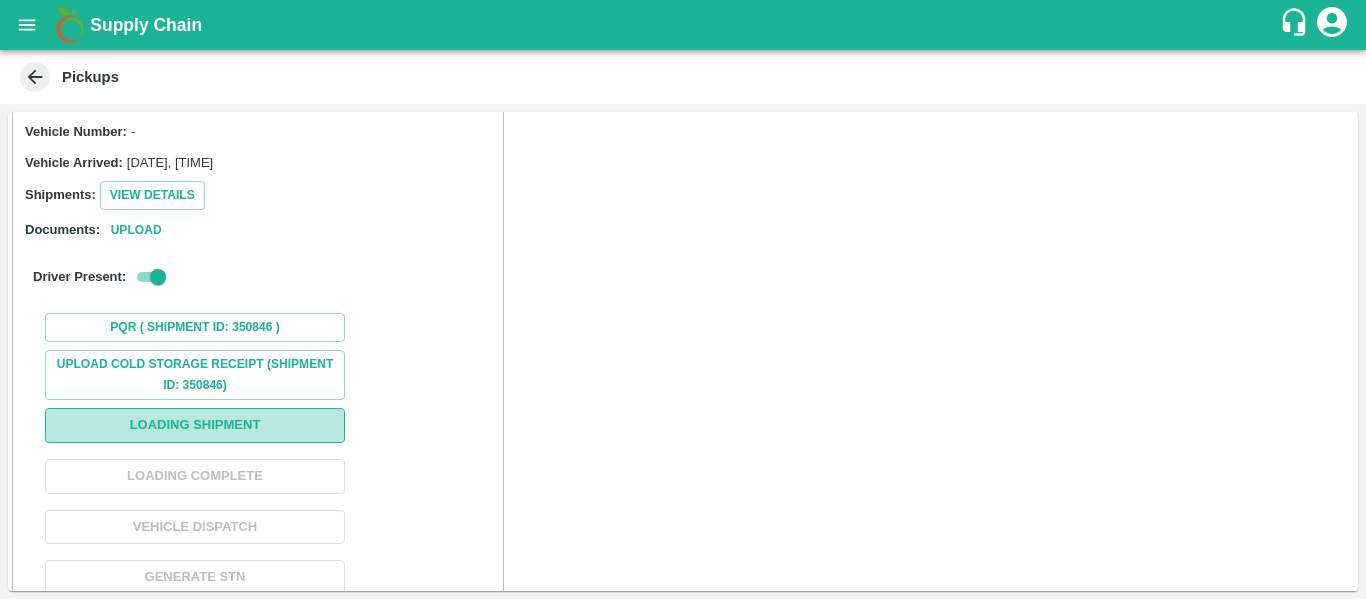 click on "Loading Shipment" at bounding box center [195, 425] 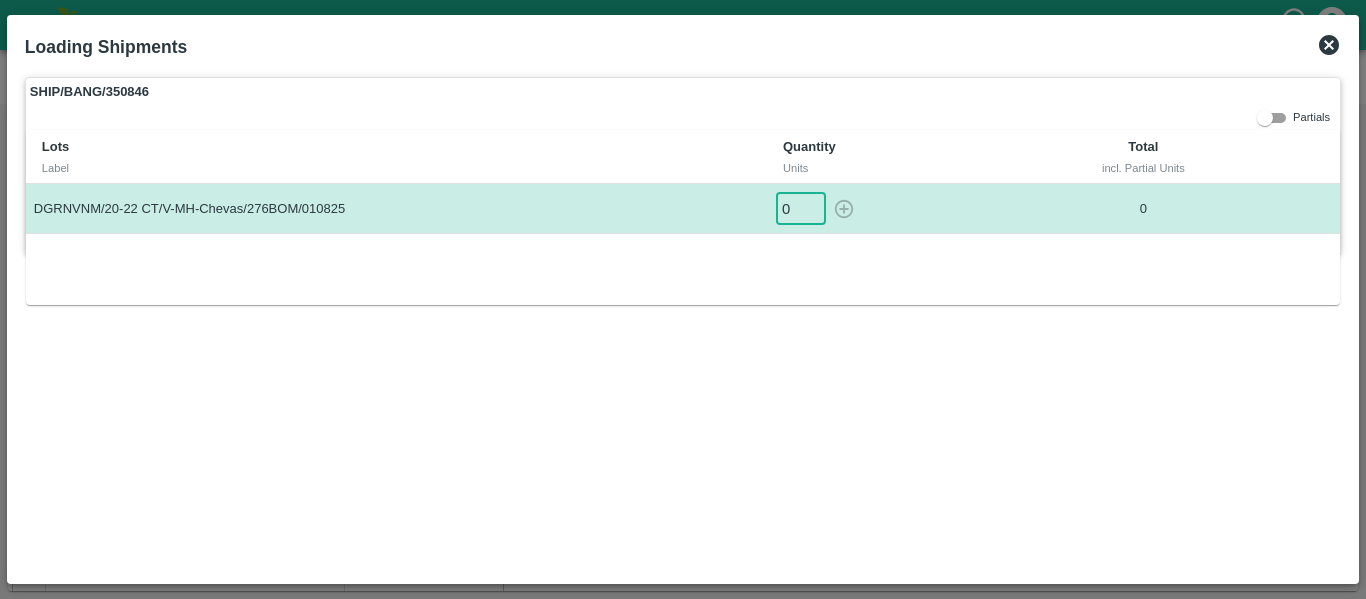click on "0" at bounding box center [801, 208] 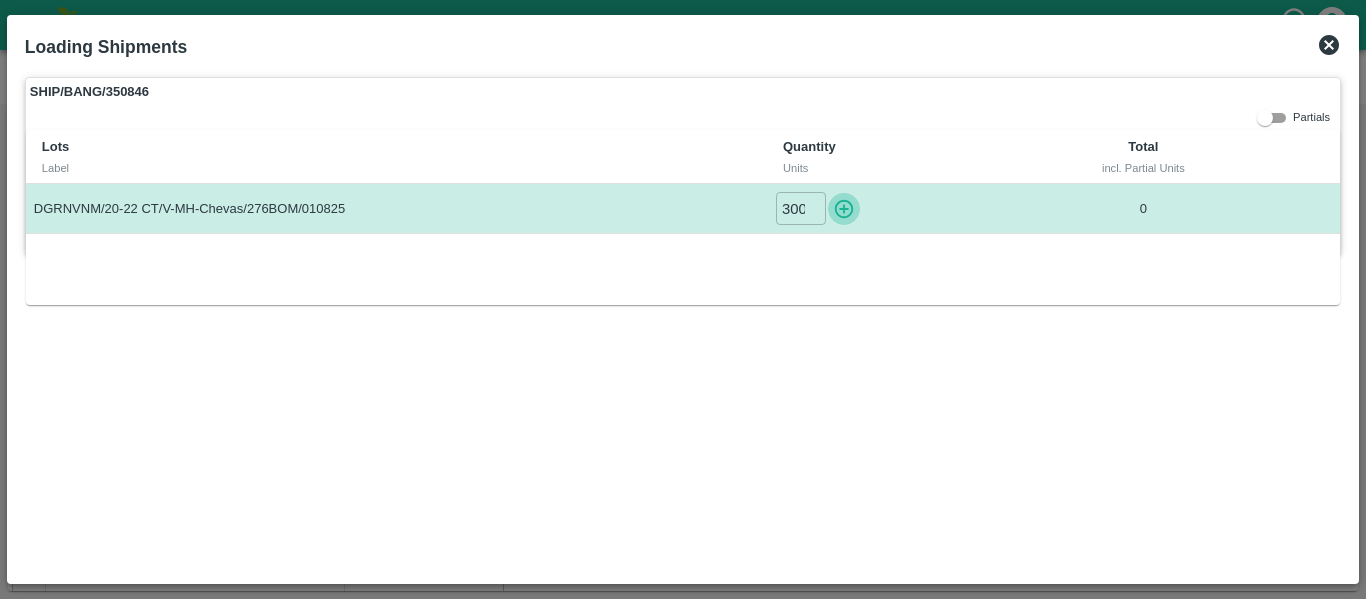 click 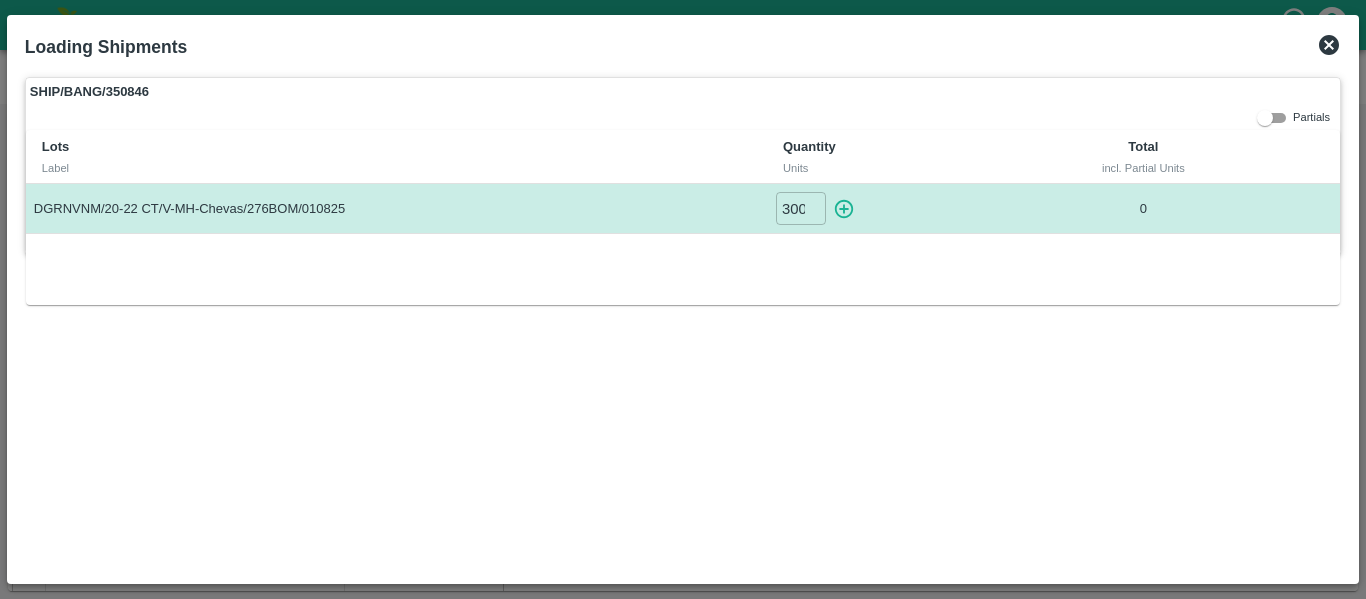 type on "0" 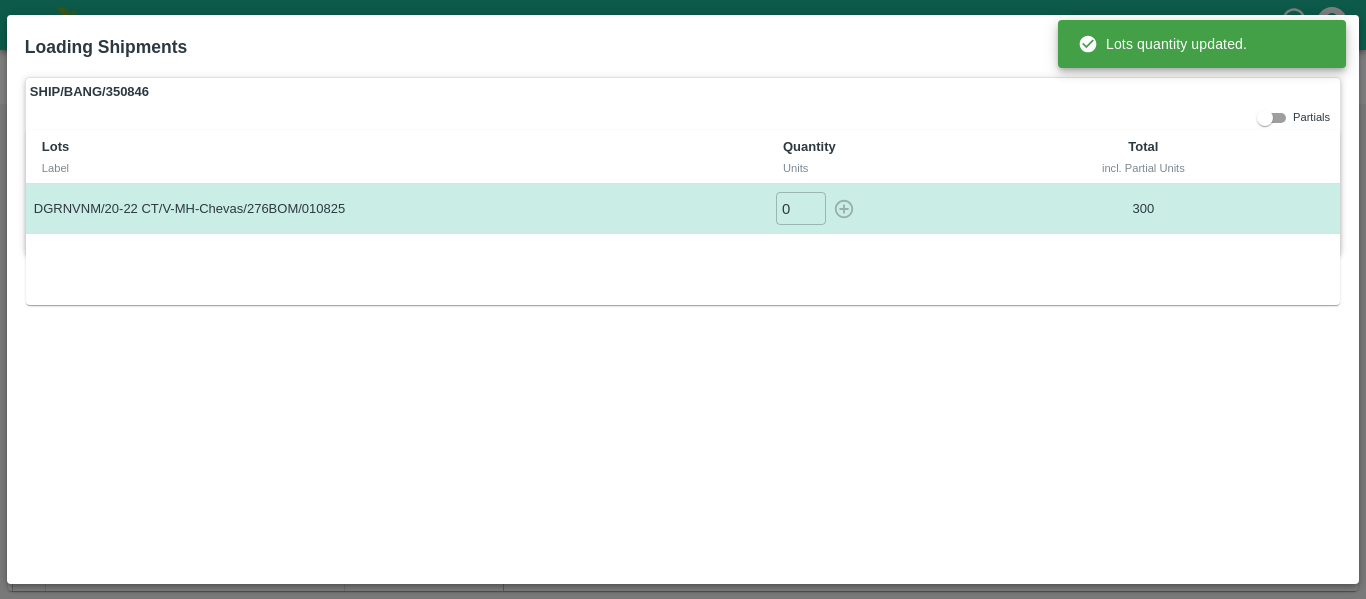 click on "Loading Shipments" at bounding box center (659, 43) 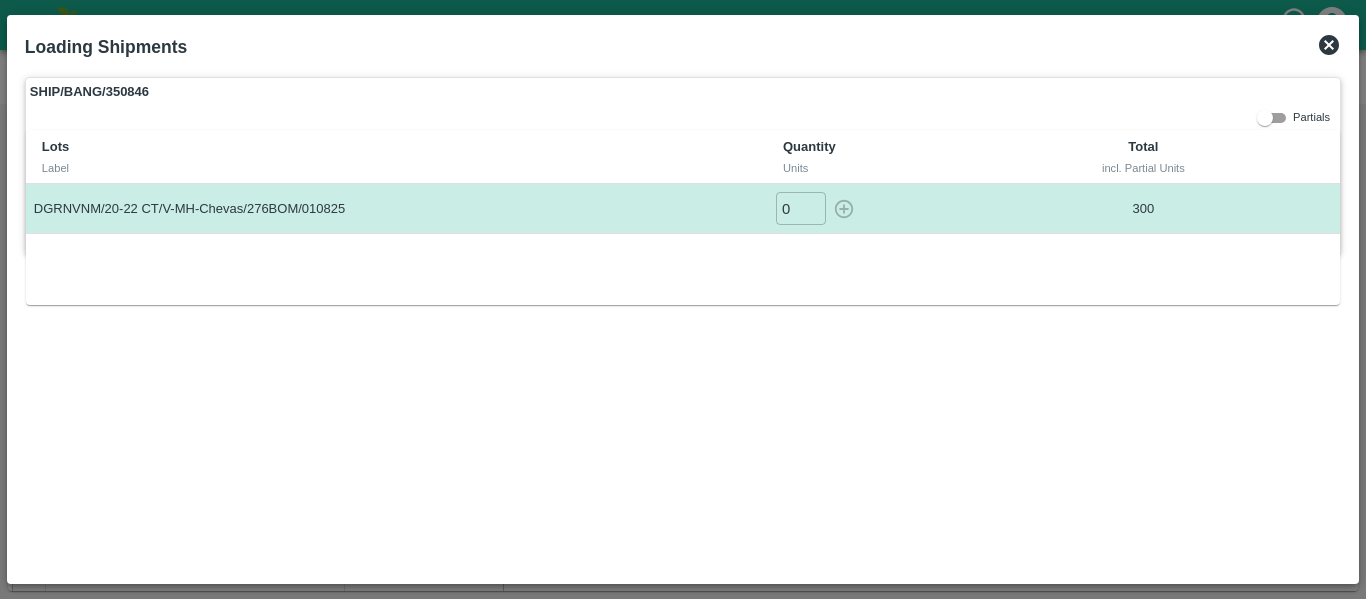 click 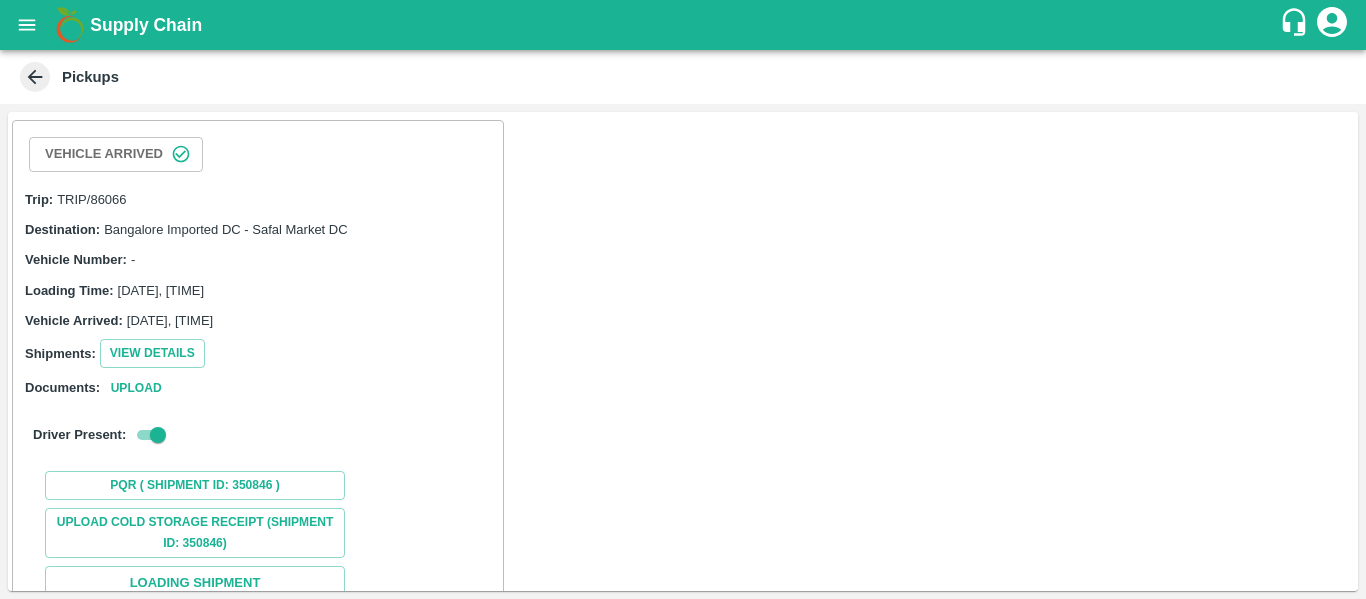 scroll, scrollTop: 188, scrollLeft: 0, axis: vertical 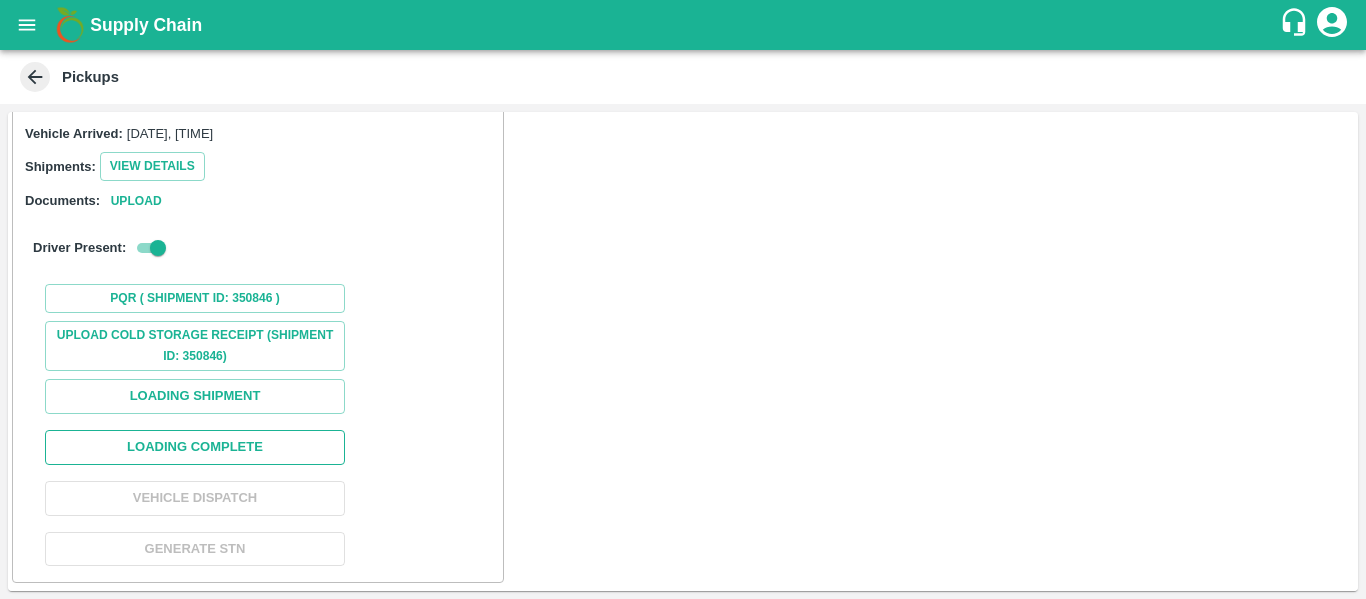 click on "Loading Complete" at bounding box center (195, 447) 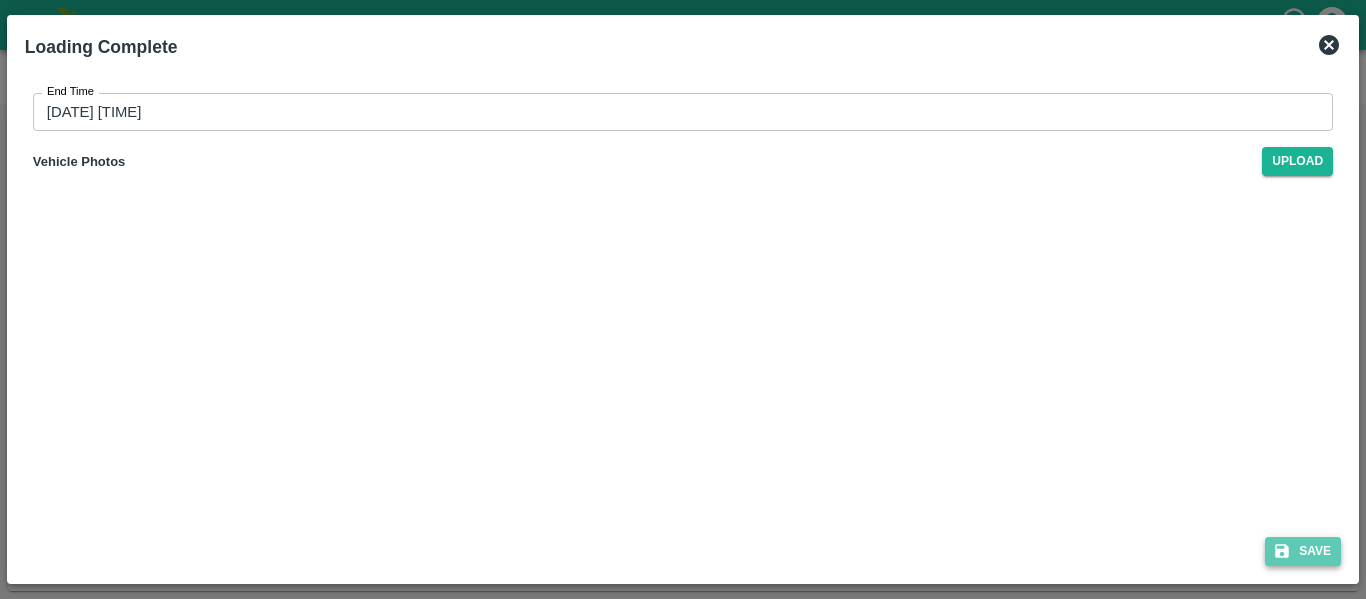 click on "Save" at bounding box center (1303, 551) 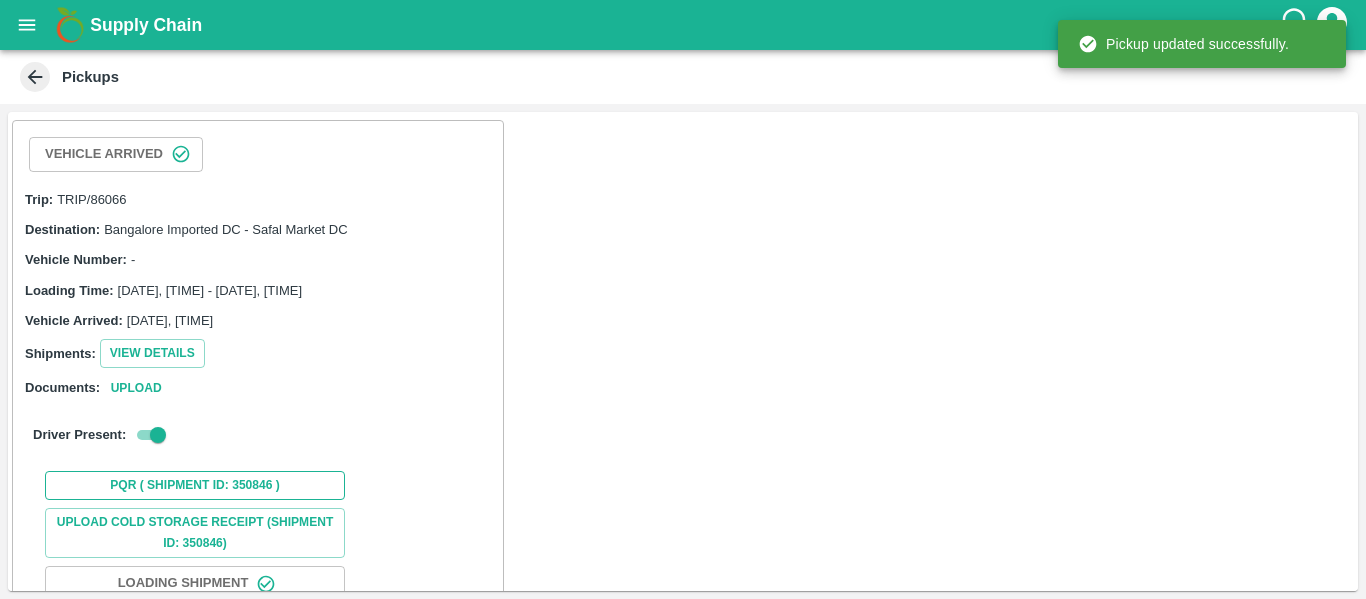 scroll, scrollTop: 188, scrollLeft: 0, axis: vertical 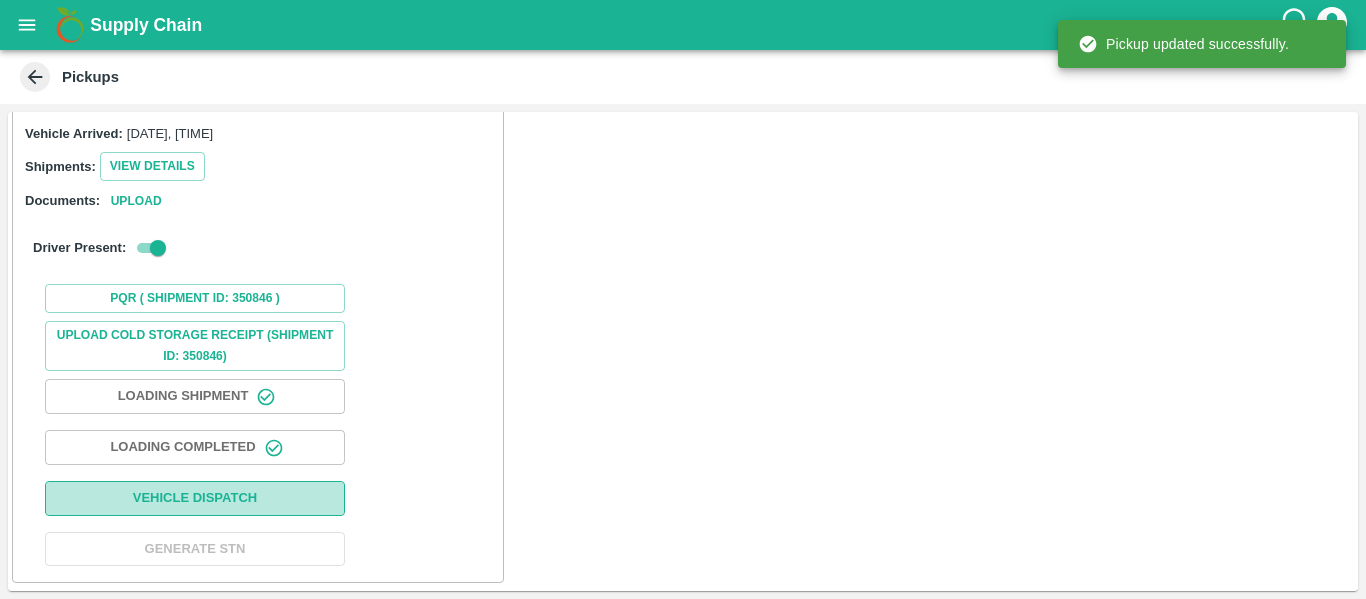click on "Vehicle Dispatch" at bounding box center [195, 498] 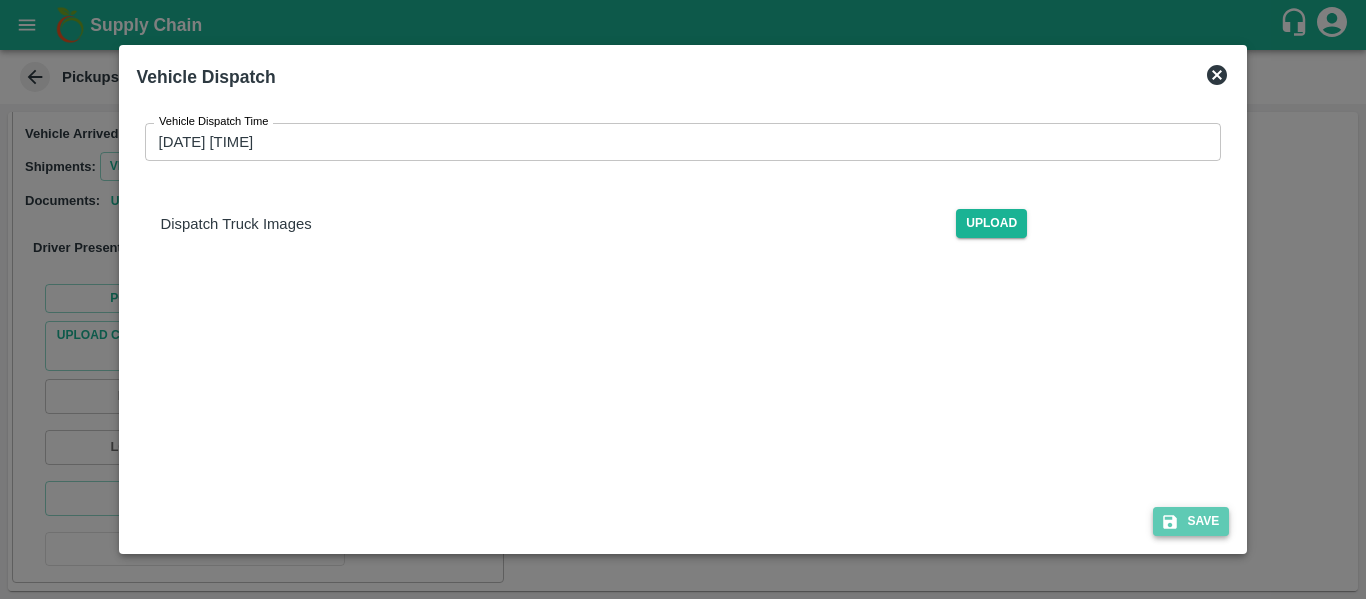 click on "Save" at bounding box center [1191, 521] 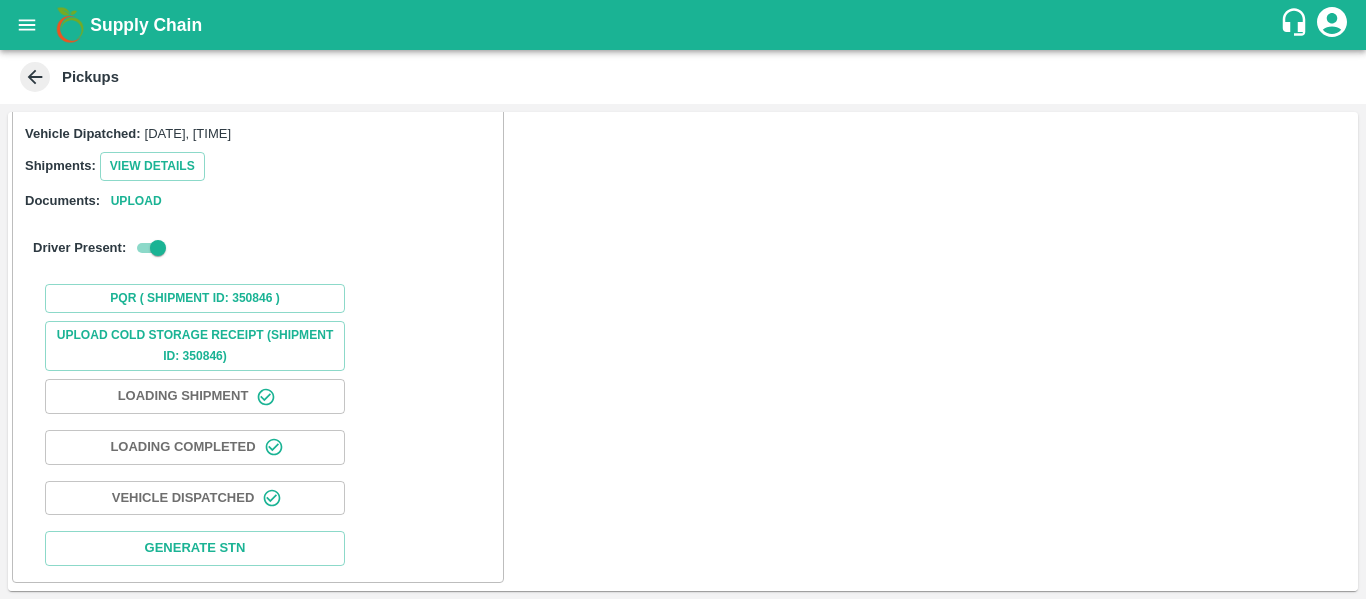 scroll, scrollTop: 0, scrollLeft: 0, axis: both 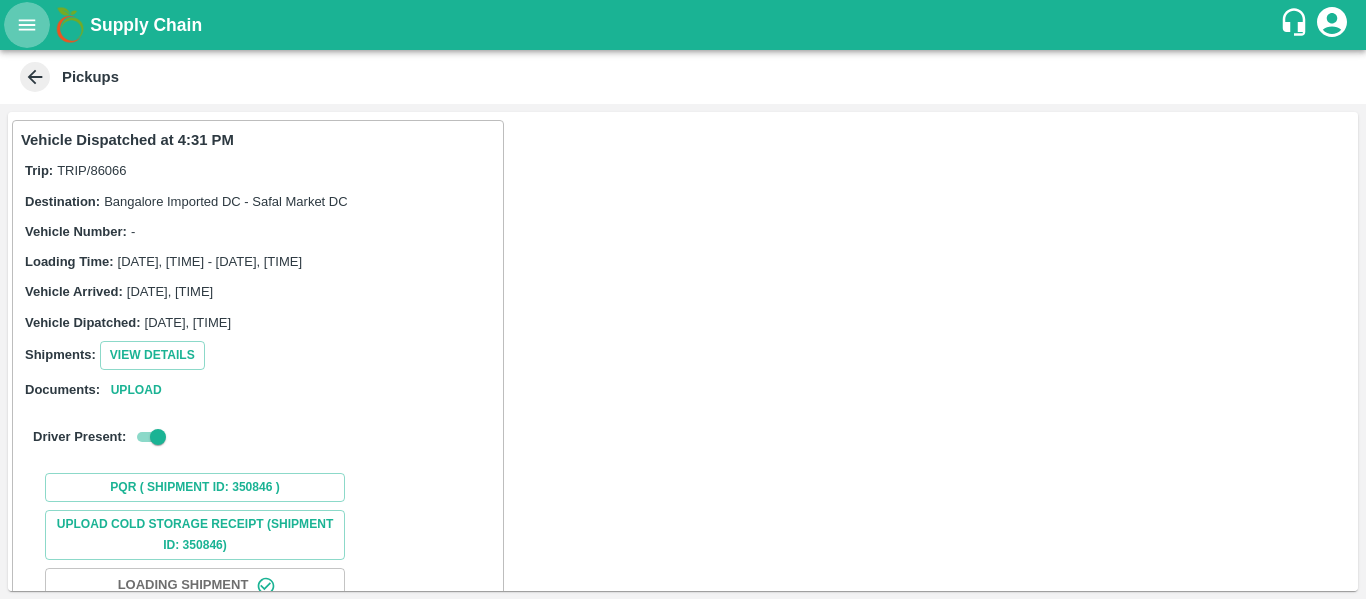 click 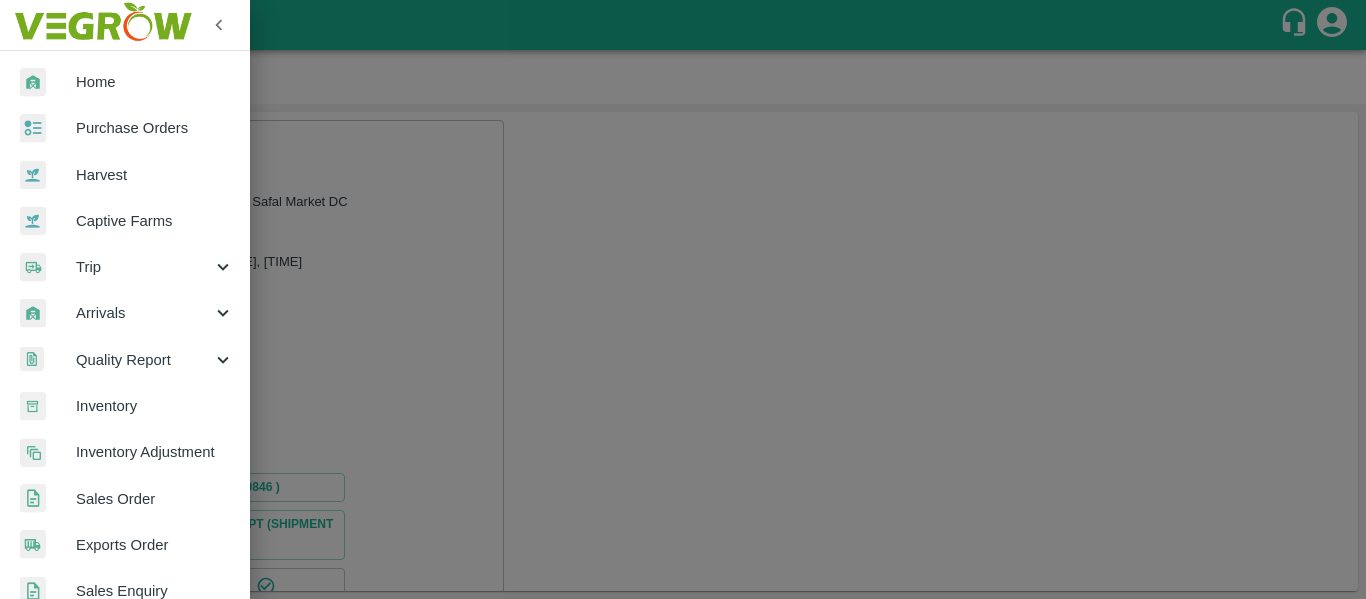 click on "Purchase Orders" at bounding box center [155, 128] 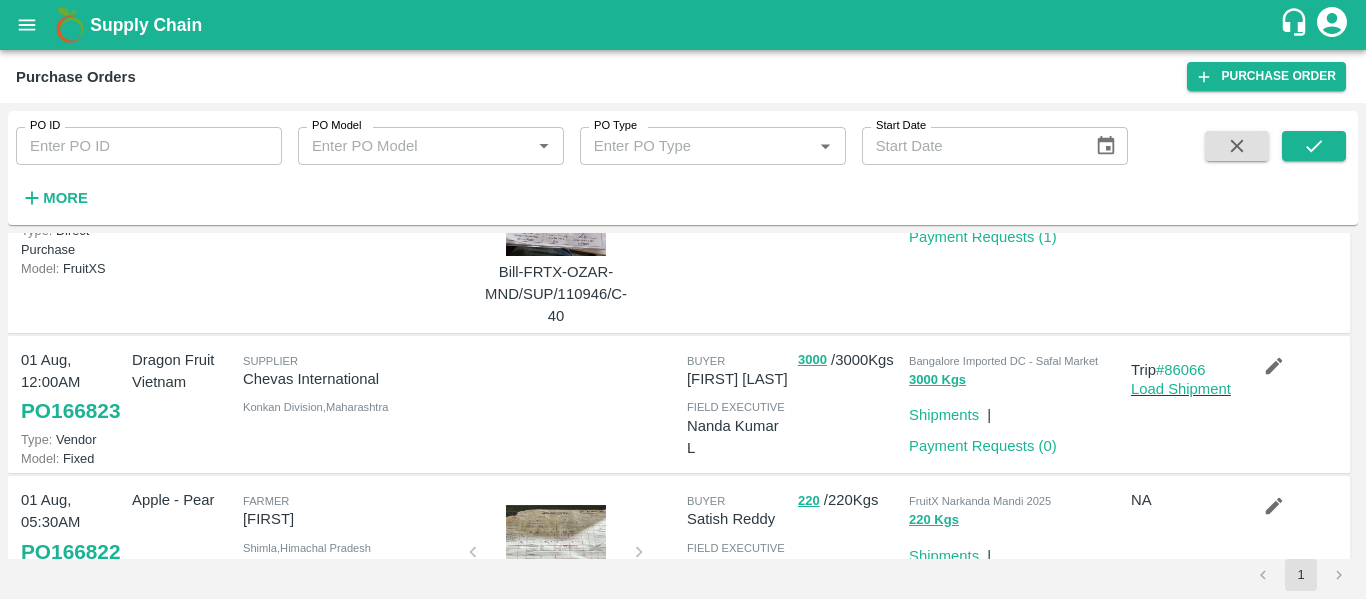 scroll, scrollTop: 337, scrollLeft: 0, axis: vertical 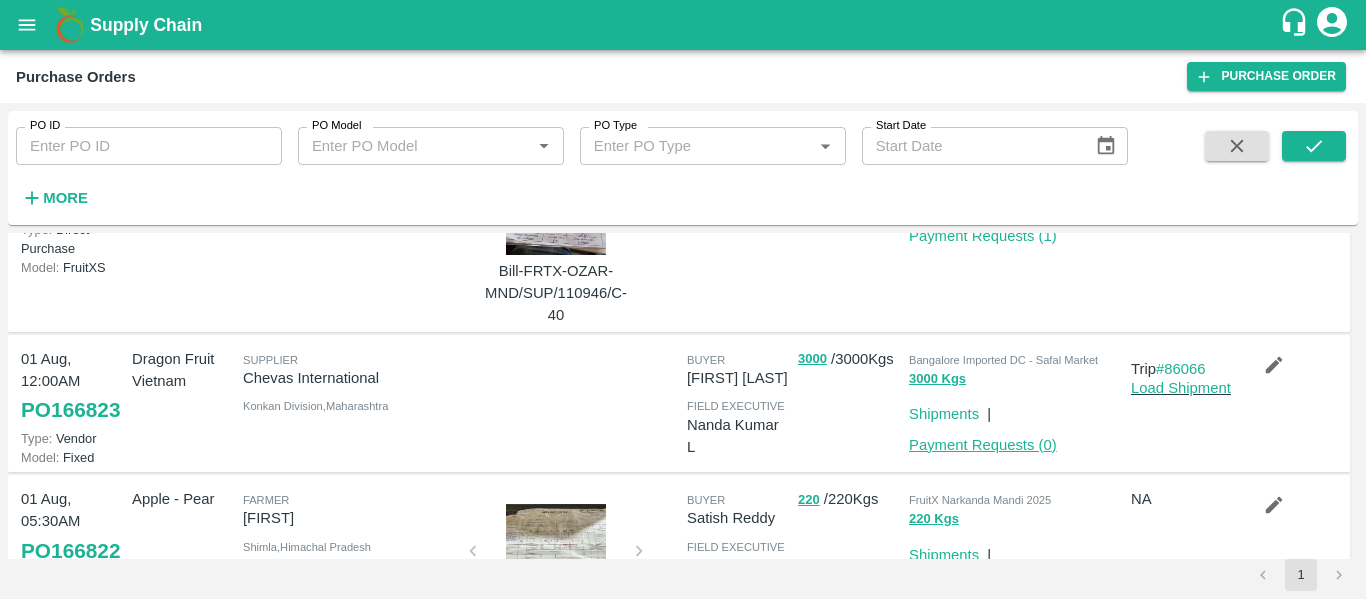 click on "Payment Requests ( 0 )" at bounding box center (983, 445) 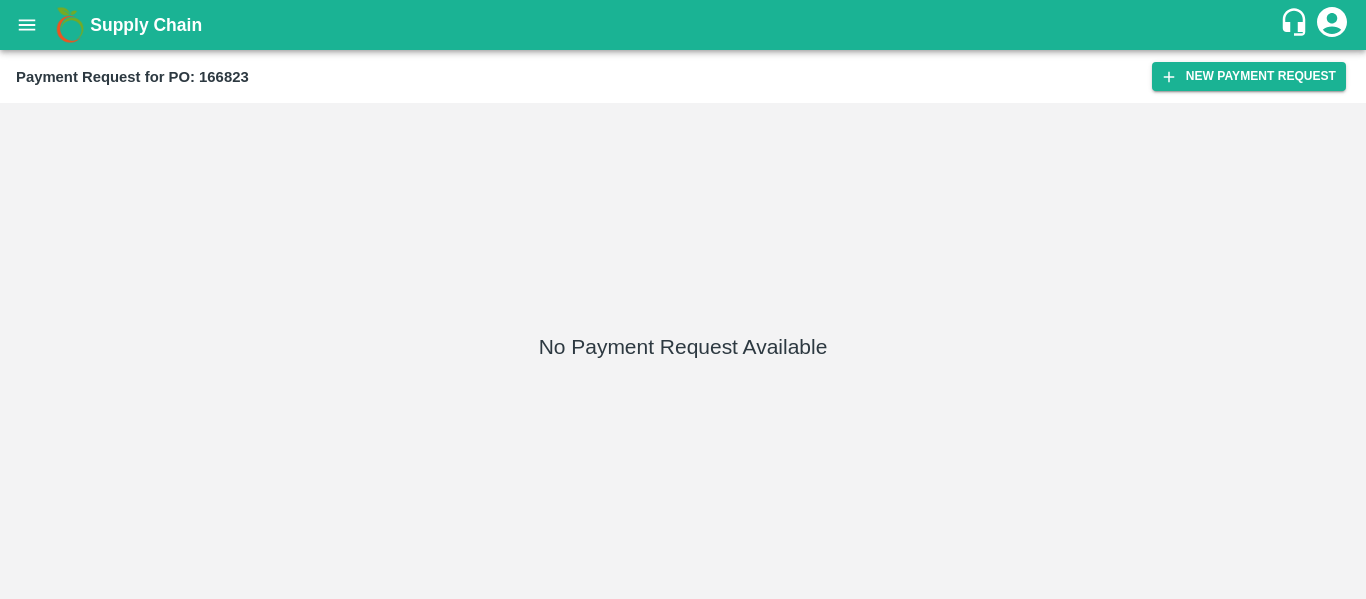 scroll, scrollTop: 0, scrollLeft: 0, axis: both 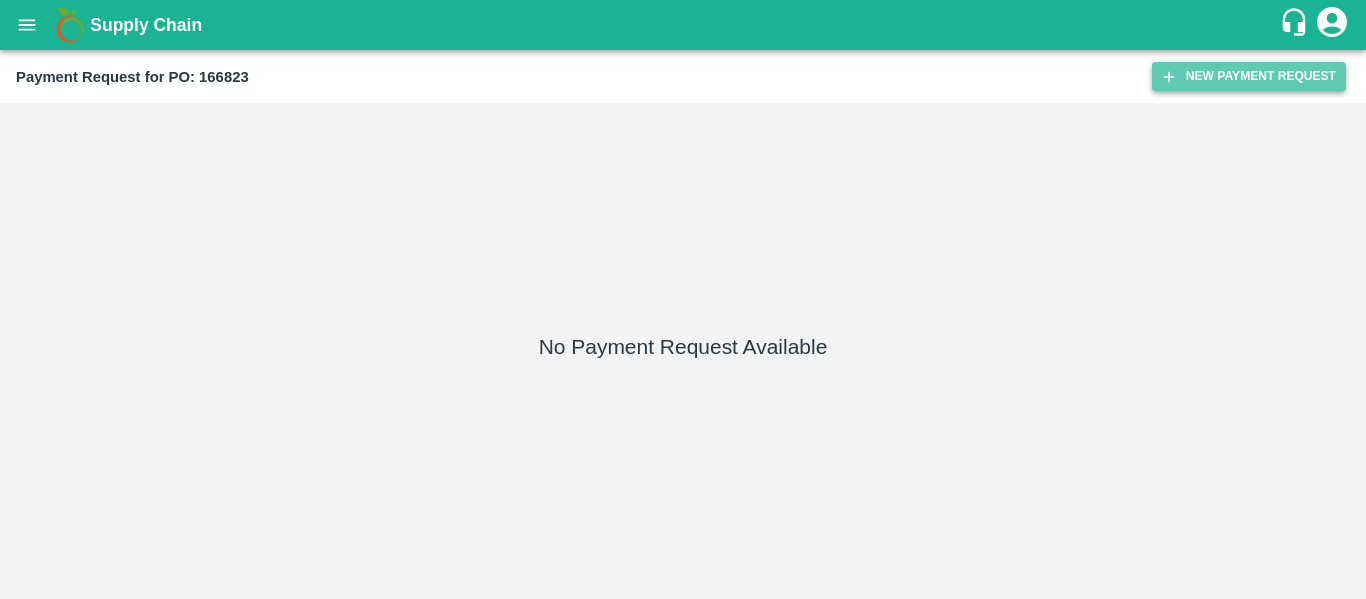 click on "New Payment Request" at bounding box center [1249, 76] 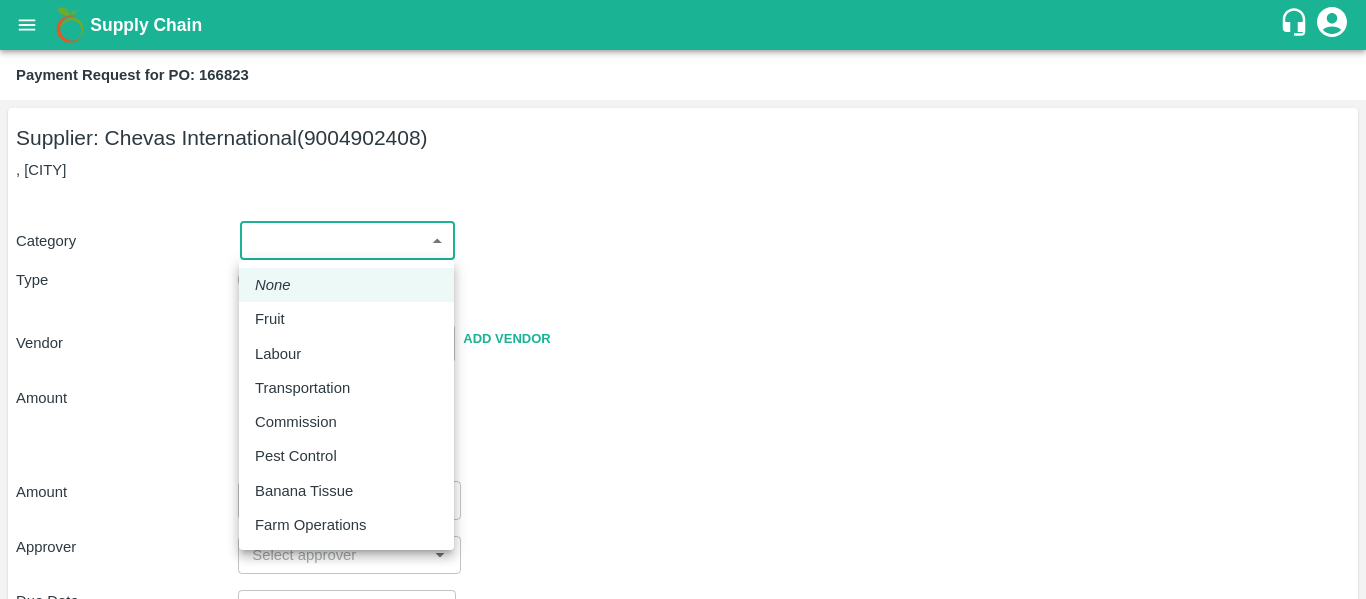 click on "Supply Chain Payment Request for PO: [PO_NUMBER] Supplier: [SUPPLIER_NAME] ([SUPPLIER_CODE]) , [CITY] Category ​ ​ Type Advance Bill Vendor ​ Add Vendor Amount Total value Per Kg ​ Amount ​ Approver ​ Due Date ​  Priority  Low  High Comment x ​ Attach bill Cancel Save [CITY] Imported DC [CITY] Imported DC - Safal Market [CITY] Imported DC MDC [CITY] Bangalore DC MDC [CITY] Modern Trade [CITY] DC Ahmedabad virtual imported DC [CITY] DC Hyderabad DC B2R [CITY]  FruitX [CITY] Direct Customer [FIRST] [LAST] Logout None Fruit Labour Transportation Commission Pest Control Banana Tissue Farm Operations" at bounding box center (683, 299) 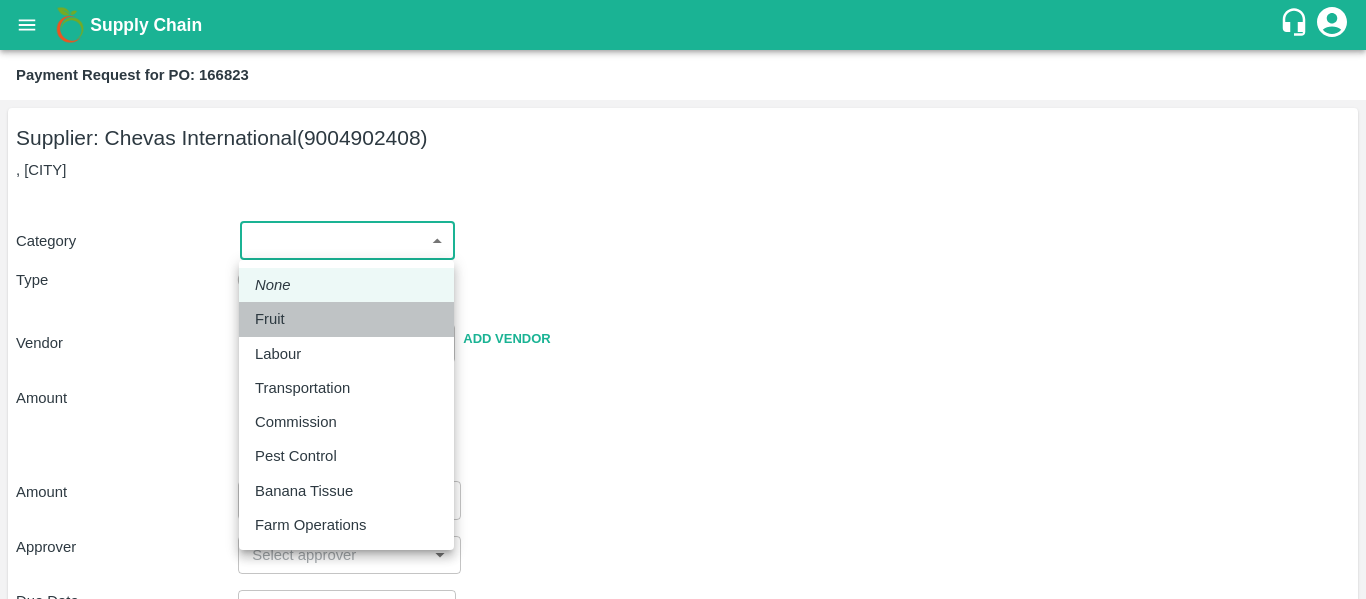 click on "Fruit" at bounding box center [275, 319] 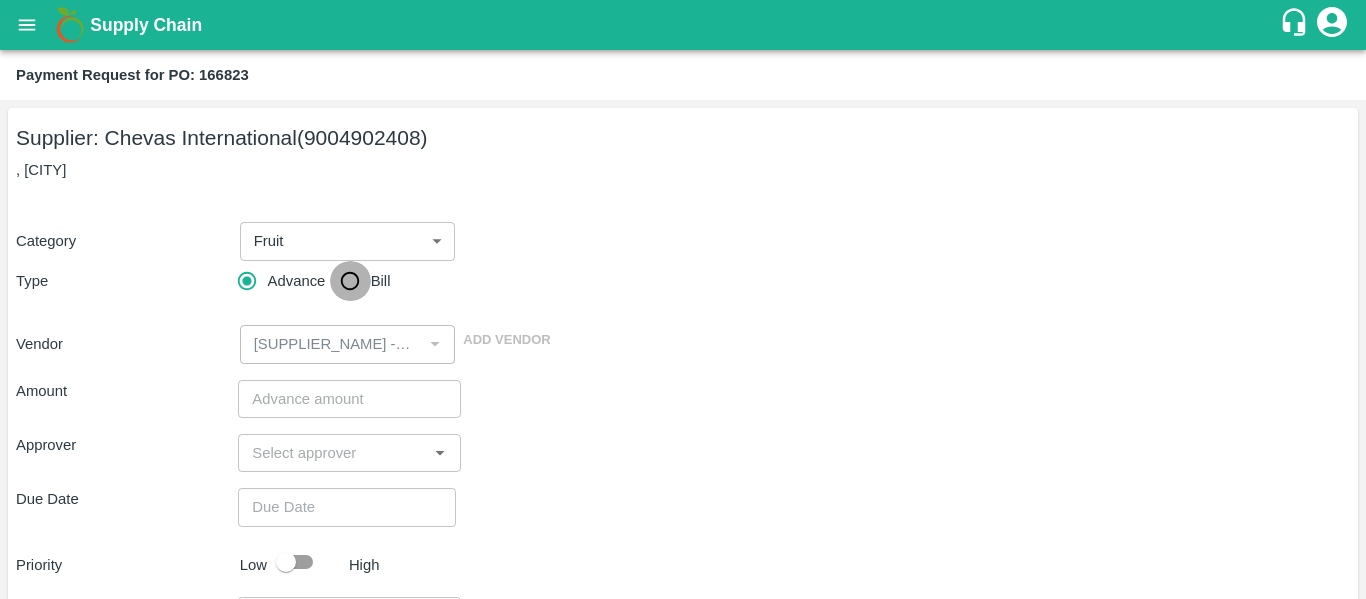 click on "Bill" at bounding box center [350, 281] 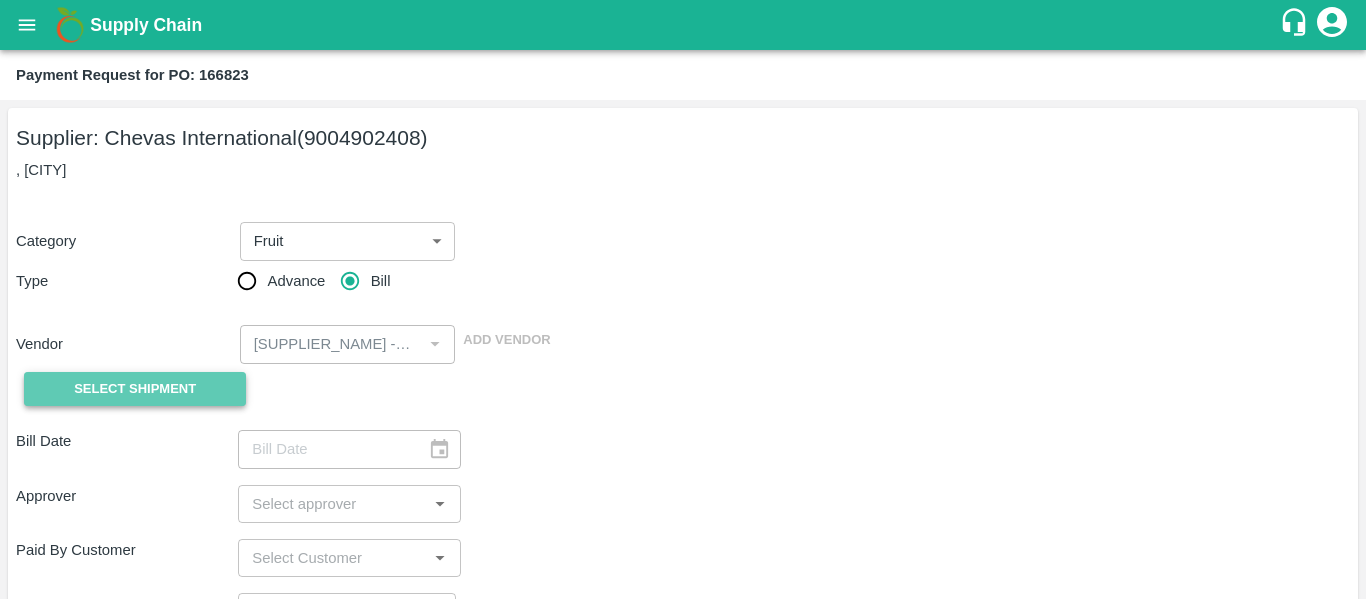 click on "Select Shipment" at bounding box center (135, 389) 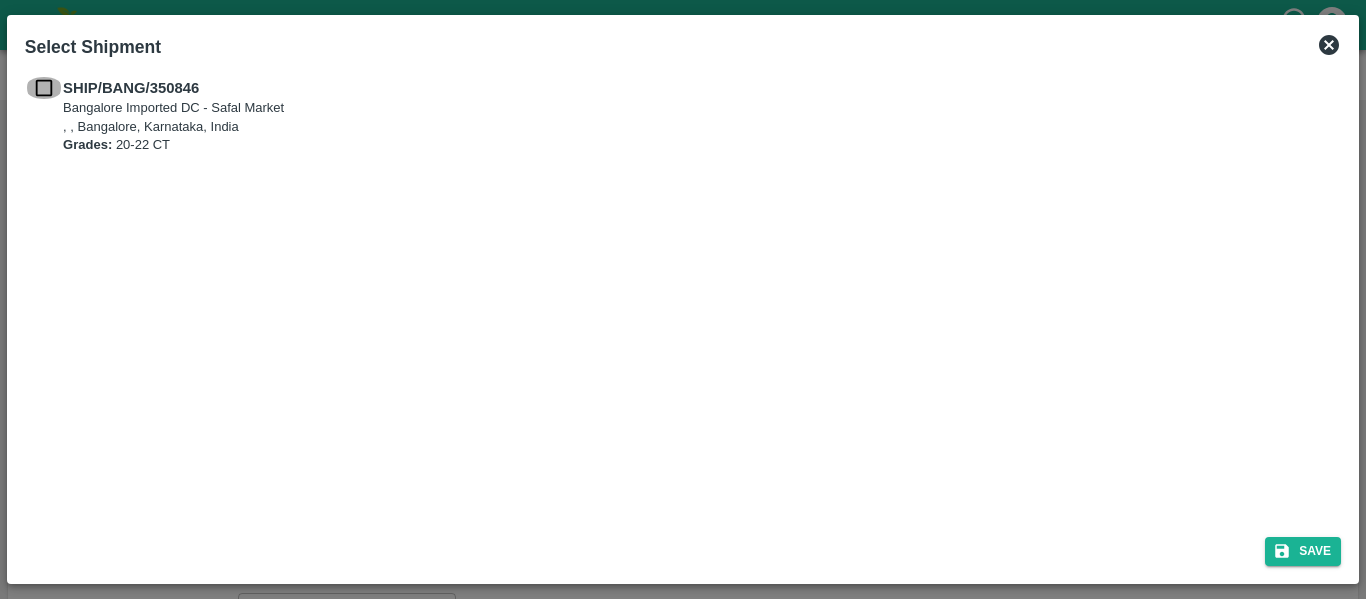 click at bounding box center [44, 88] 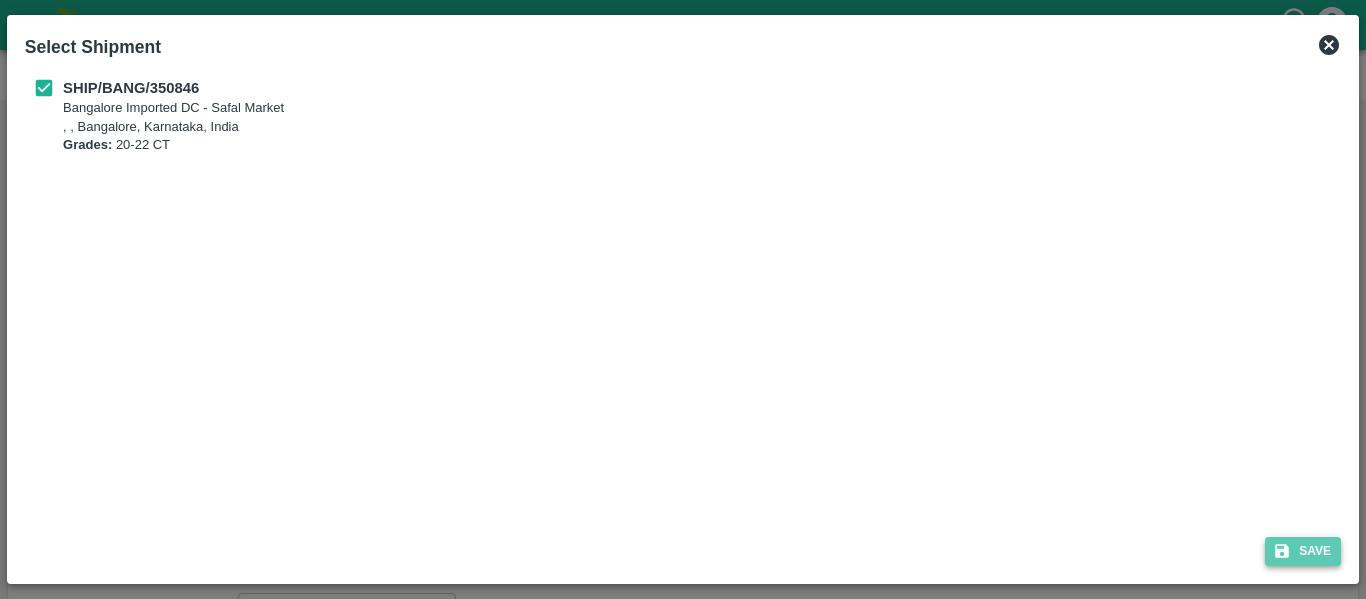 click on "Save" at bounding box center [1303, 551] 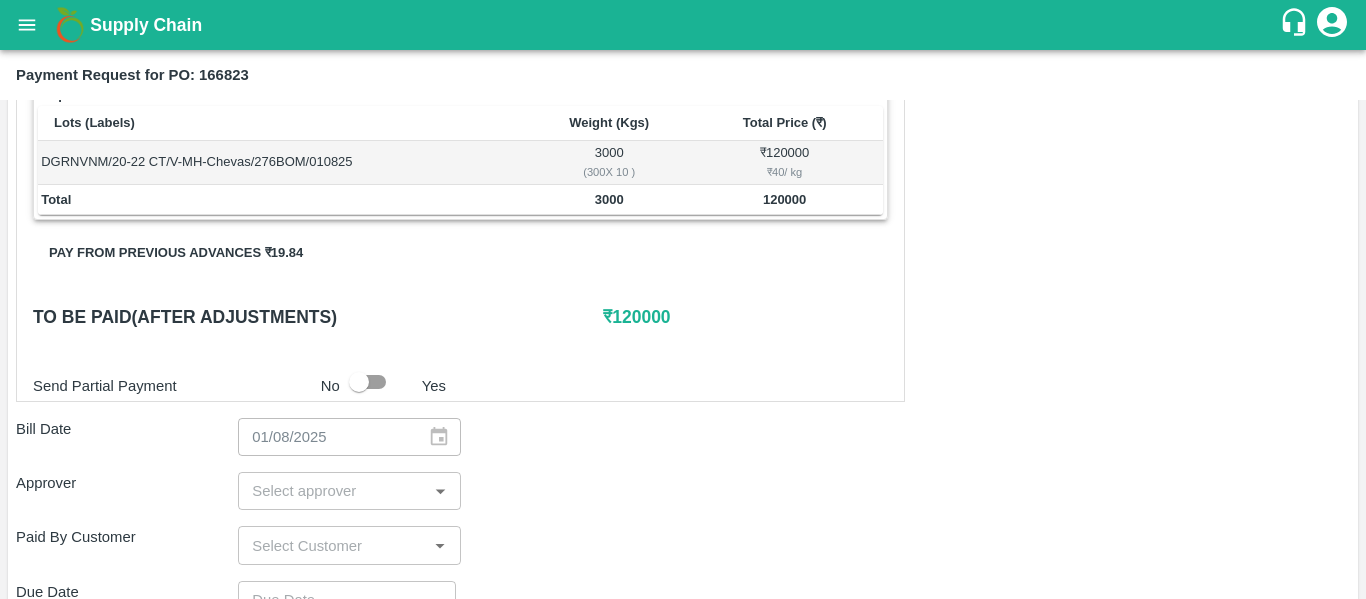 scroll, scrollTop: 346, scrollLeft: 0, axis: vertical 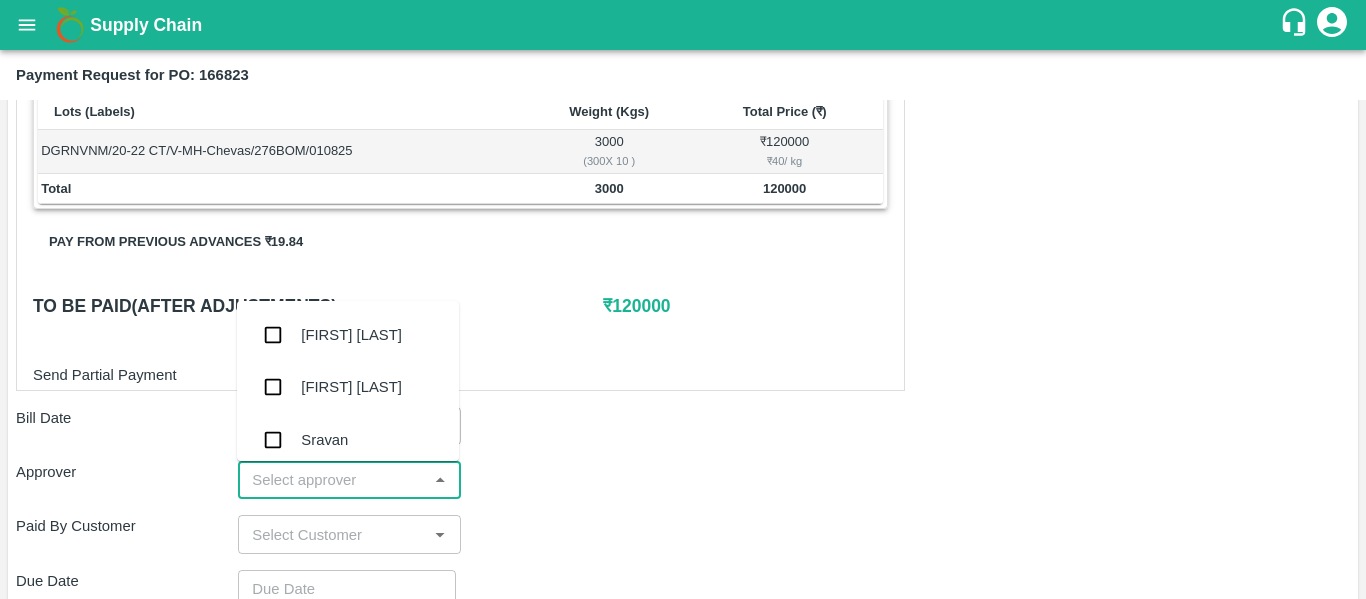 click at bounding box center (332, 480) 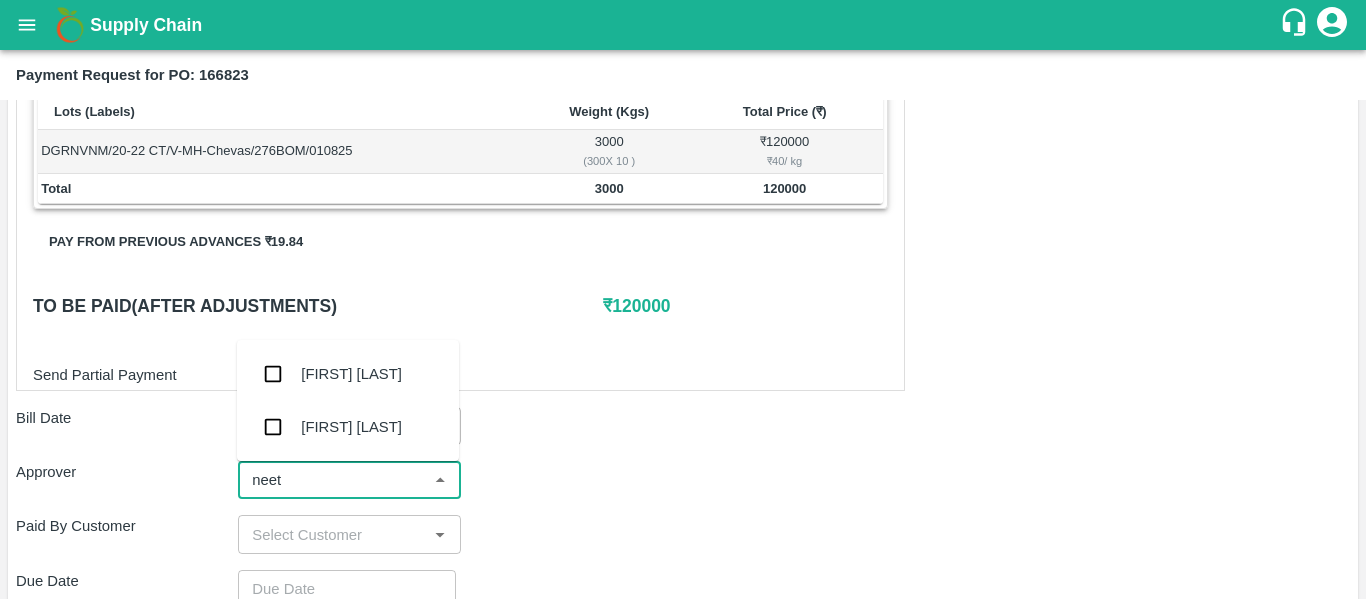type on "[FIRST]" 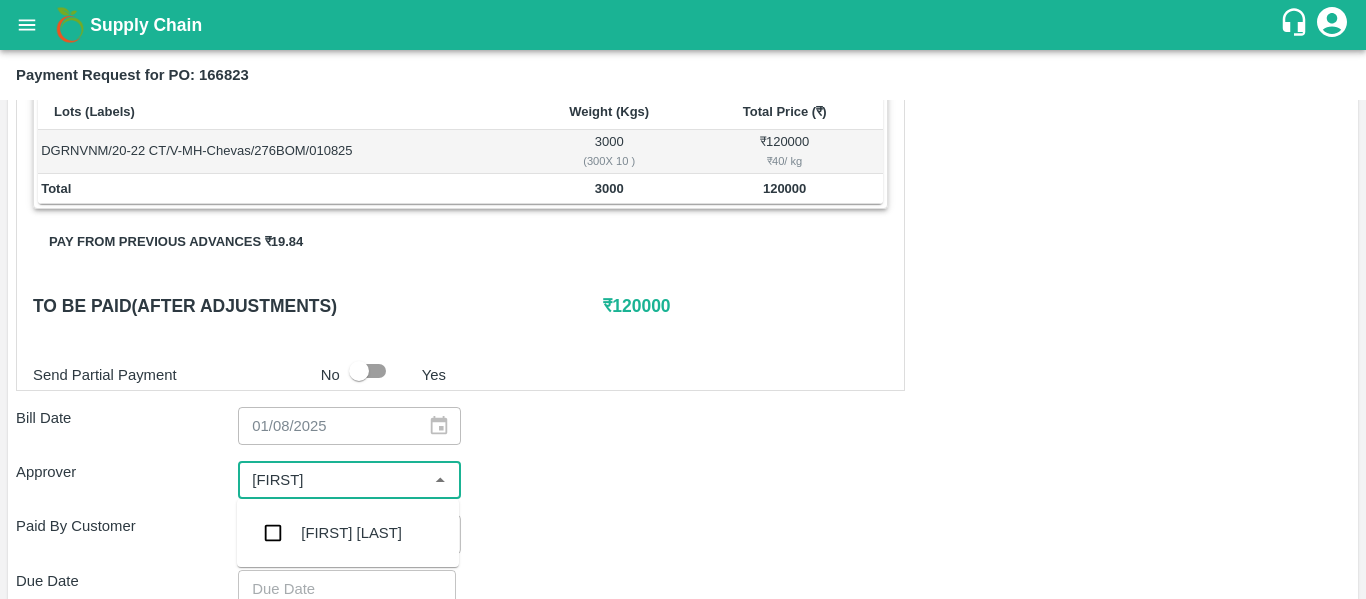 click on "[FIRST] [LAST]" at bounding box center (351, 533) 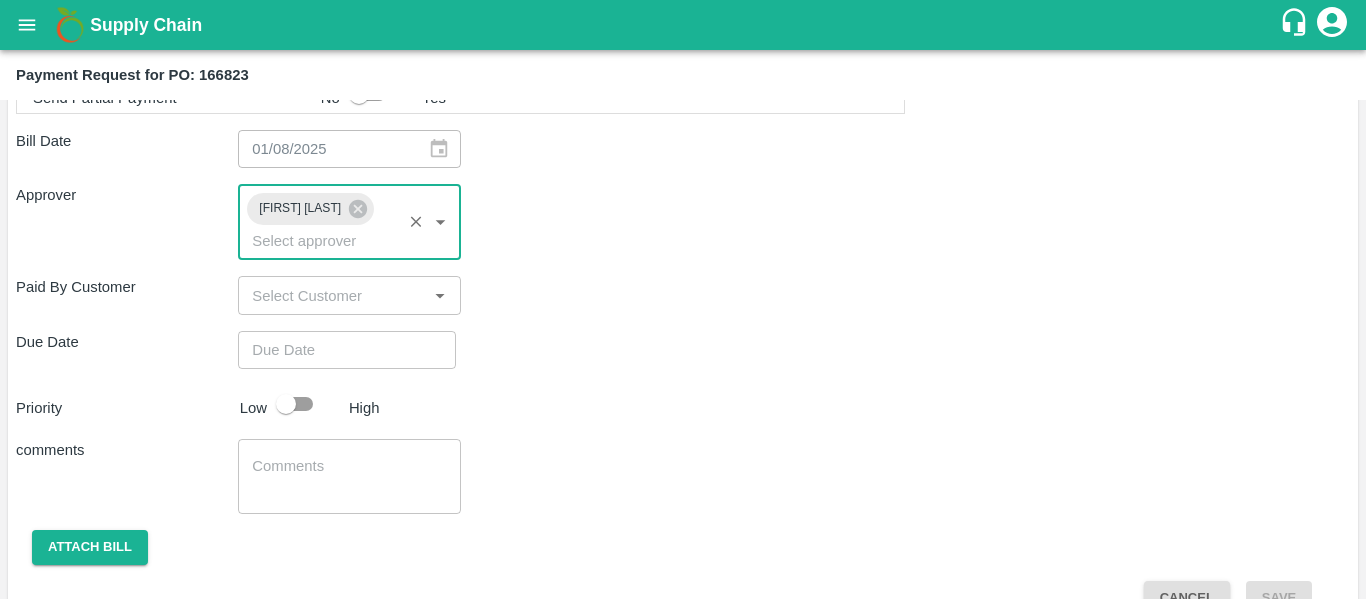 scroll, scrollTop: 624, scrollLeft: 0, axis: vertical 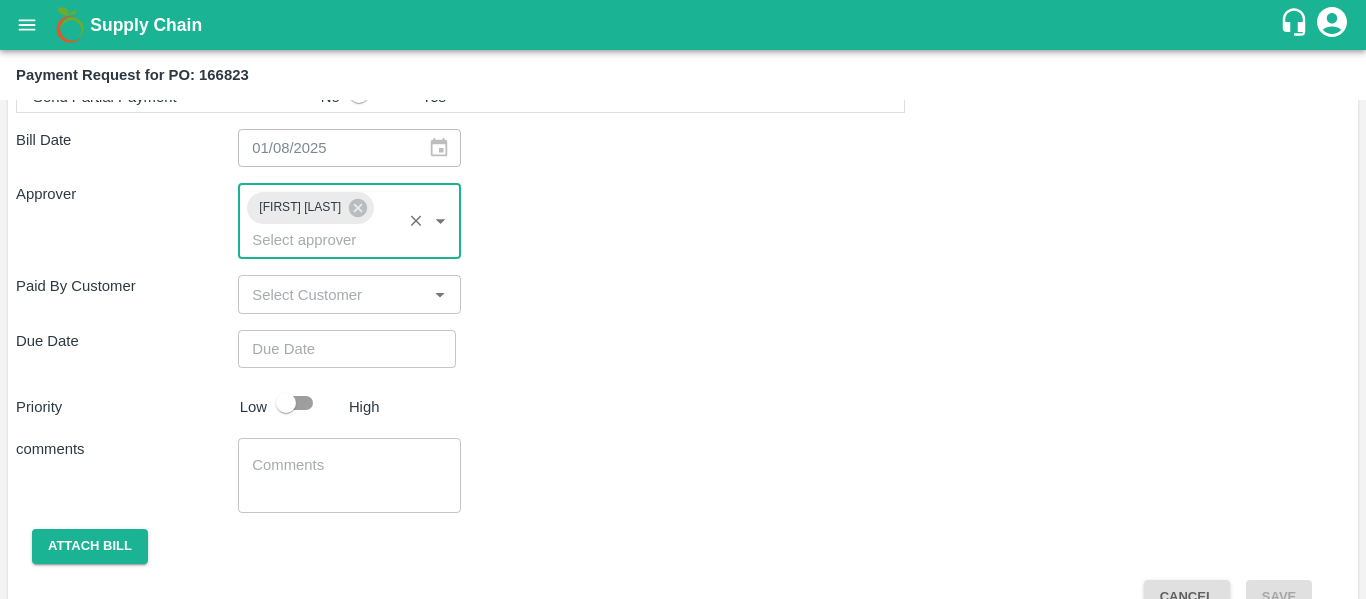 type on "DD/MM/YYYY hh:mm aa" 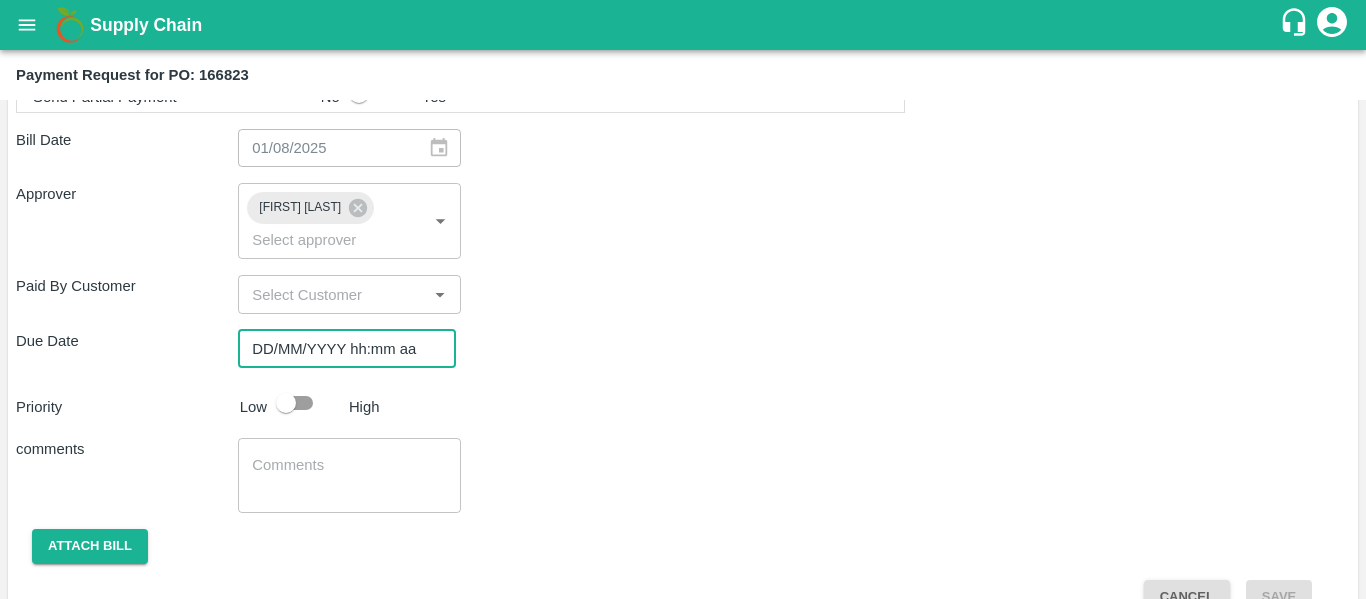 click on "DD/MM/YYYY hh:mm aa" at bounding box center [340, 349] 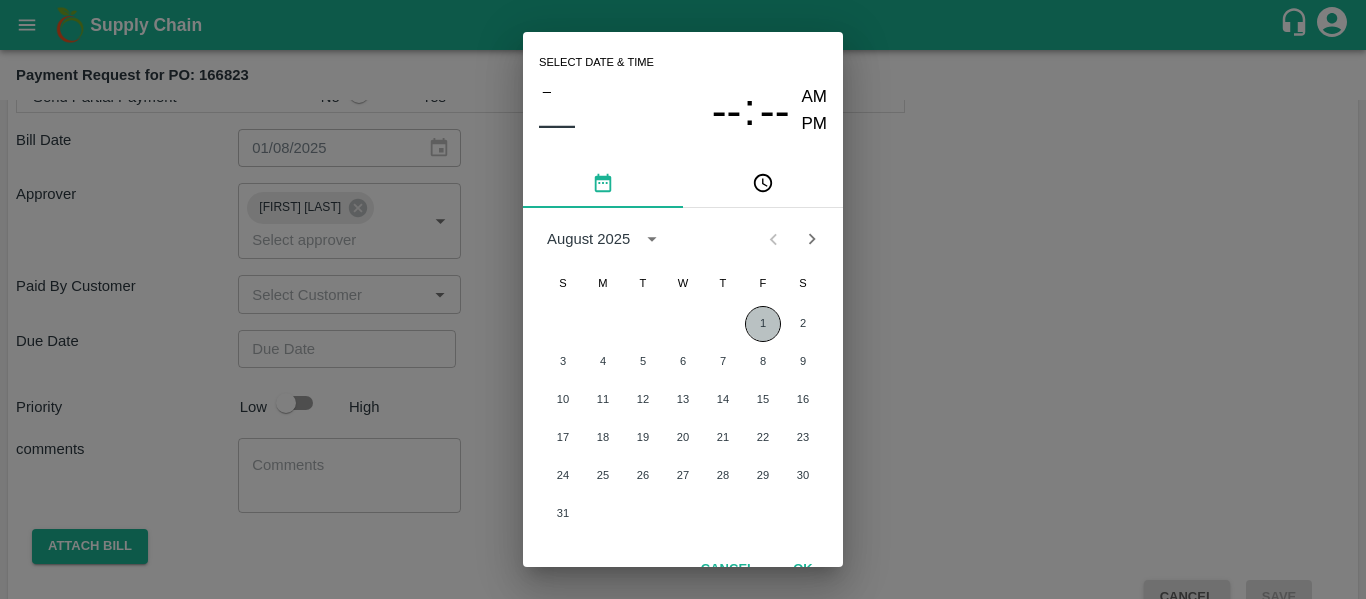 click on "1" at bounding box center [763, 324] 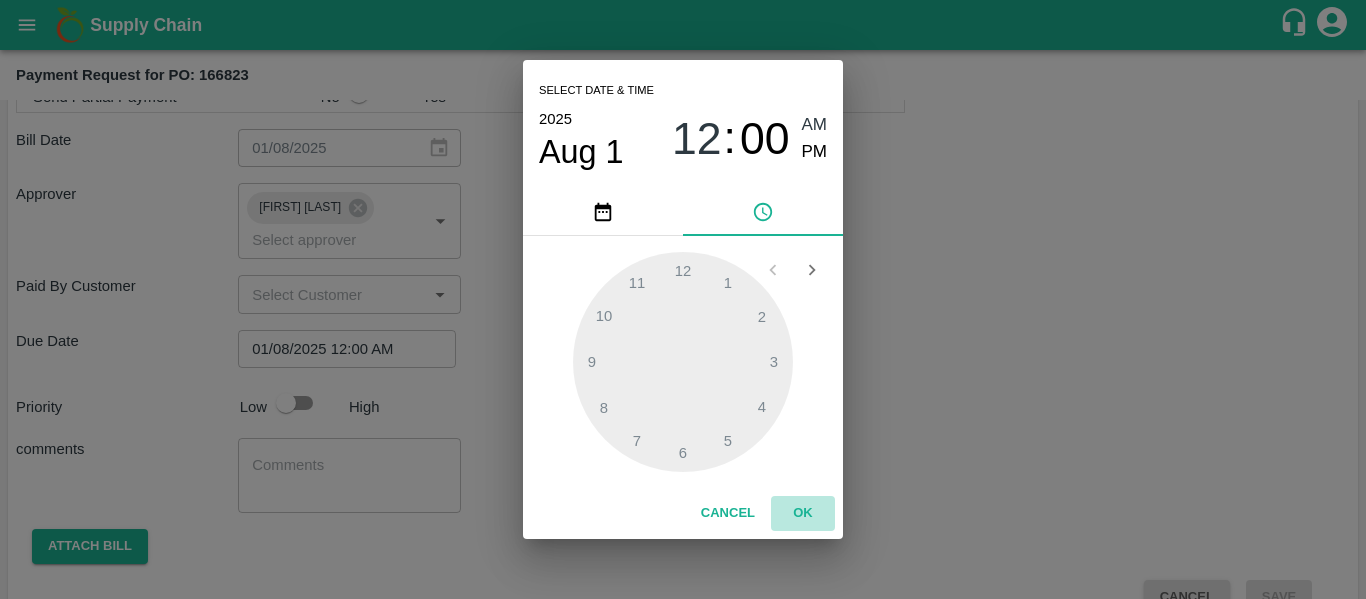click on "OK" at bounding box center [803, 513] 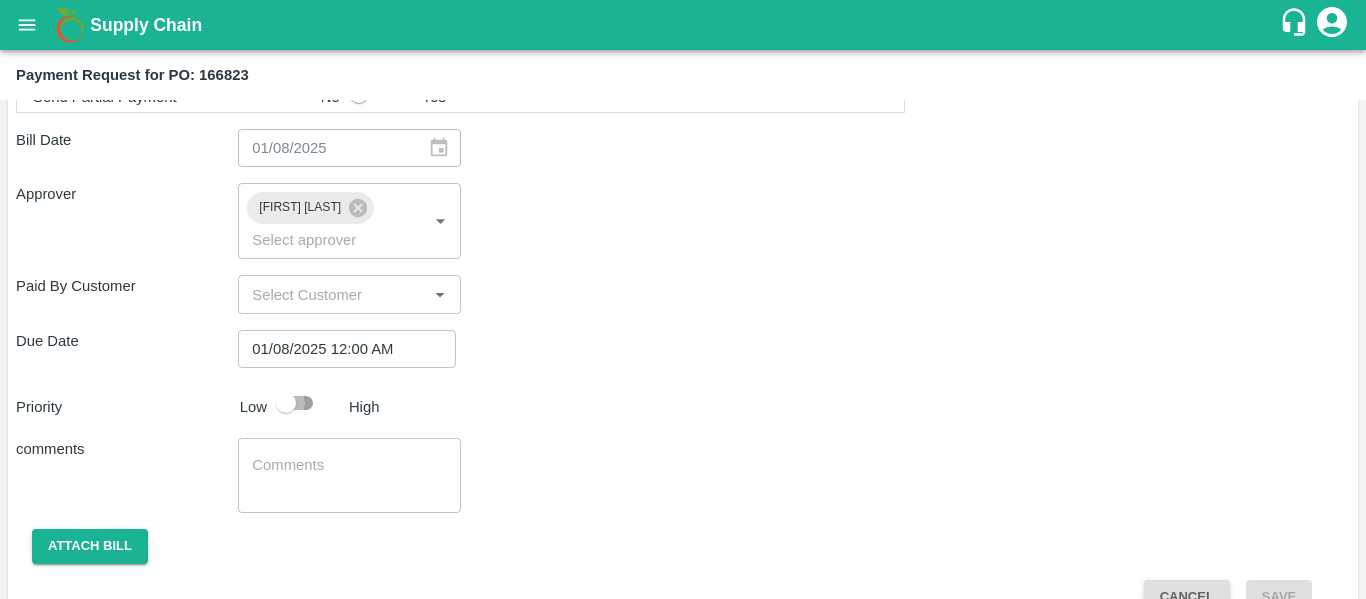 click at bounding box center (286, 403) 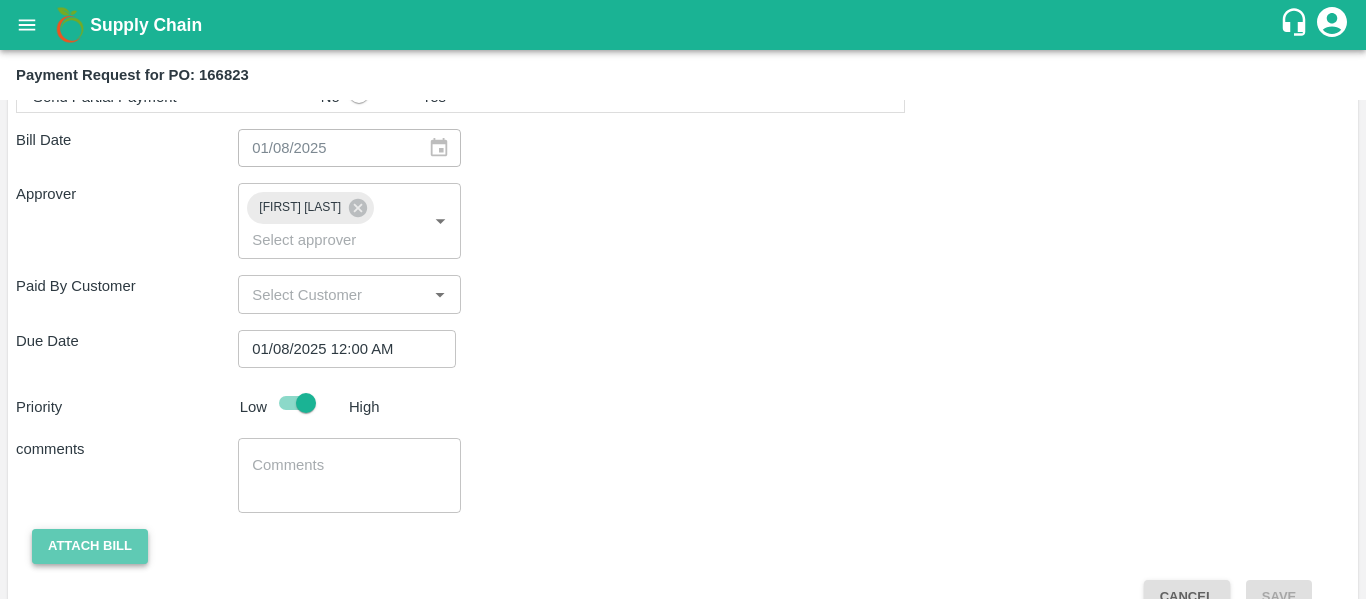 click on "Attach bill" at bounding box center [90, 546] 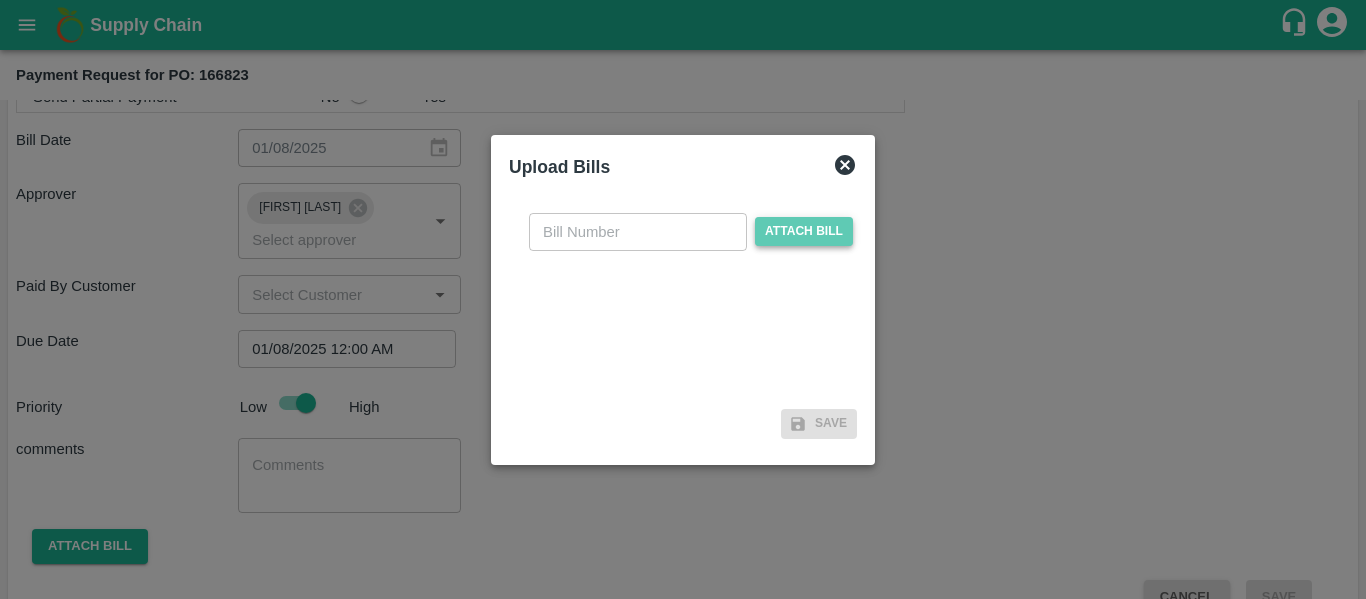 click on "Attach bill" at bounding box center [804, 231] 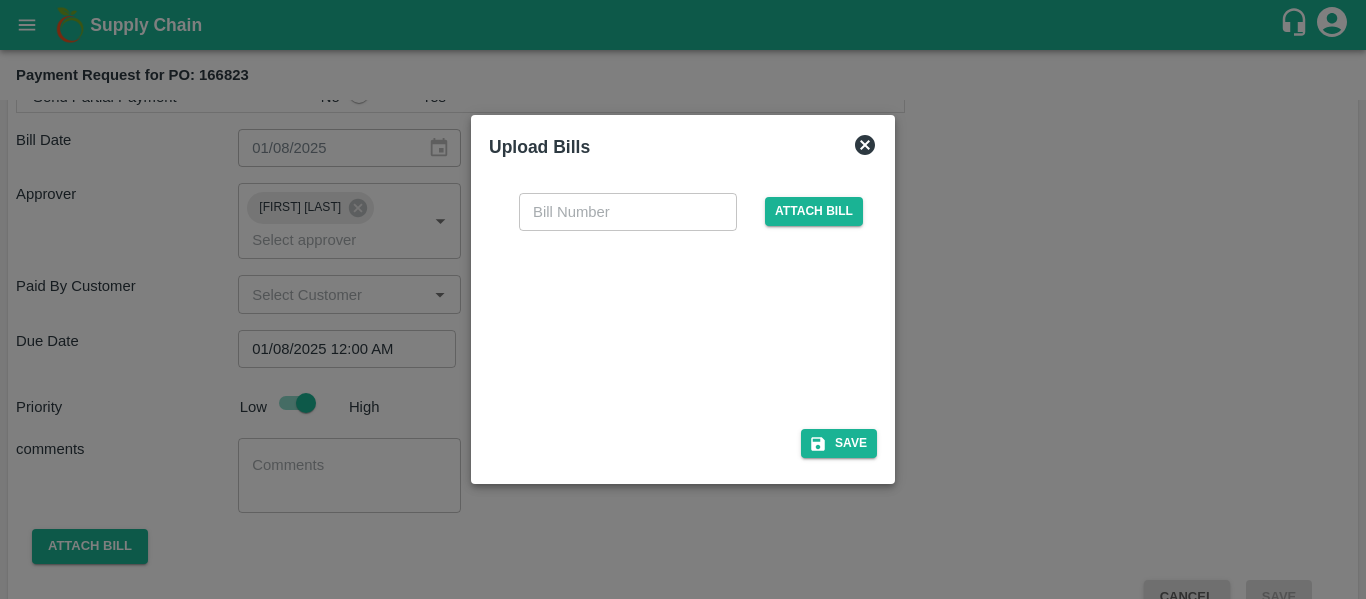 click at bounding box center [679, 324] 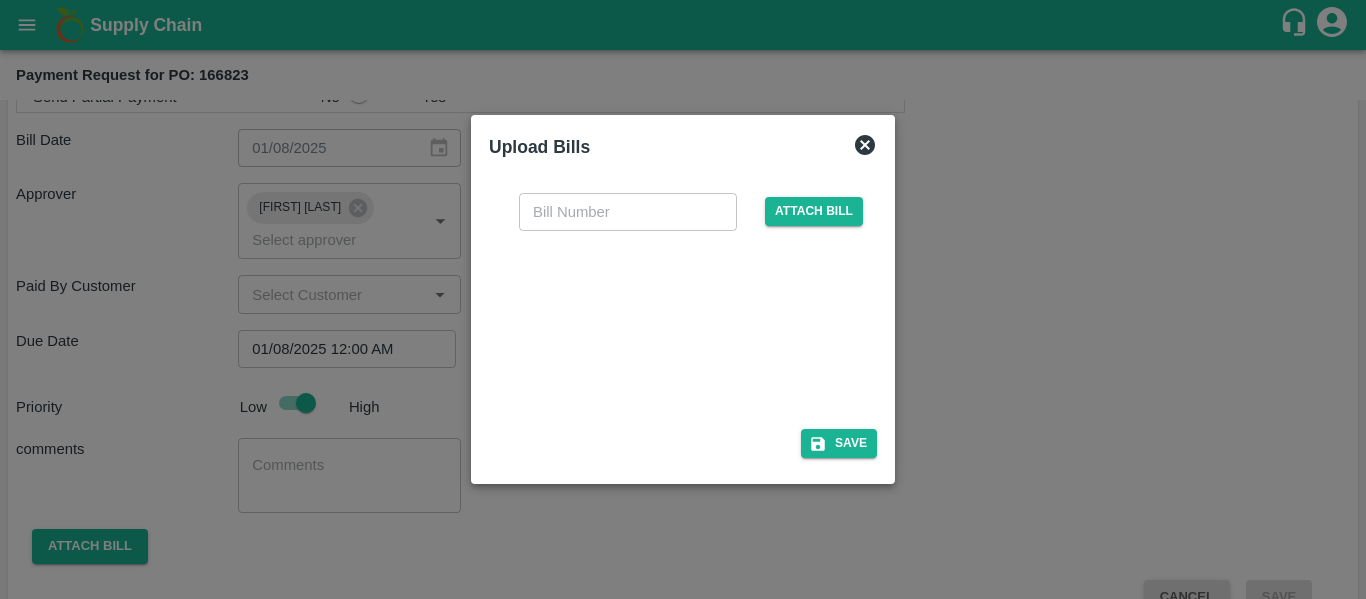 drag, startPoint x: 575, startPoint y: 231, endPoint x: 570, endPoint y: 208, distance: 23.537205 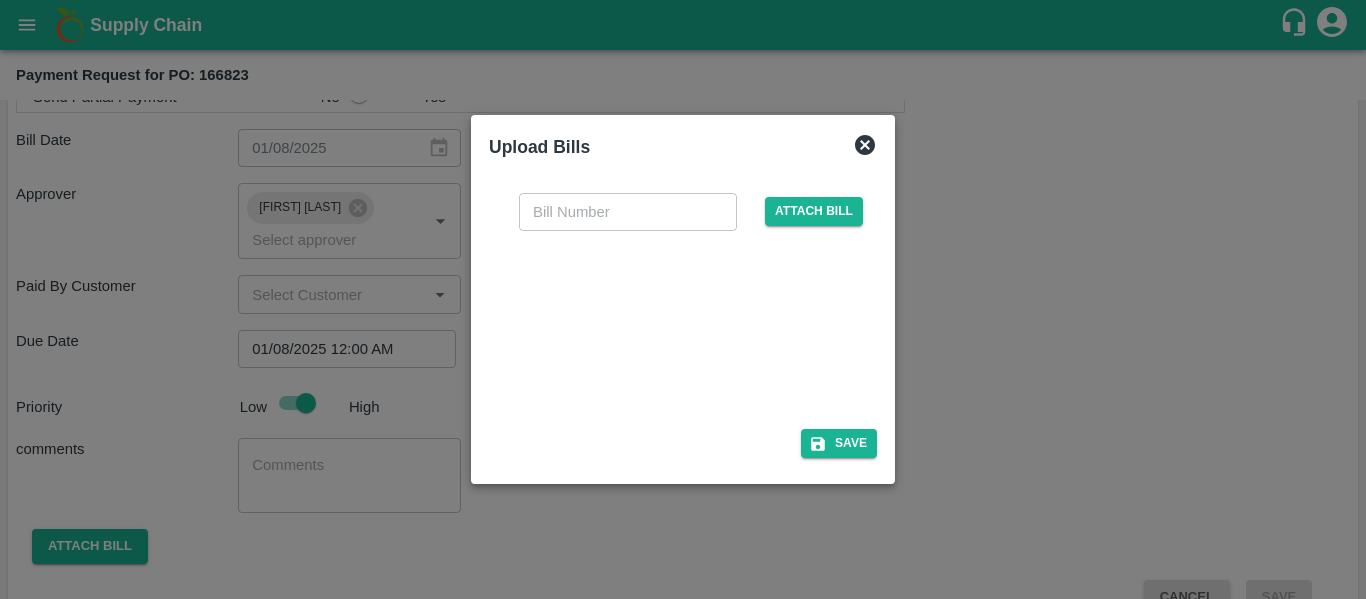 click on "​ Attach bill" at bounding box center (683, 299) 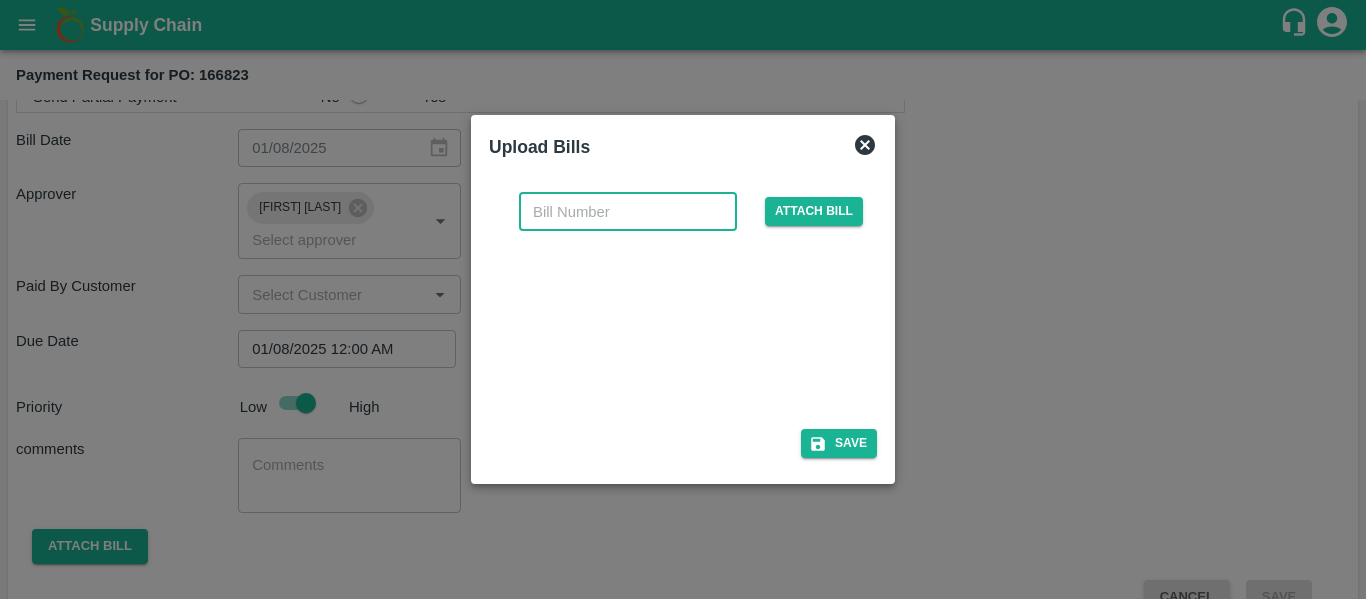 click at bounding box center (628, 212) 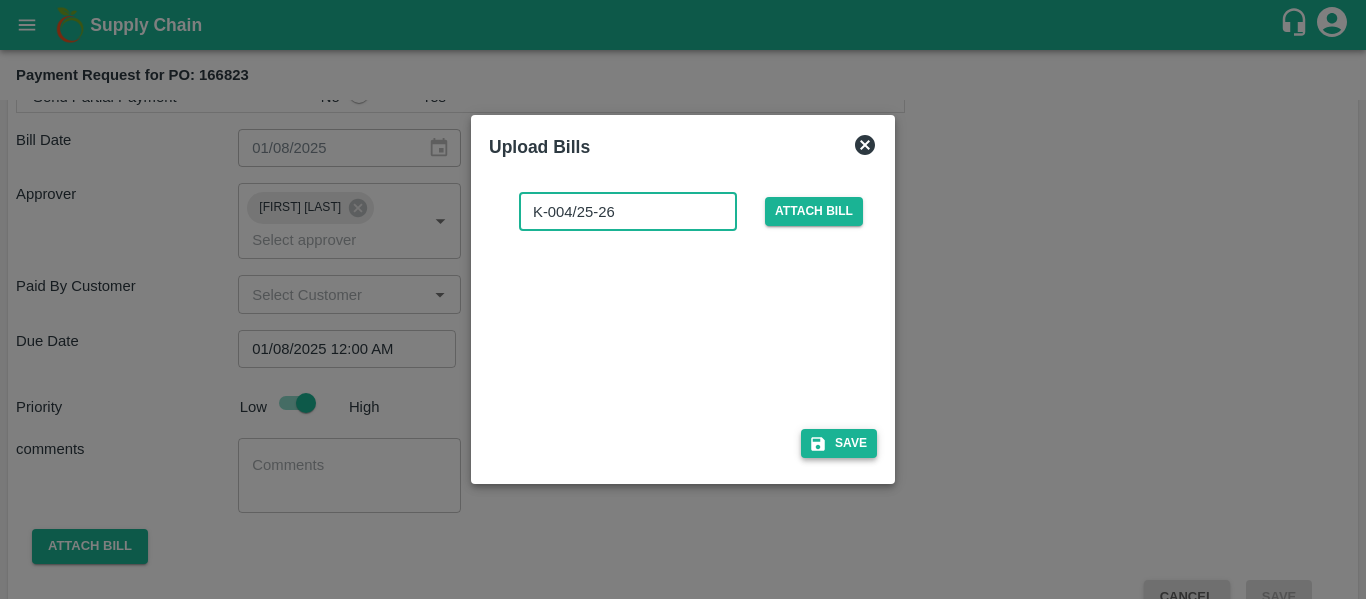 type on "K-004/25-26" 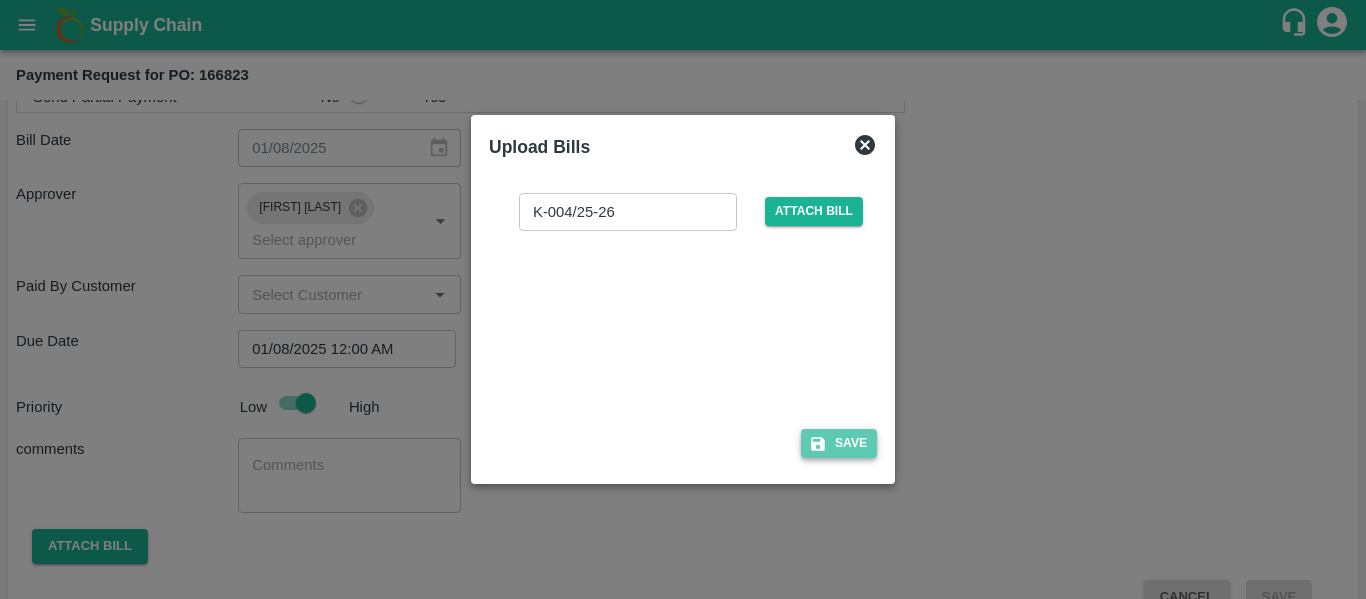 click on "Save" at bounding box center [839, 443] 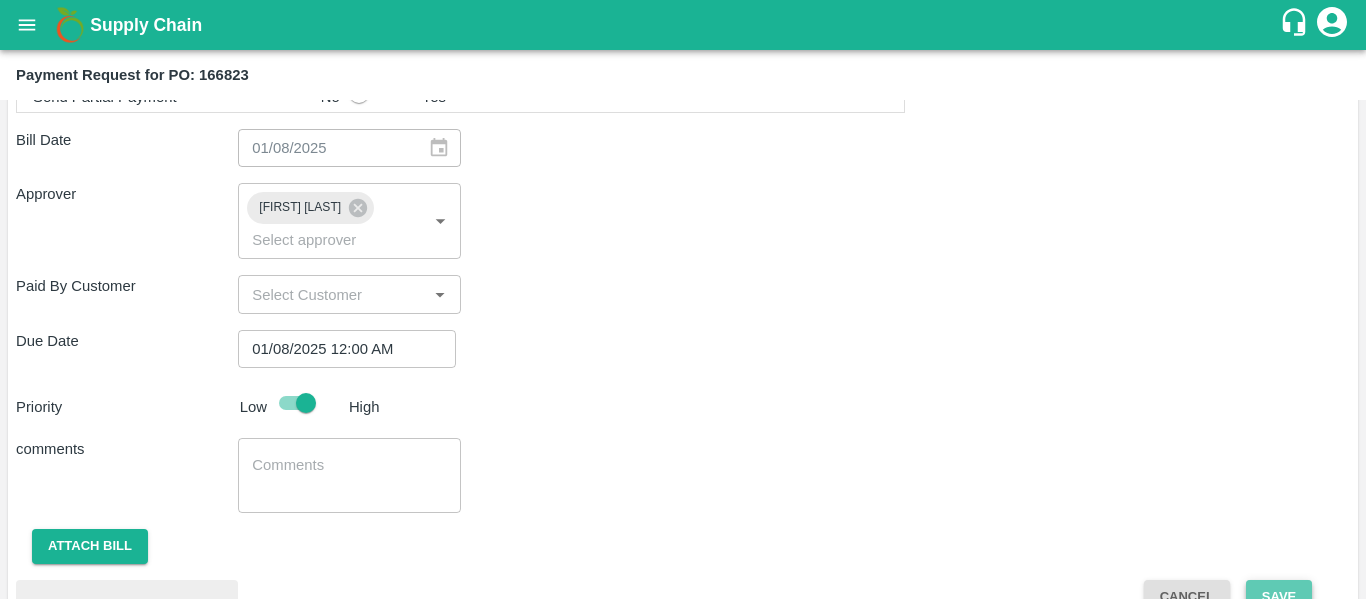 click on "Save" at bounding box center (1279, 597) 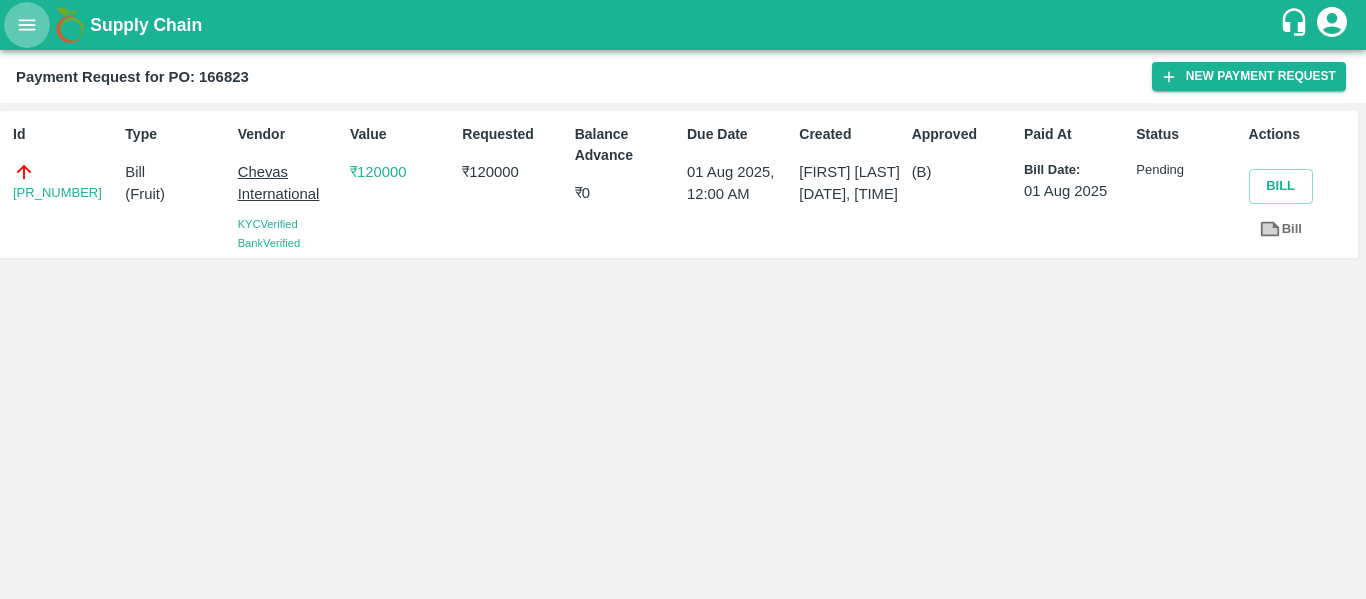 click at bounding box center (27, 25) 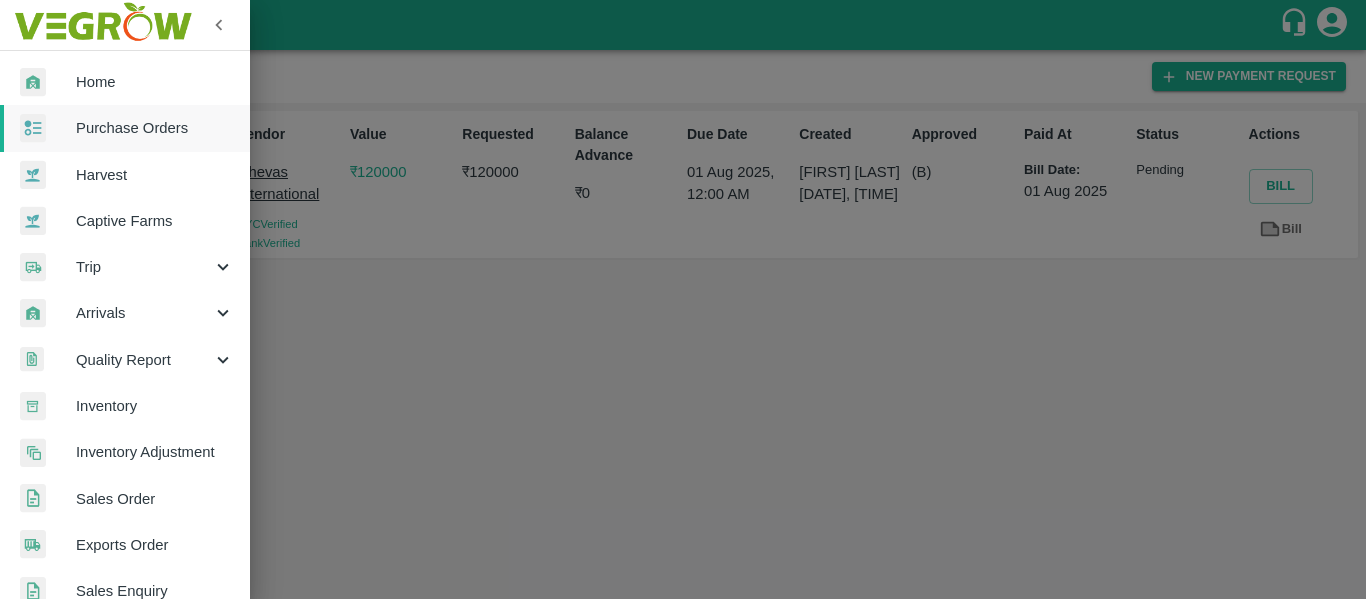 scroll, scrollTop: 540, scrollLeft: 0, axis: vertical 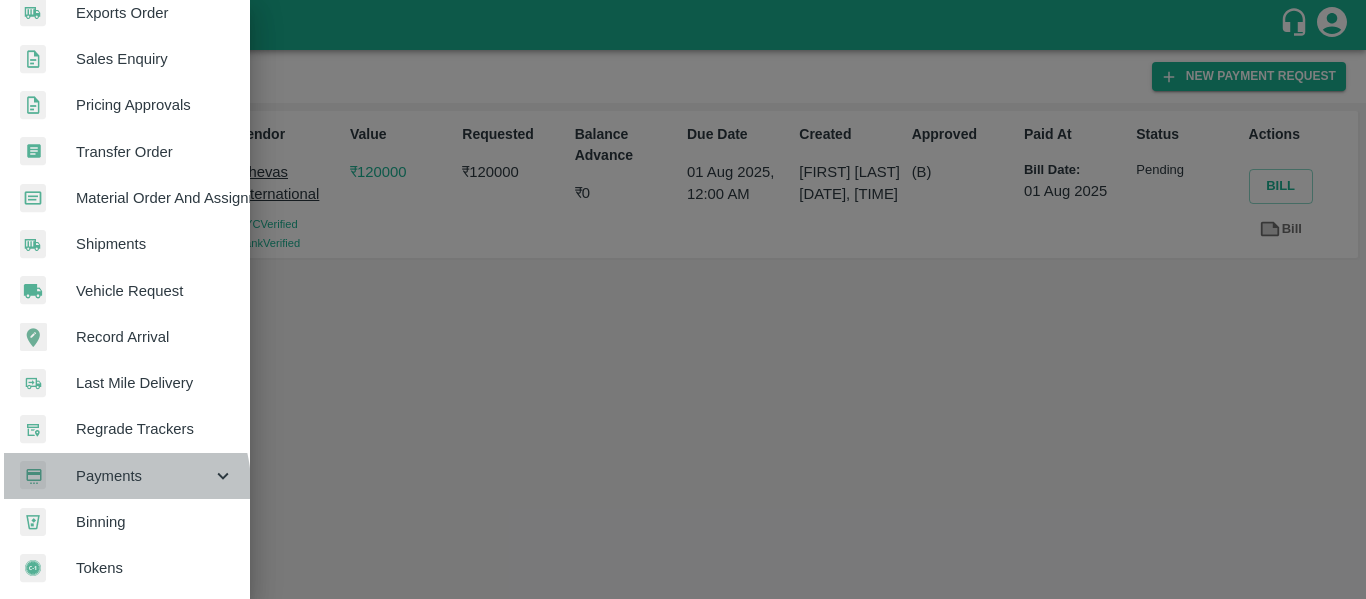 click on "Payments" at bounding box center (144, 476) 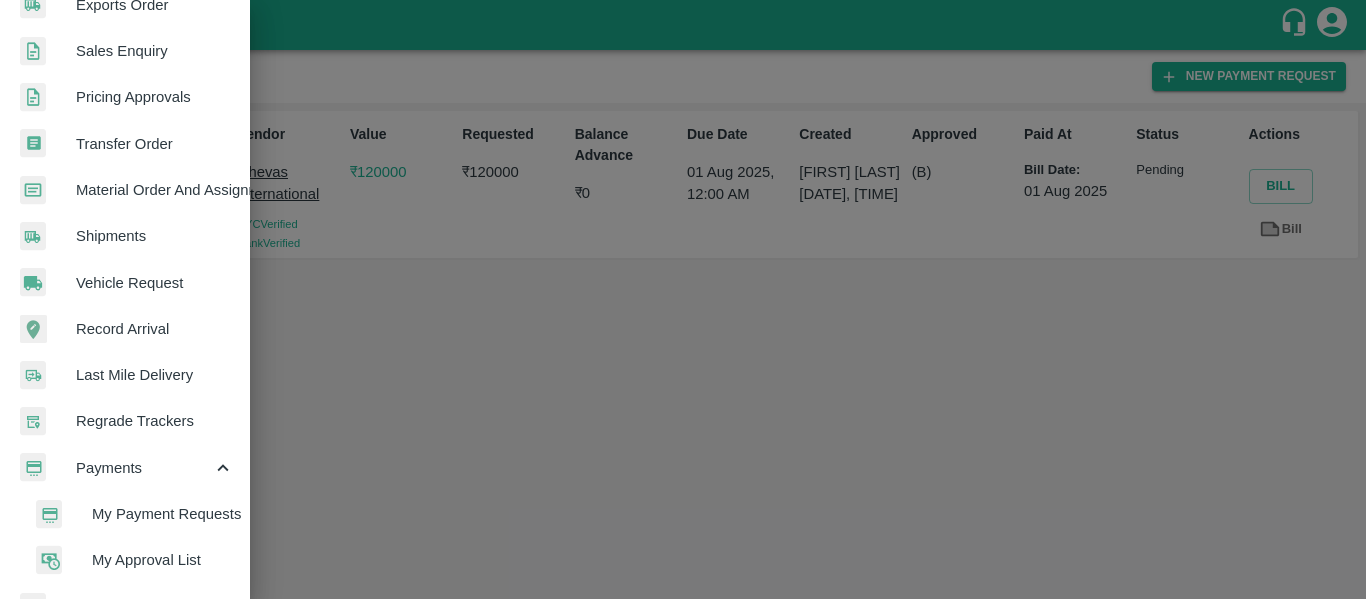 click on "My Payment Requests" at bounding box center [163, 514] 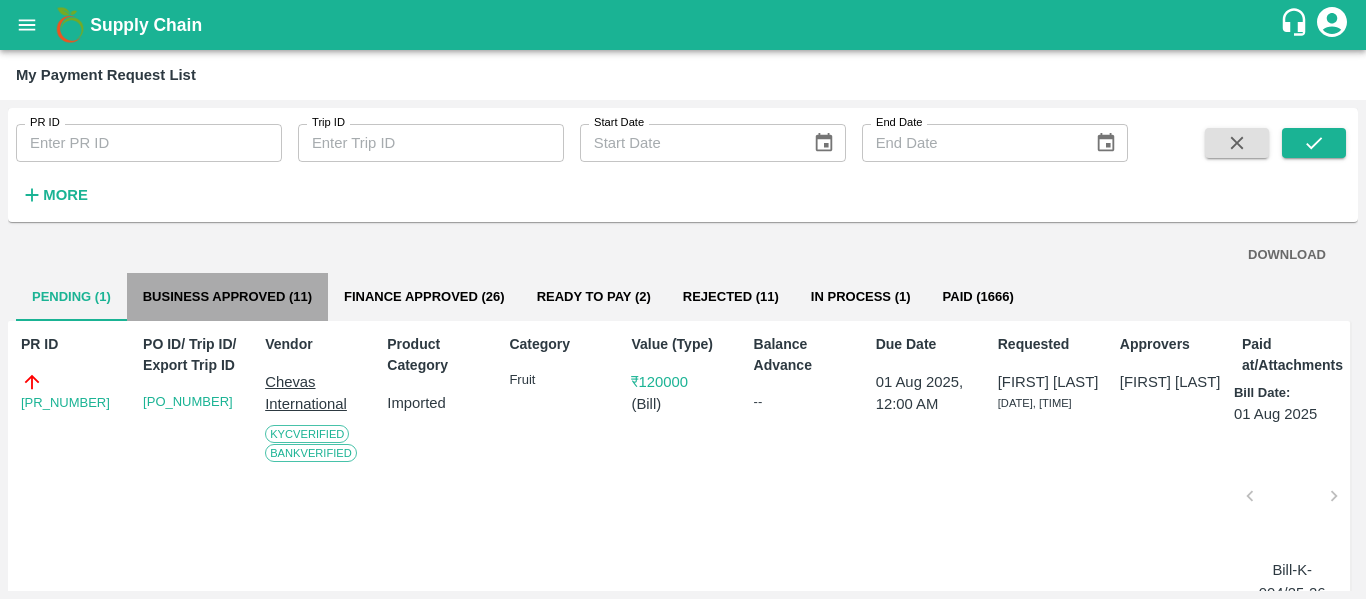click on "Business Approved (11)" at bounding box center (227, 297) 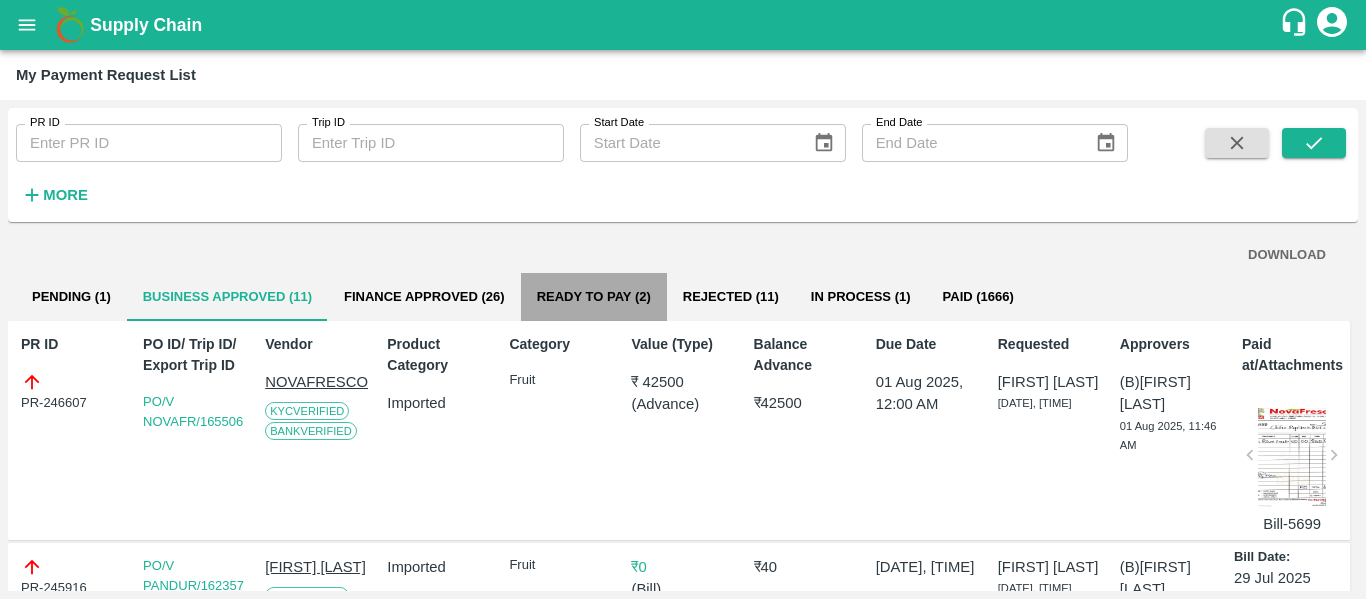 click on "Ready To Pay (2)" at bounding box center [594, 297] 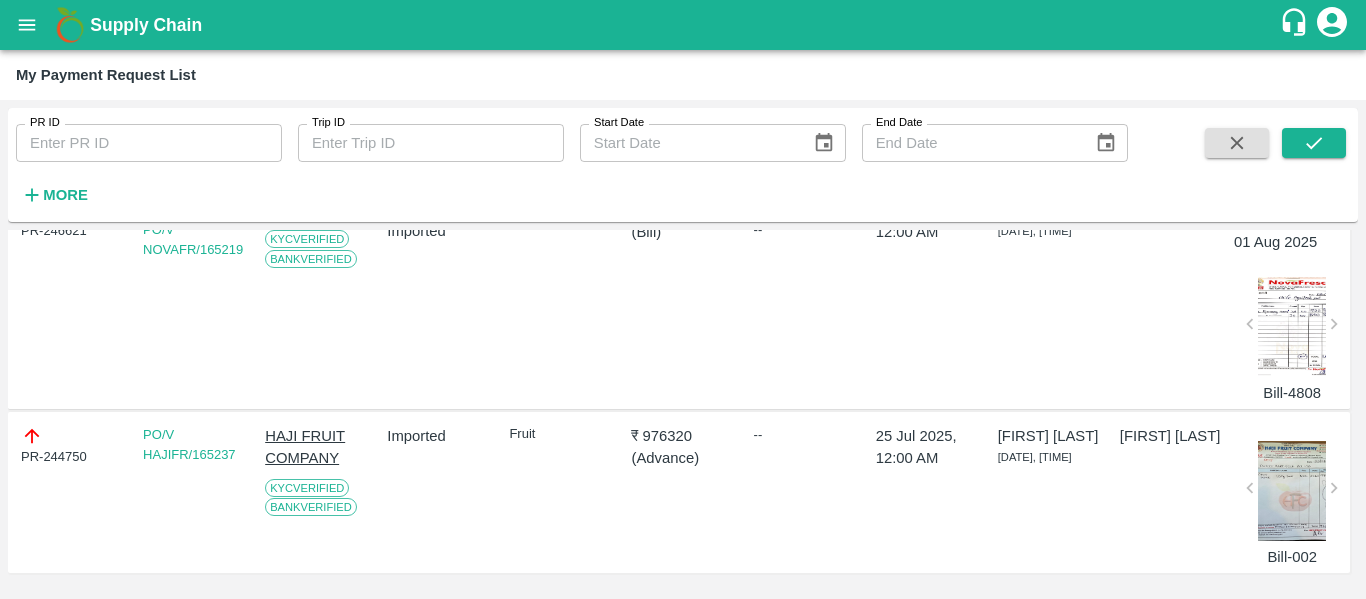scroll, scrollTop: 0, scrollLeft: 0, axis: both 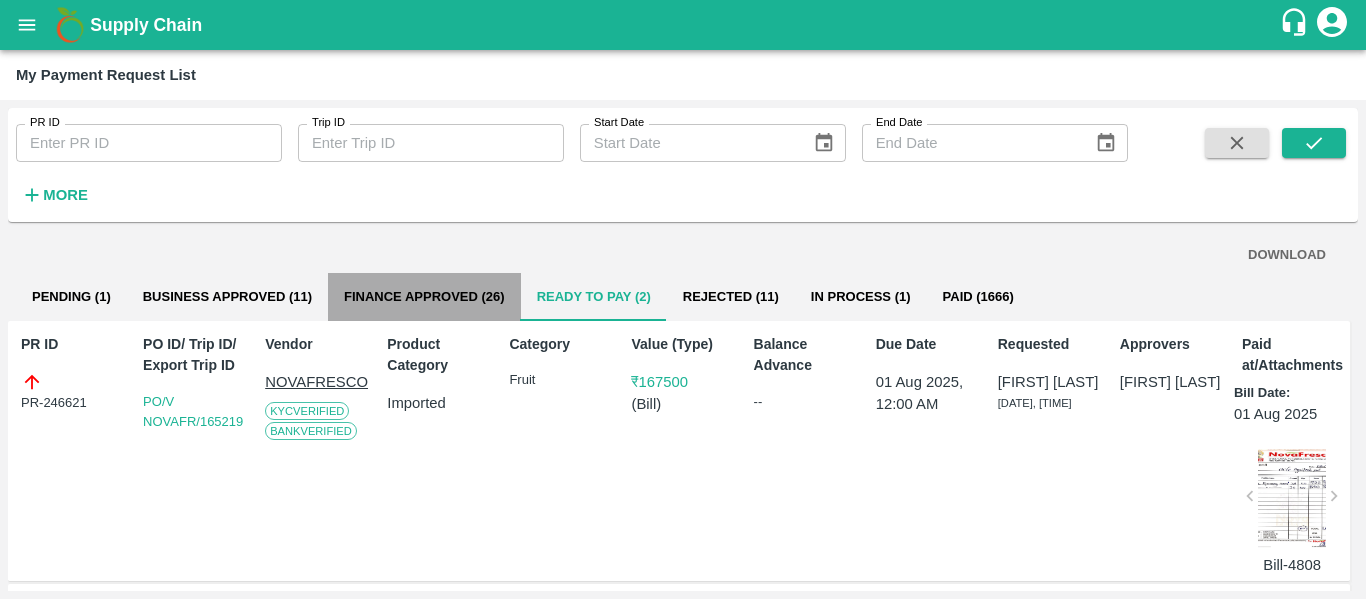 click on "Finance Approved (26)" at bounding box center (424, 297) 